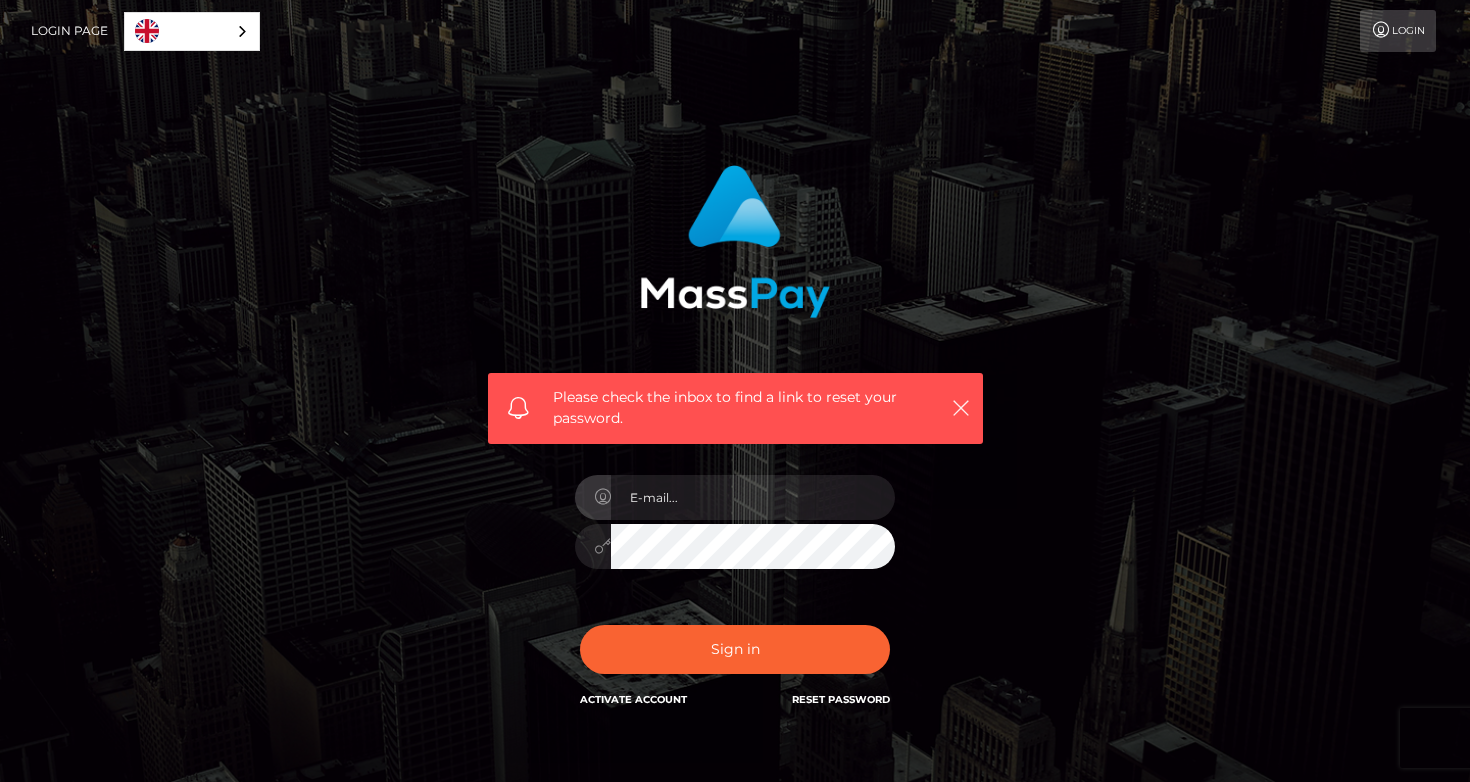 scroll, scrollTop: 0, scrollLeft: 0, axis: both 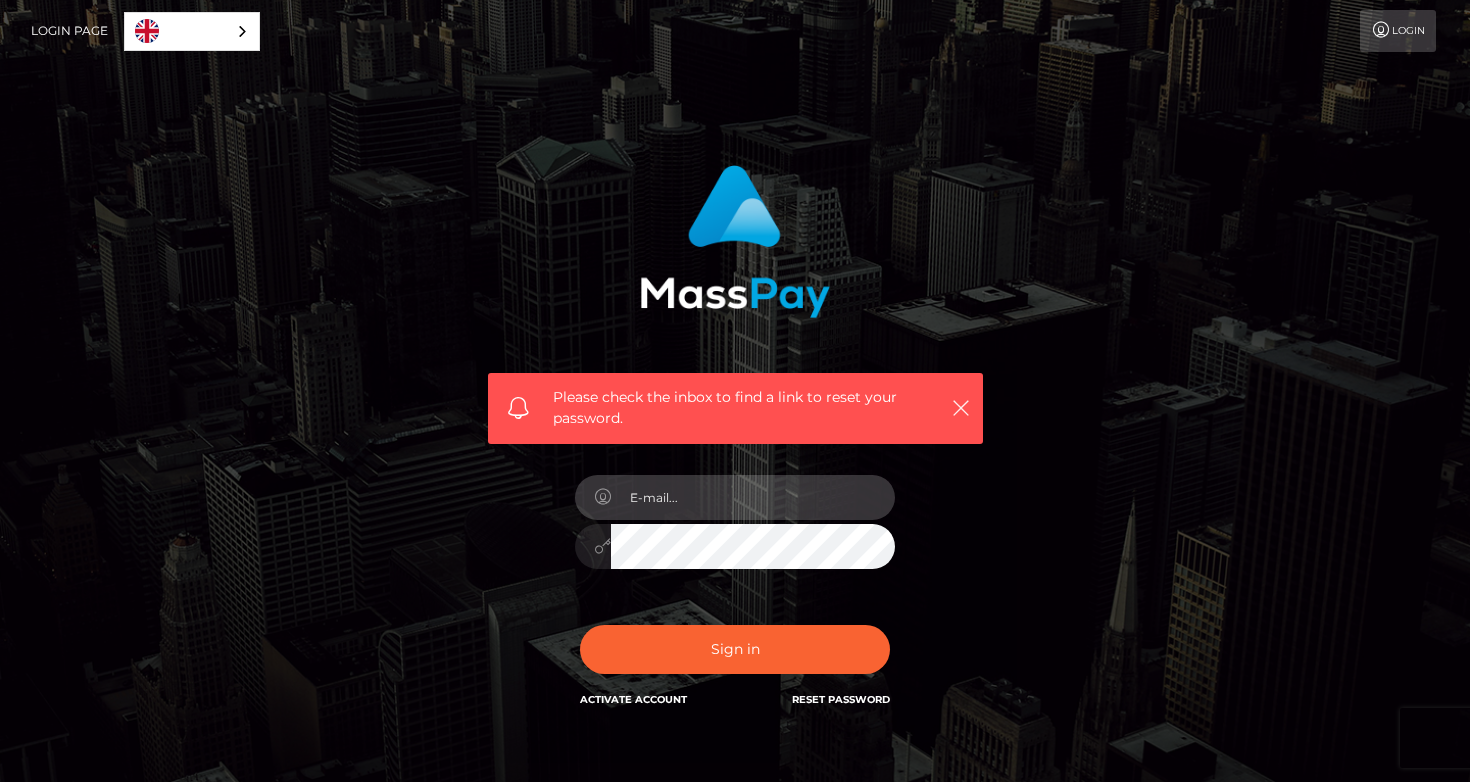 type on "peaachy@web.de" 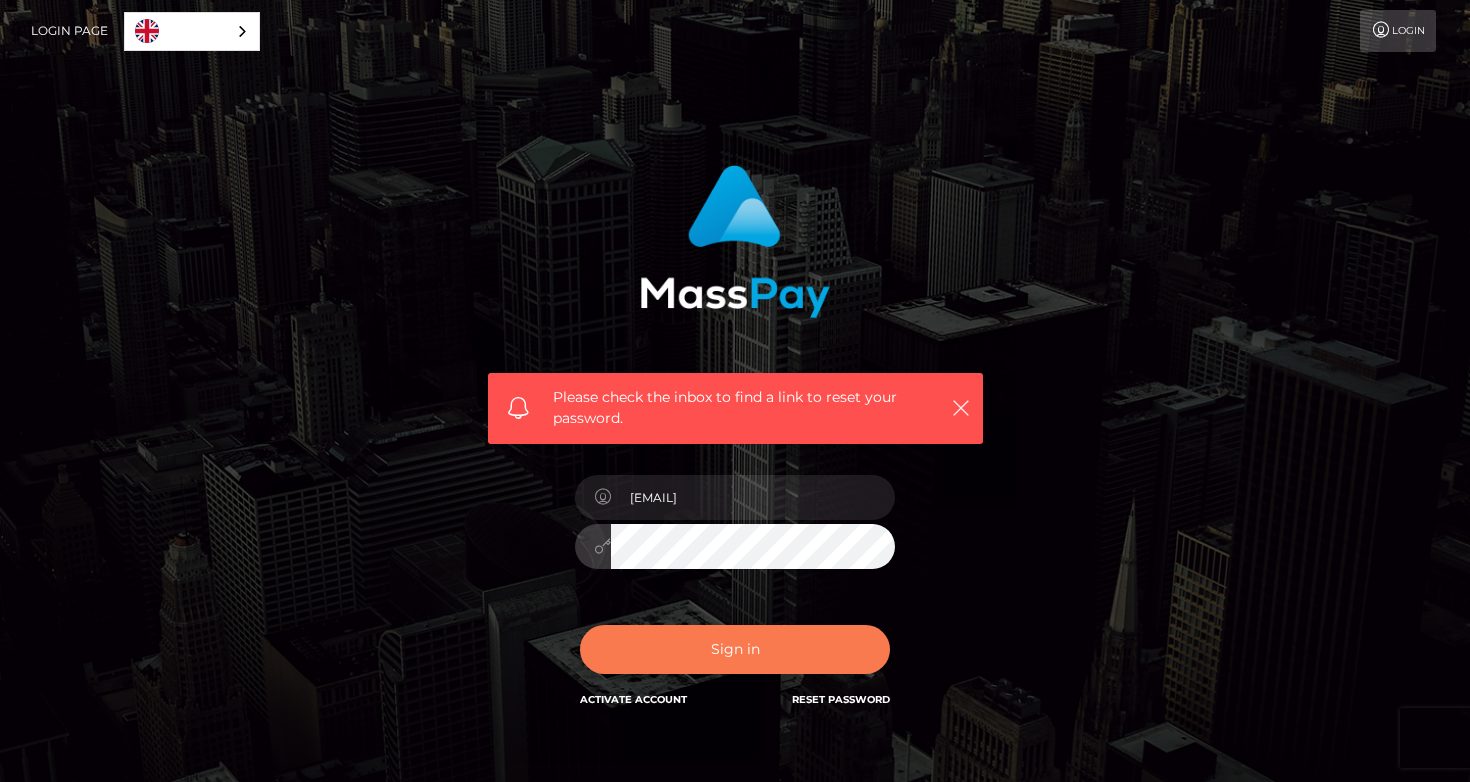 click on "Sign in" at bounding box center (735, 649) 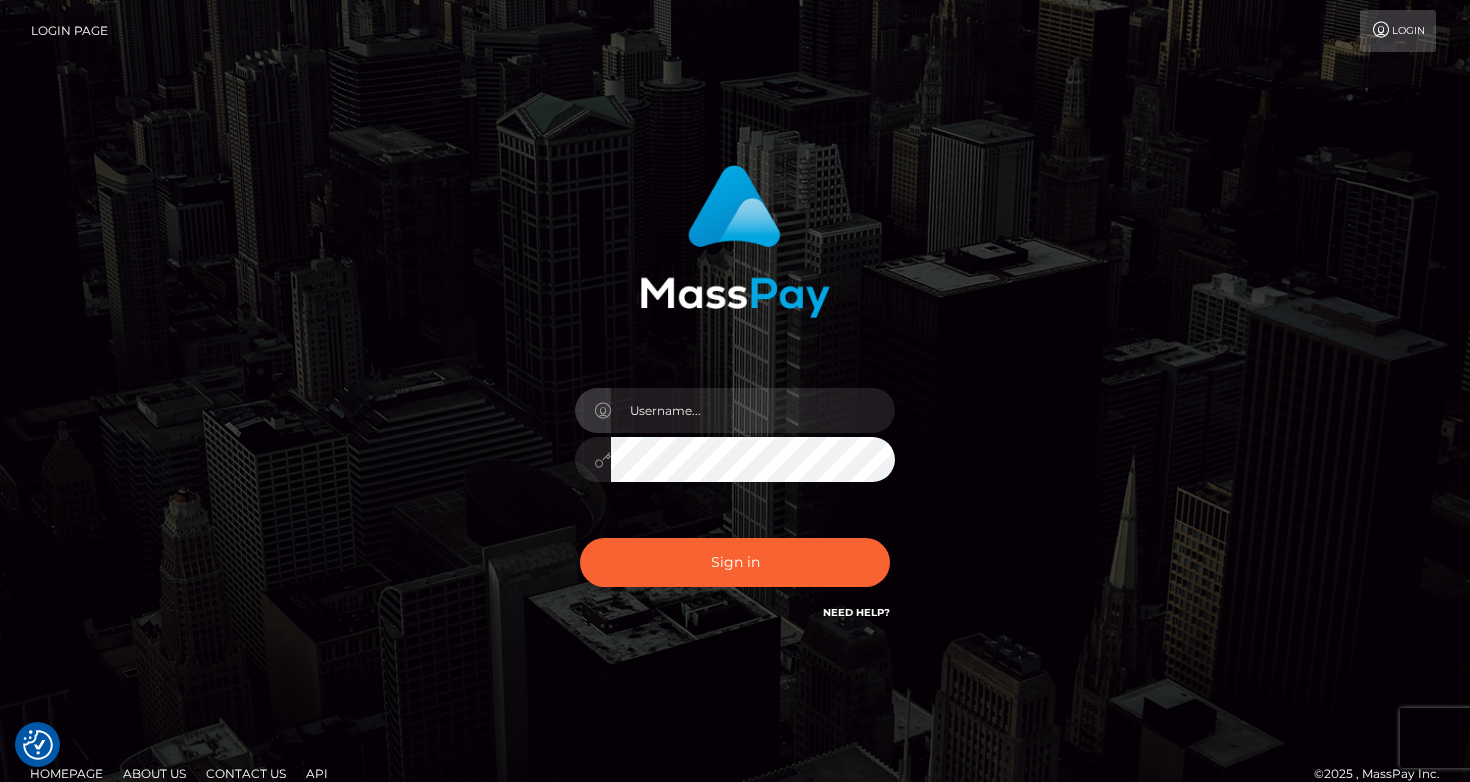 scroll, scrollTop: 23, scrollLeft: 0, axis: vertical 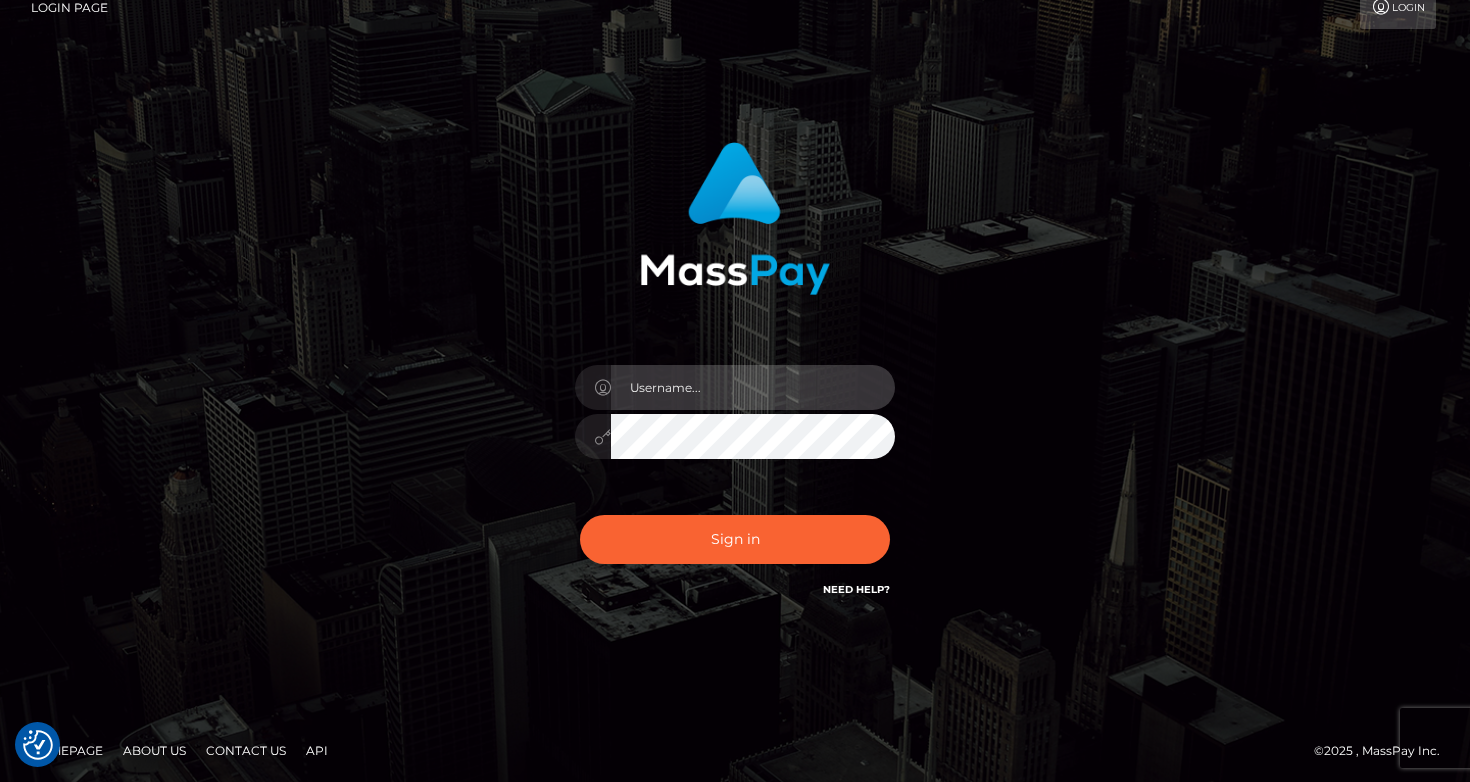 type on "[EMAIL]" 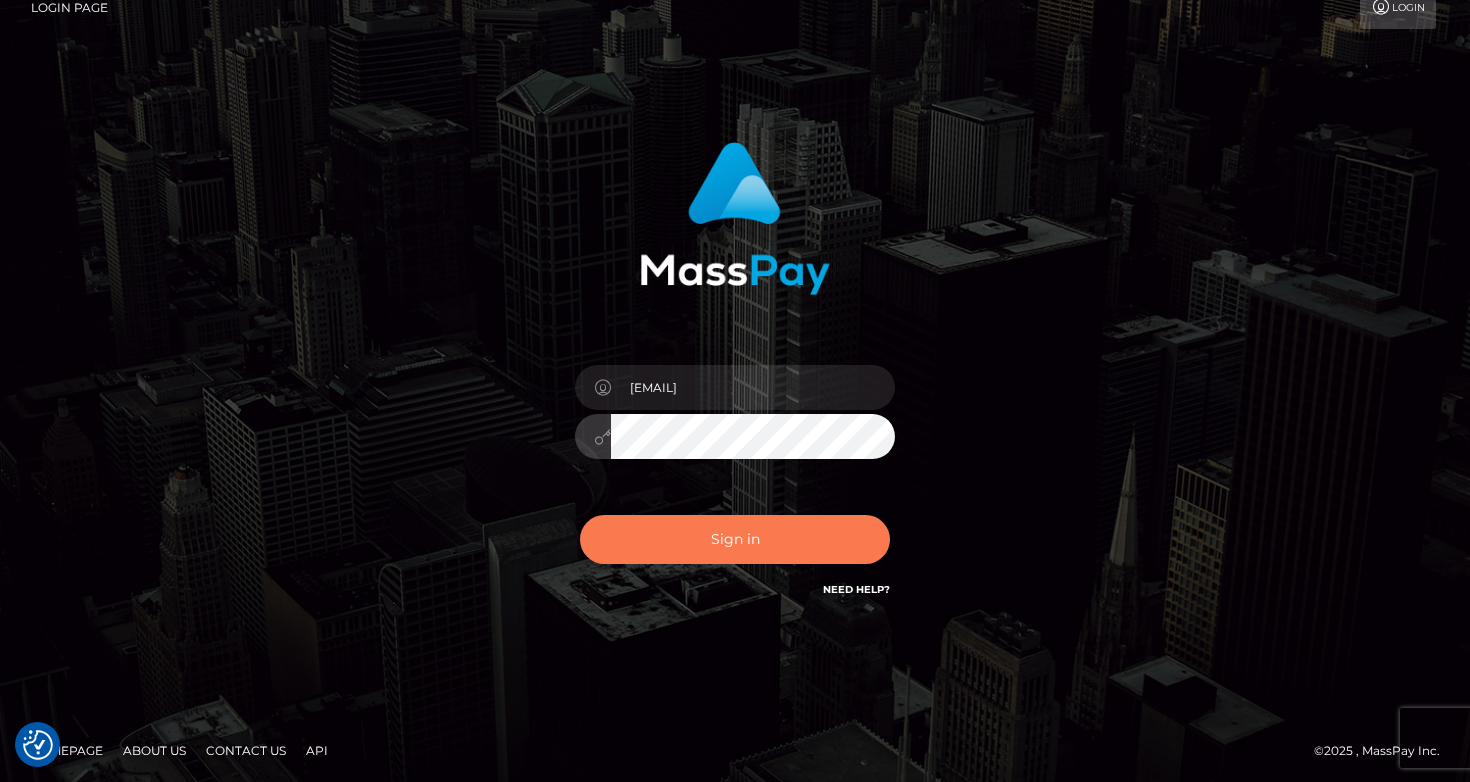 click on "Sign in" at bounding box center (735, 539) 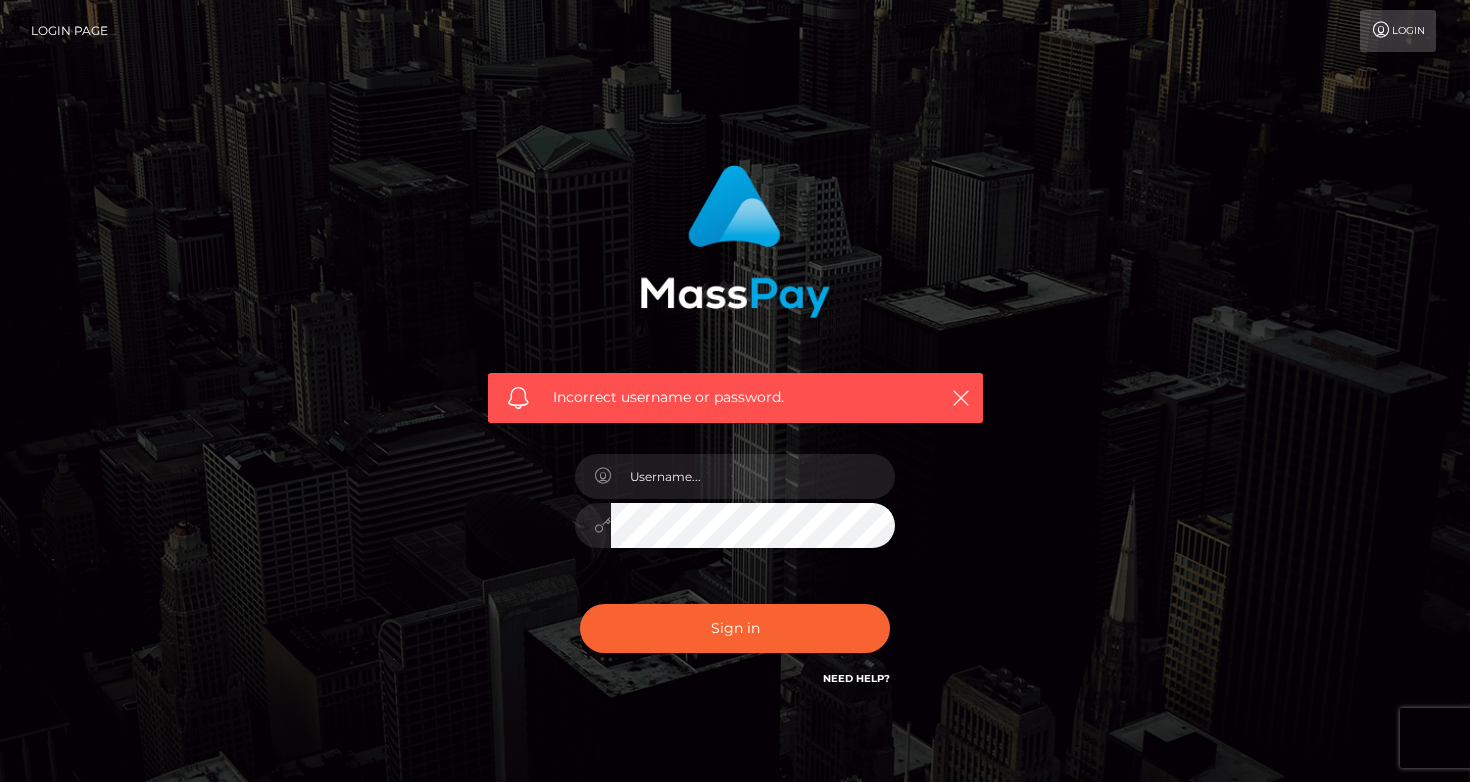 scroll, scrollTop: 0, scrollLeft: 0, axis: both 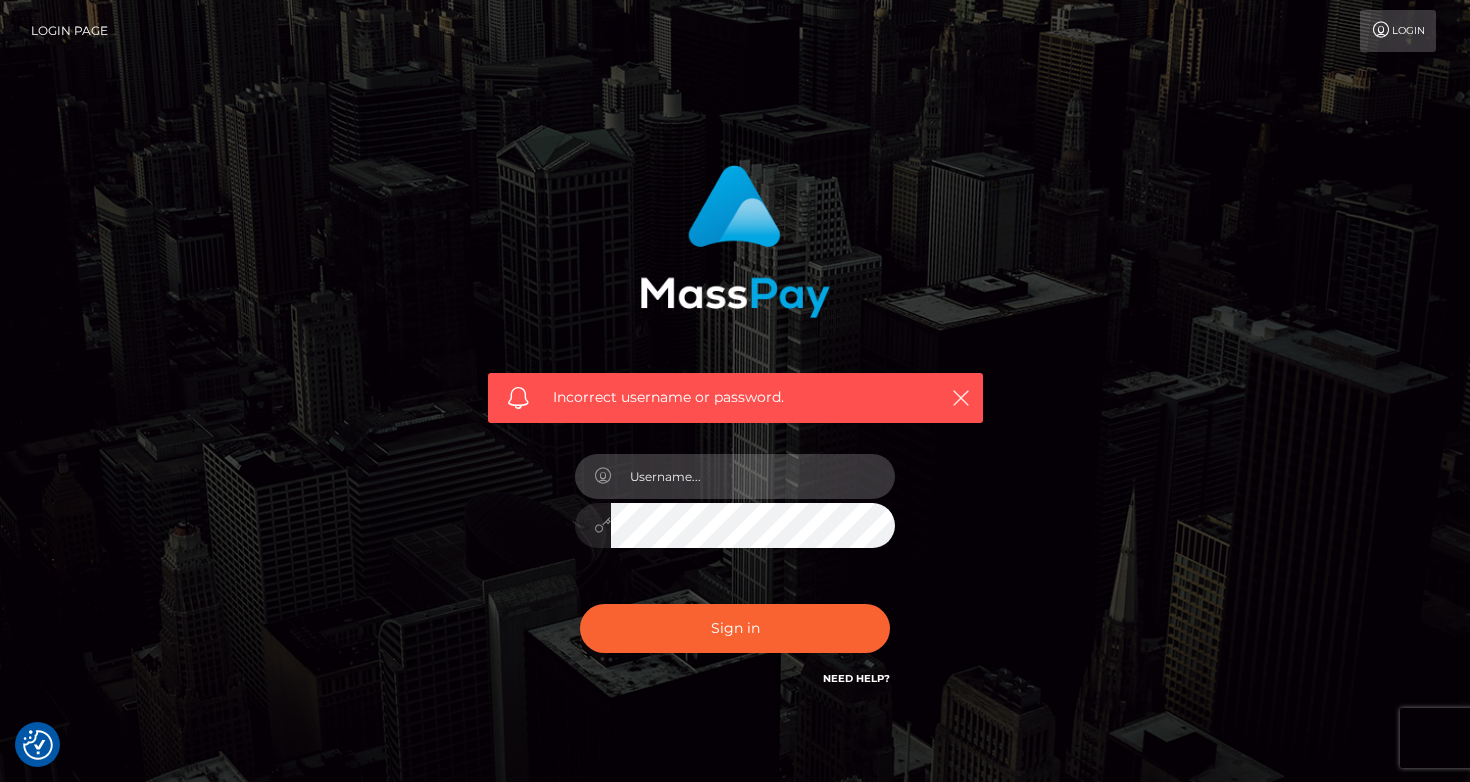 type on "[EMAIL]" 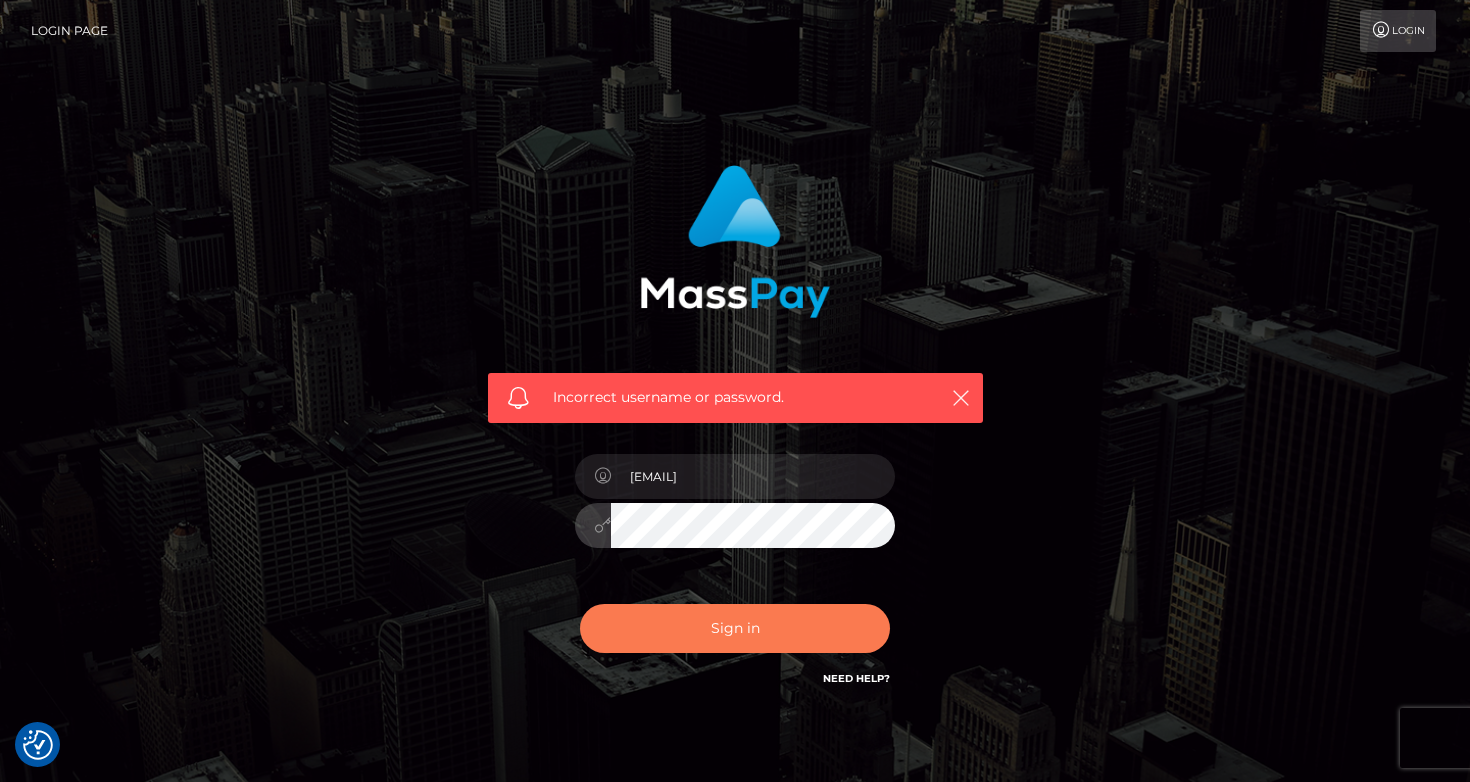 click on "Sign in" at bounding box center [735, 628] 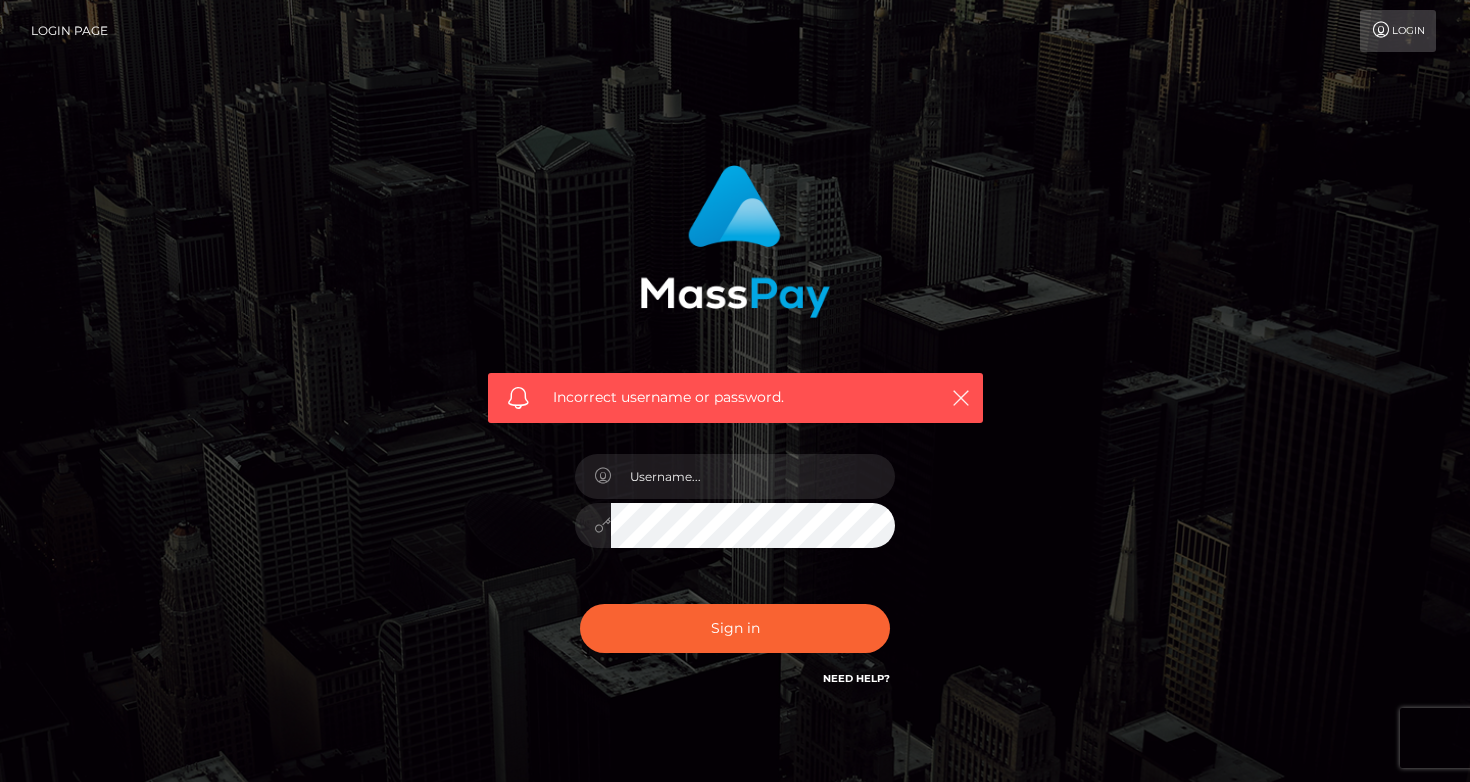 scroll, scrollTop: 0, scrollLeft: 0, axis: both 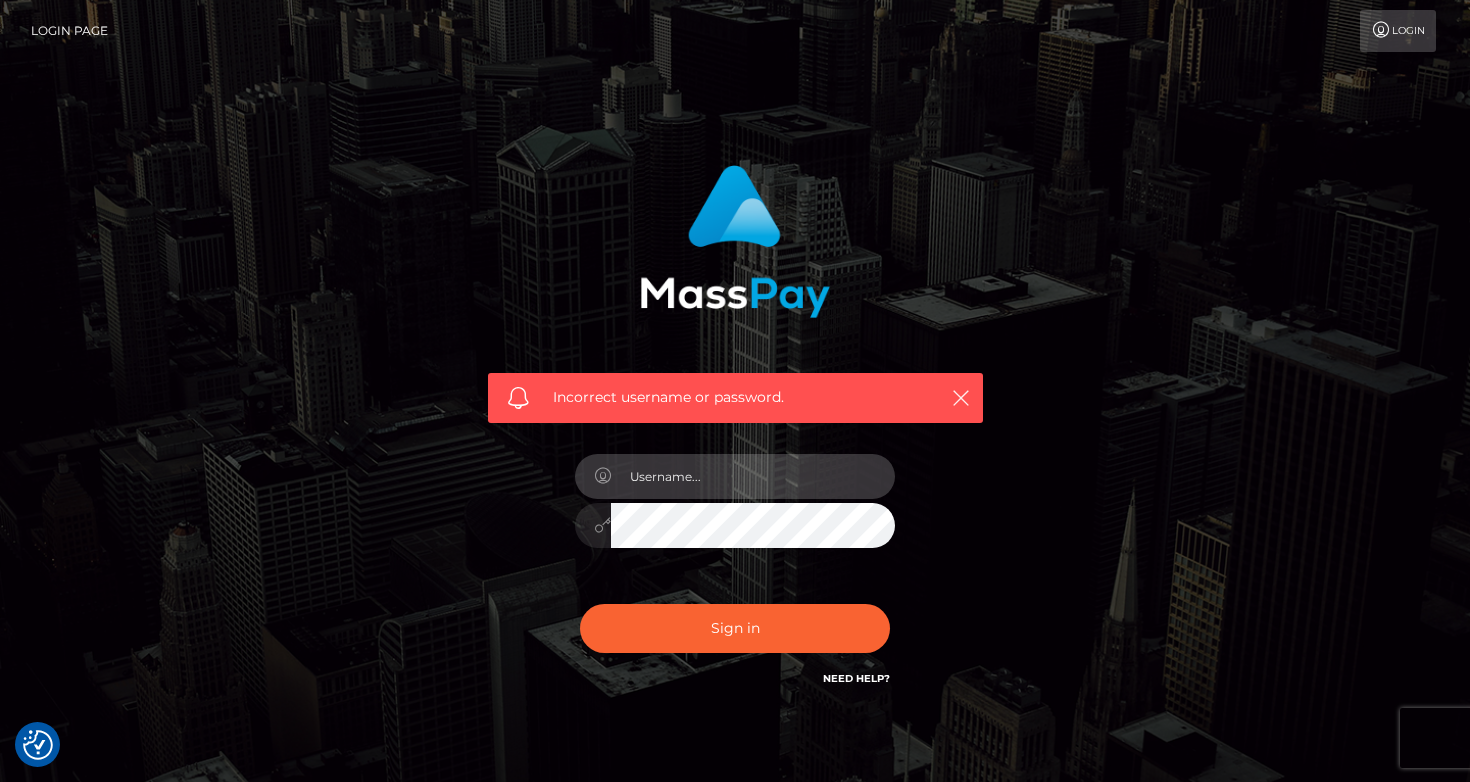 type on "[EMAIL]" 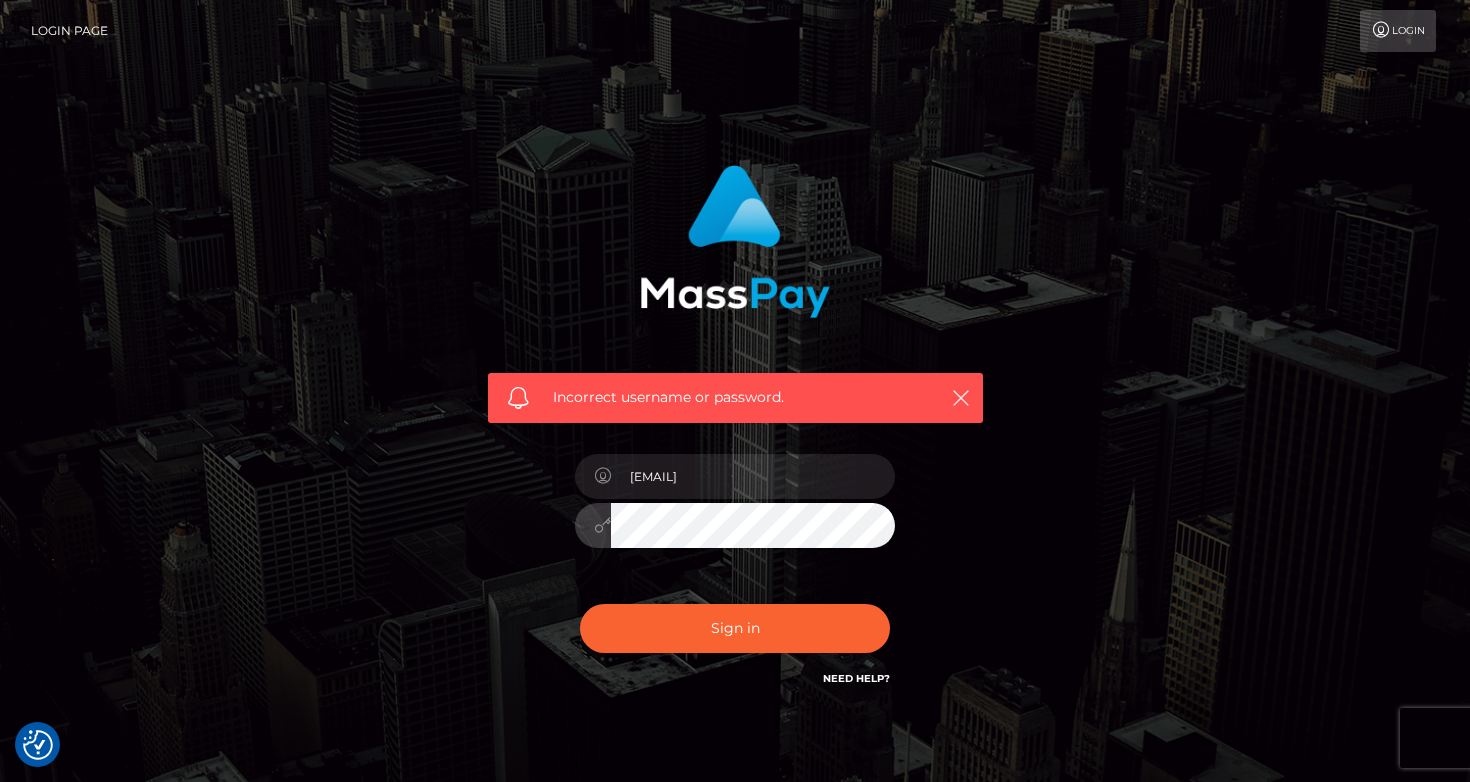 click on "Sign in" at bounding box center [735, 628] 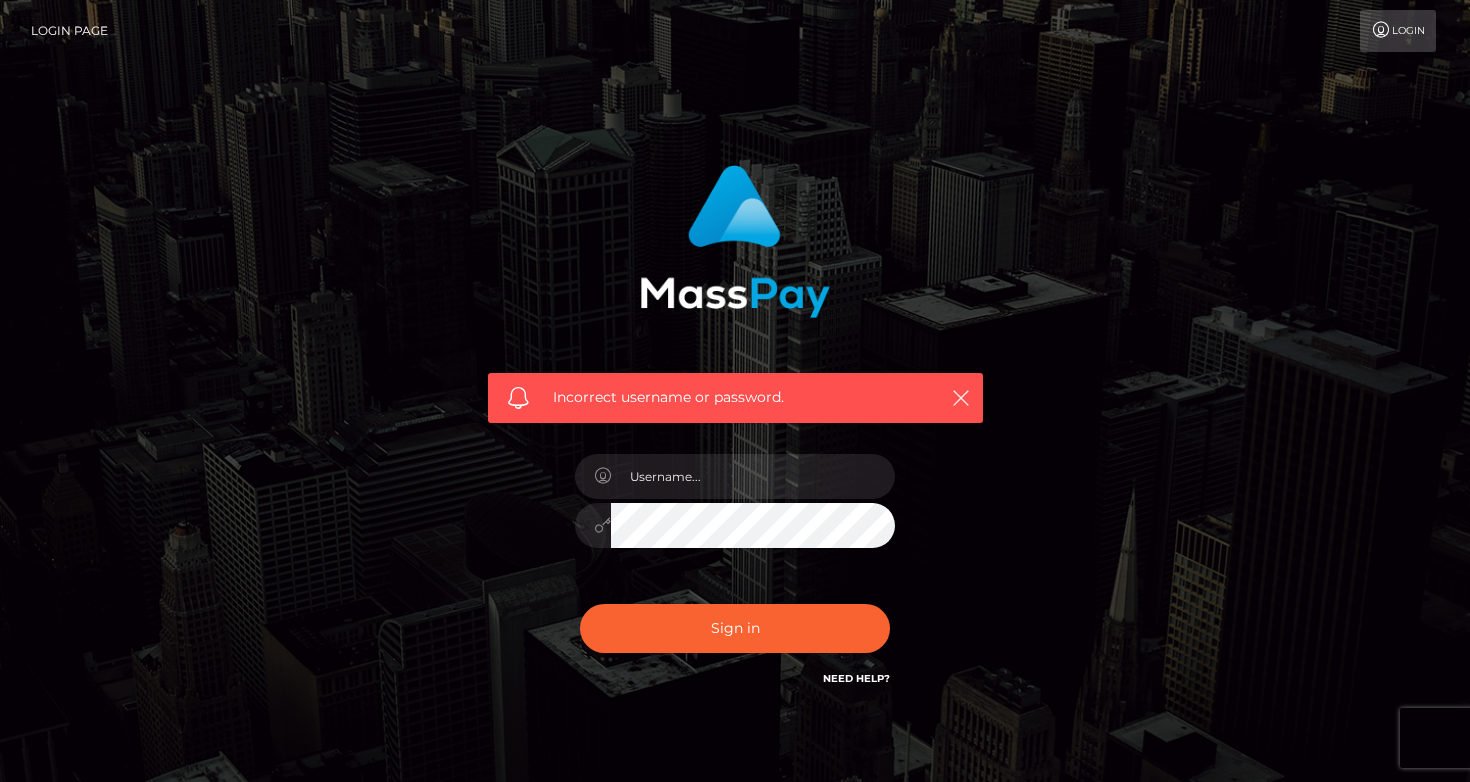 scroll, scrollTop: 0, scrollLeft: 0, axis: both 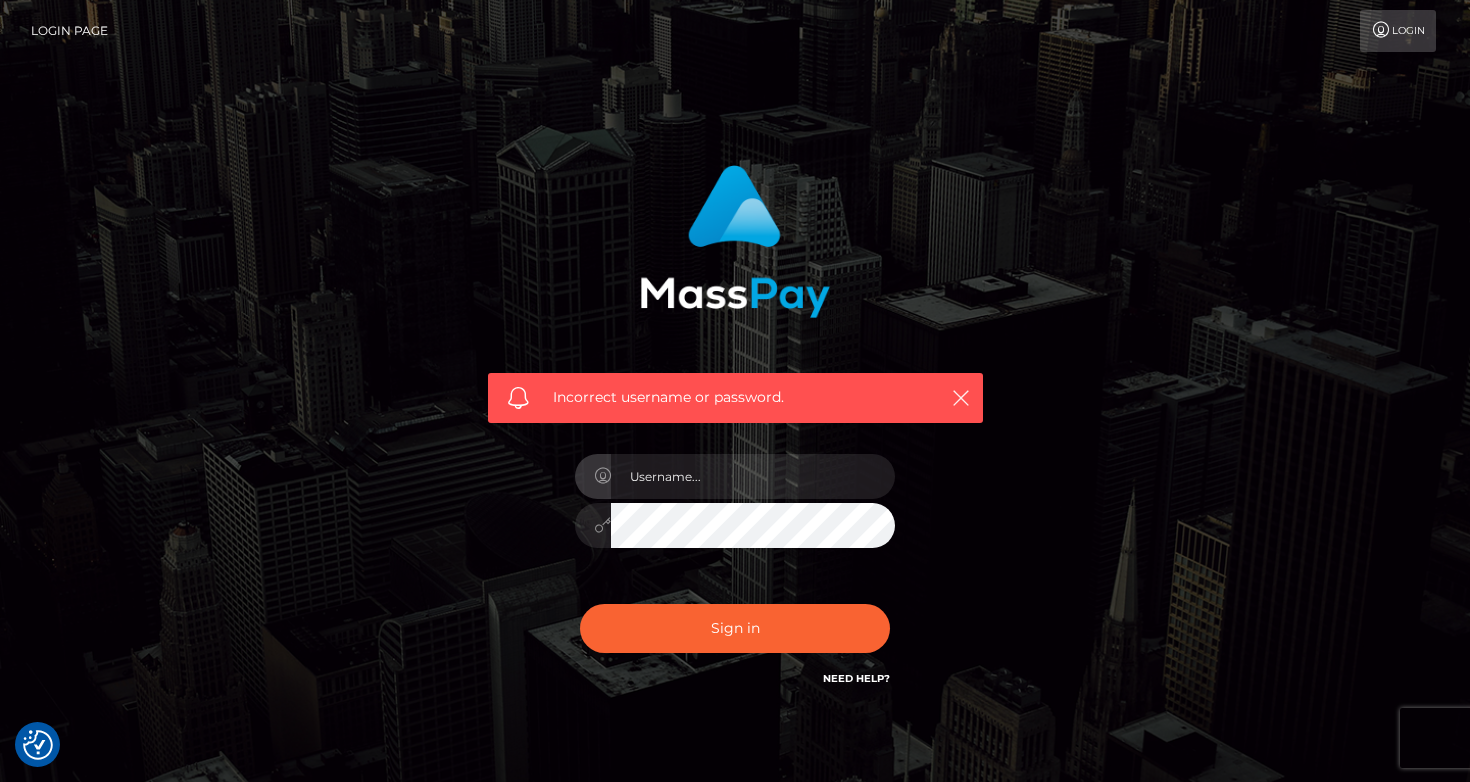 click at bounding box center (735, 515) 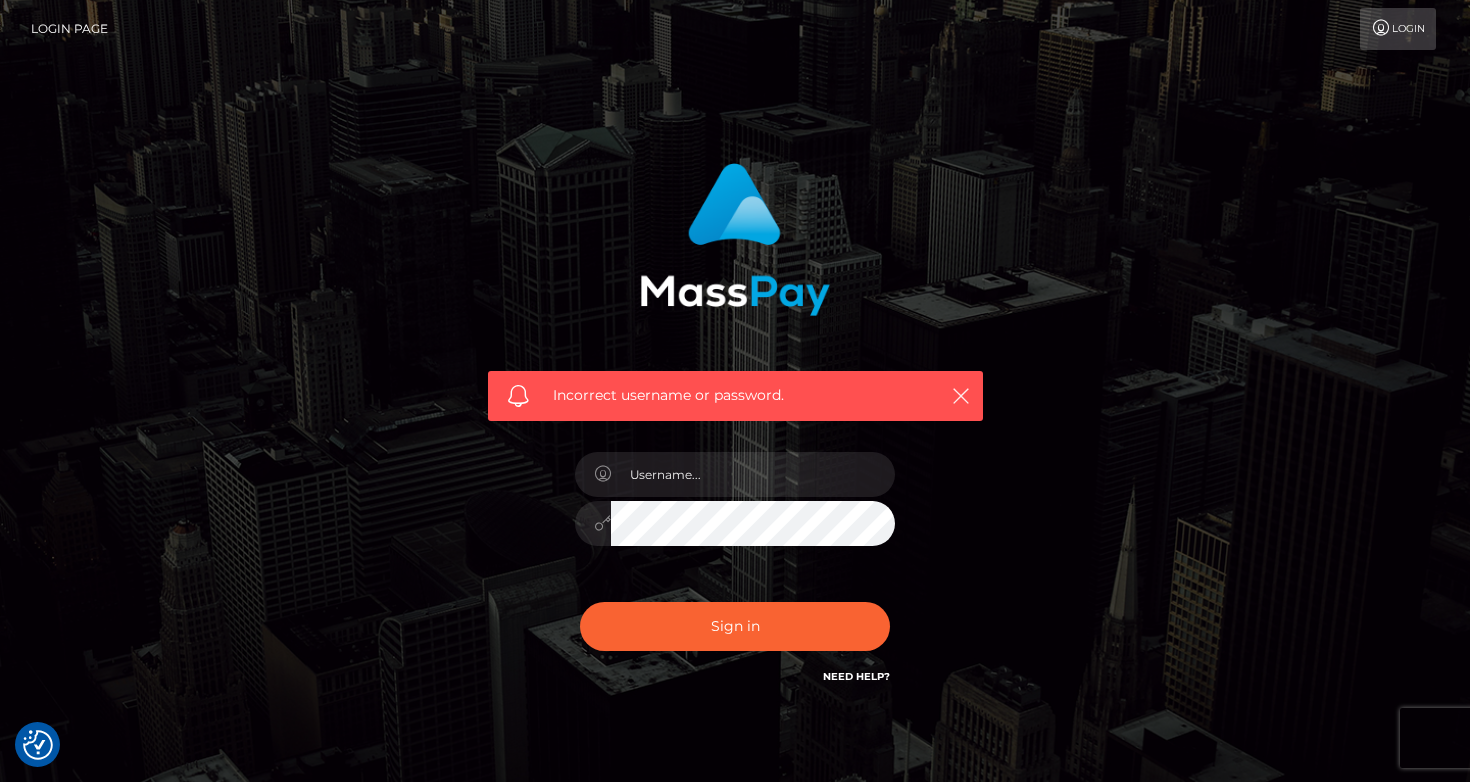 scroll, scrollTop: 2, scrollLeft: 0, axis: vertical 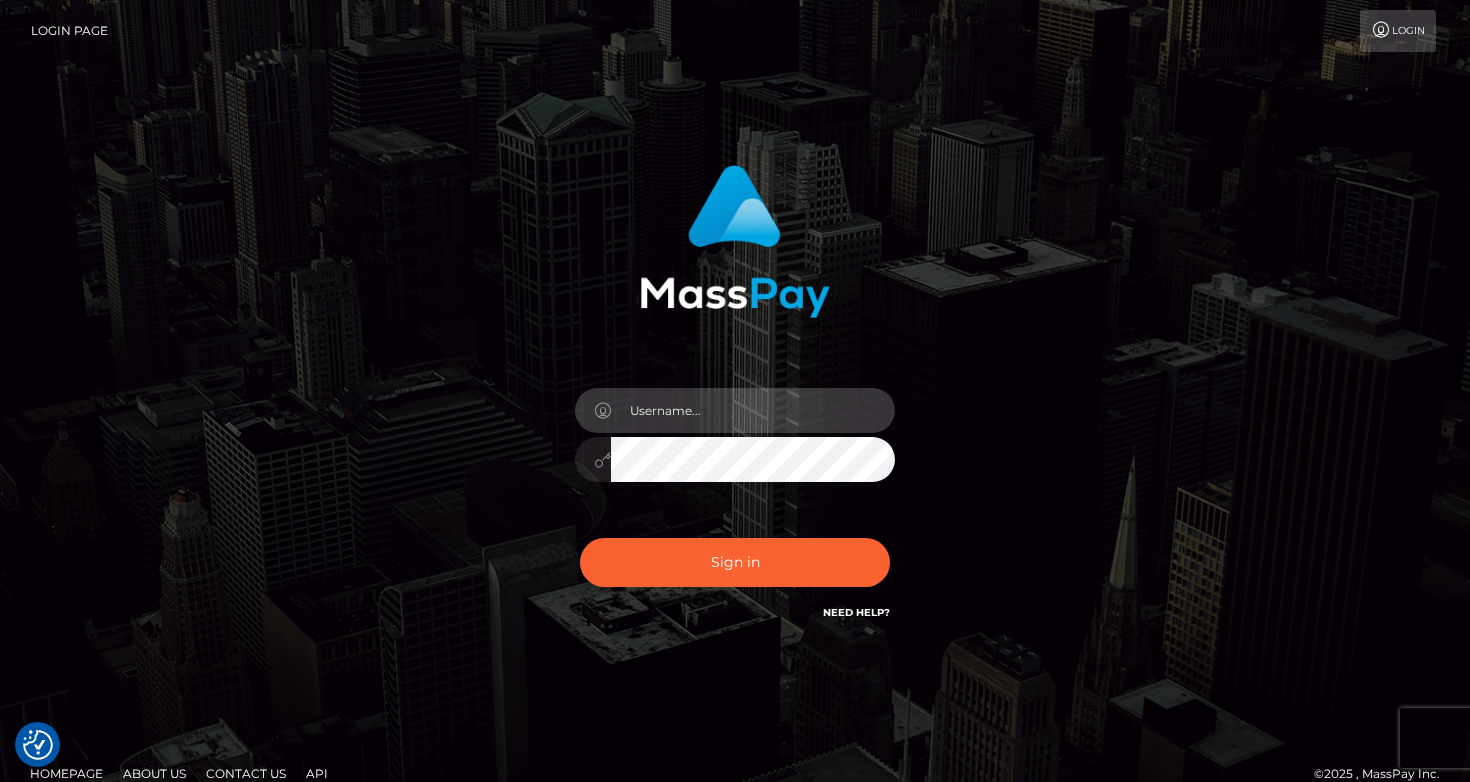 type on "[EMAIL]" 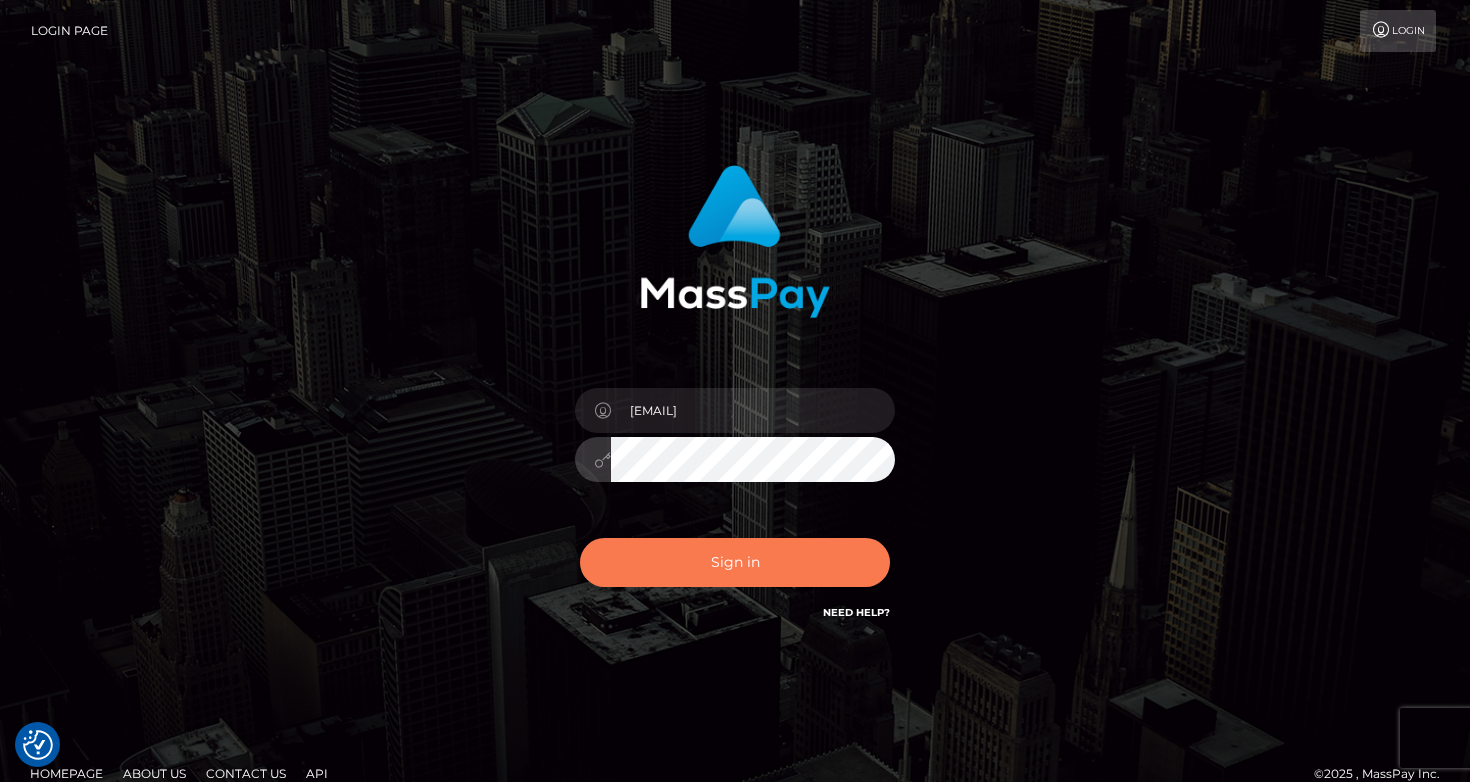 click on "Sign in" at bounding box center [735, 562] 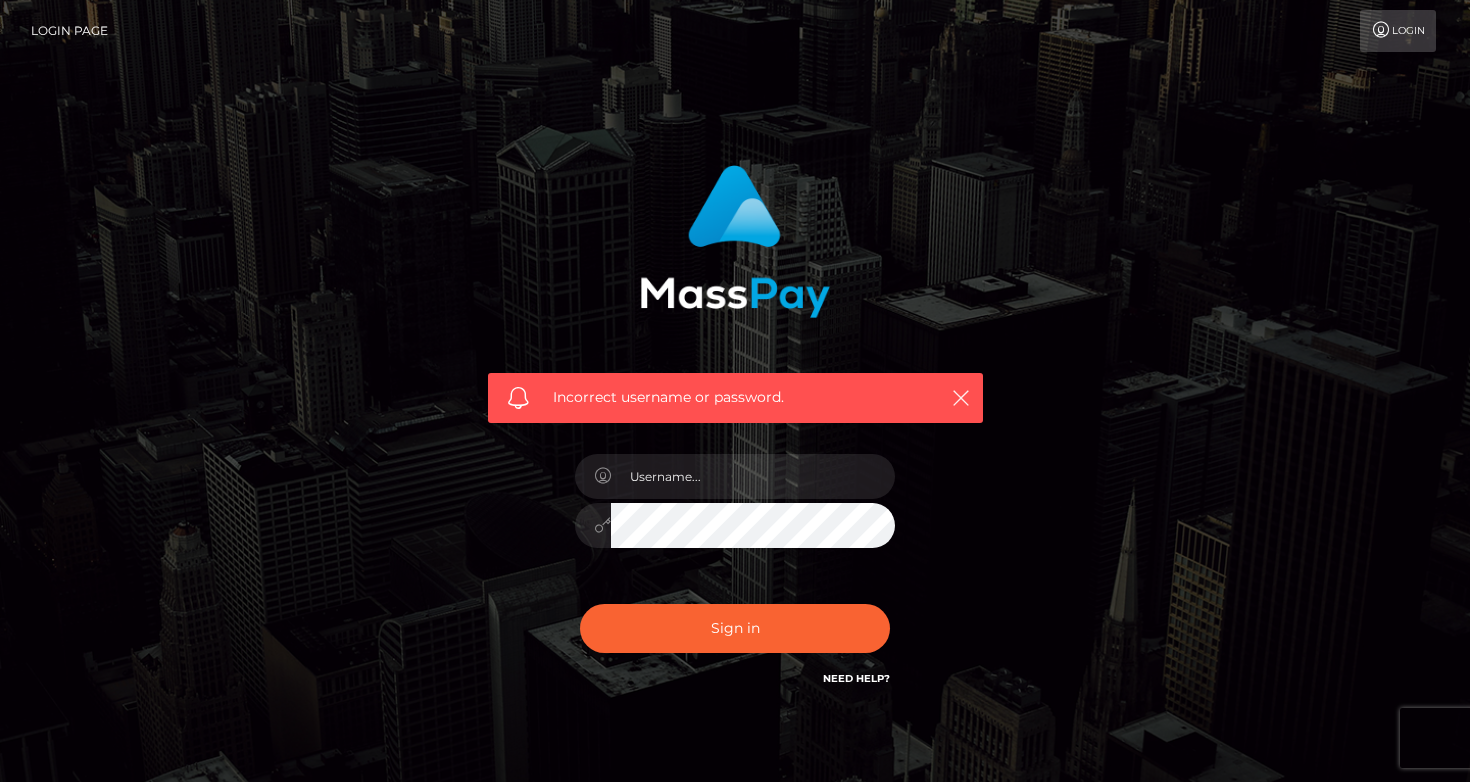 scroll, scrollTop: 0, scrollLeft: 0, axis: both 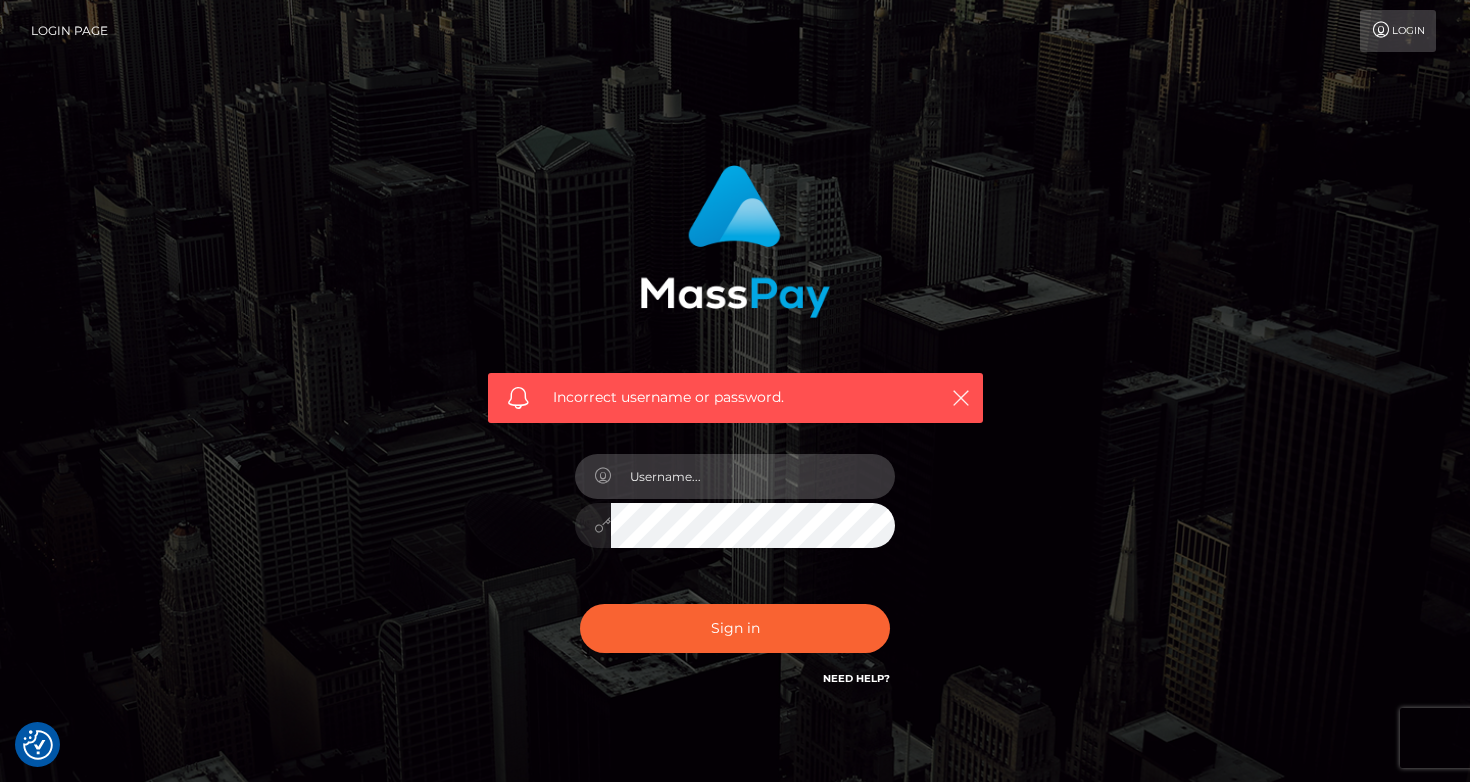 type on "[EMAIL]" 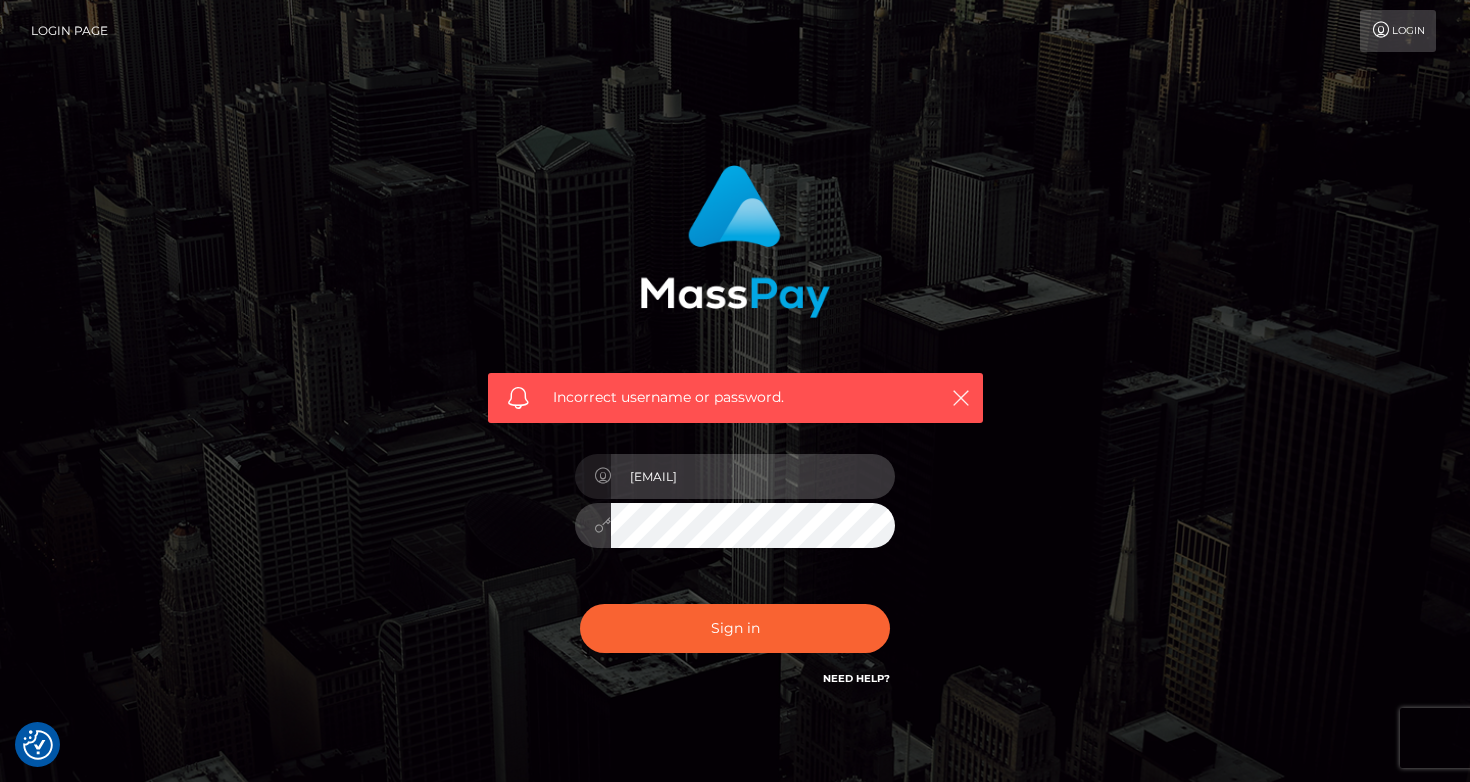 click on "peaachy@web.de" at bounding box center (753, 476) 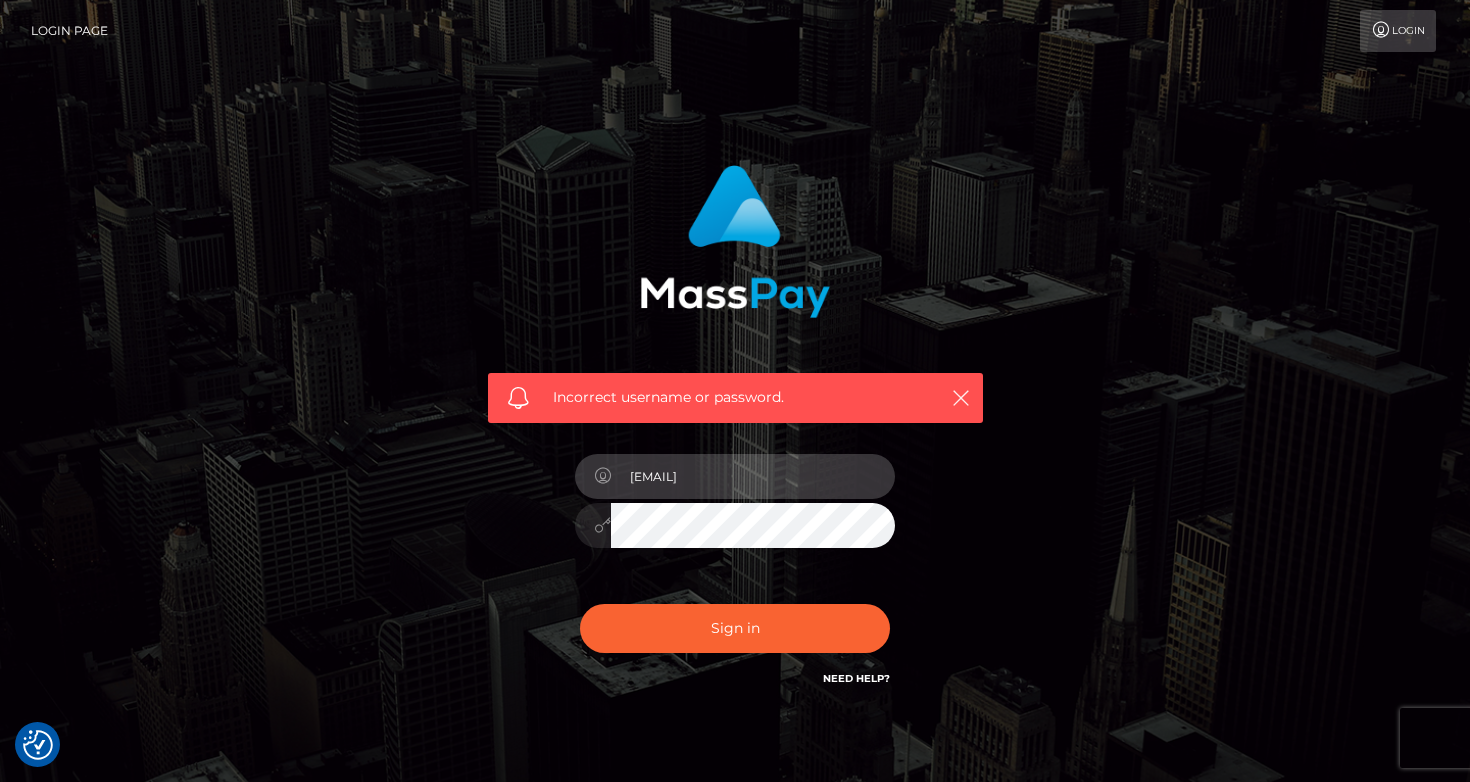 click on "[EMAIL]" at bounding box center [753, 476] 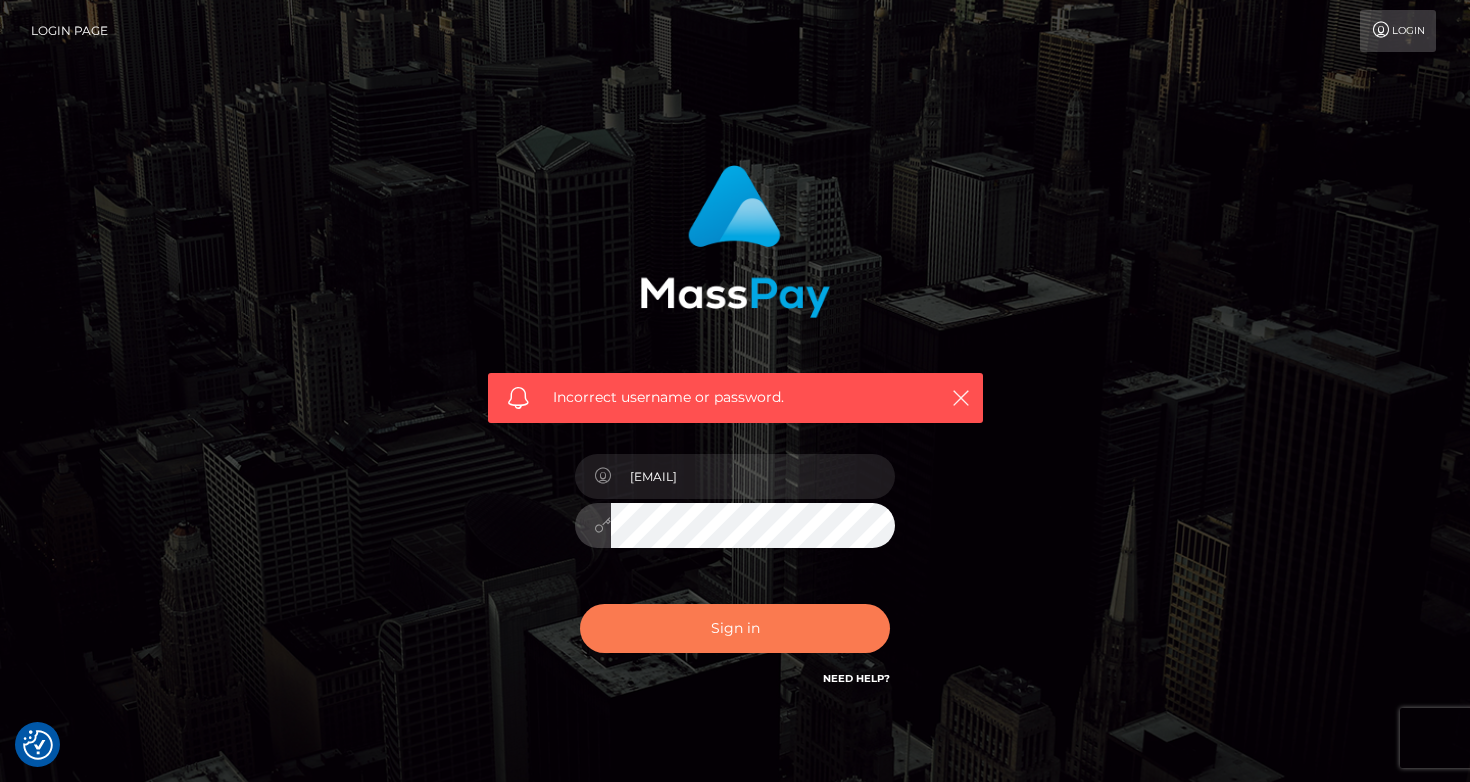 click on "Sign in" at bounding box center [735, 628] 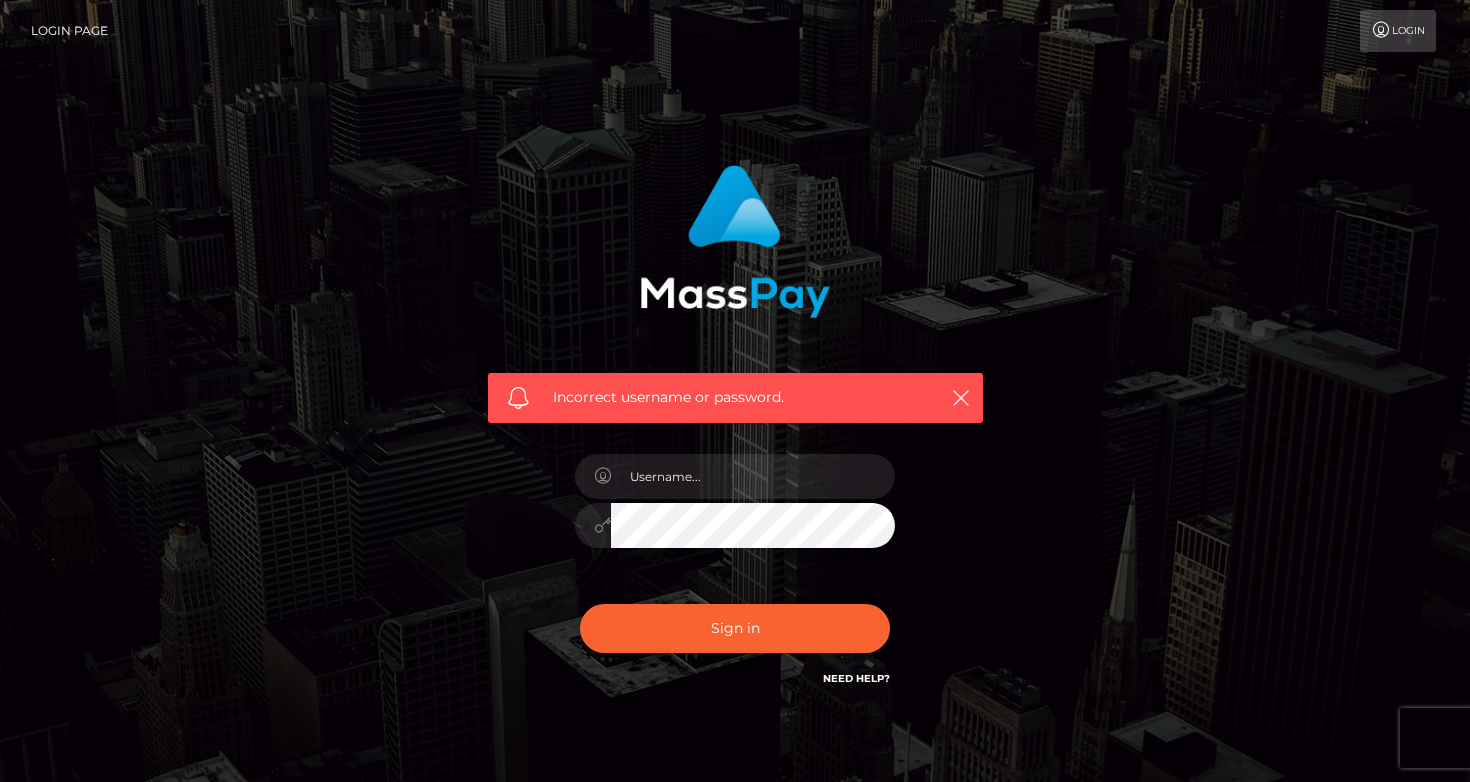 scroll, scrollTop: 0, scrollLeft: 0, axis: both 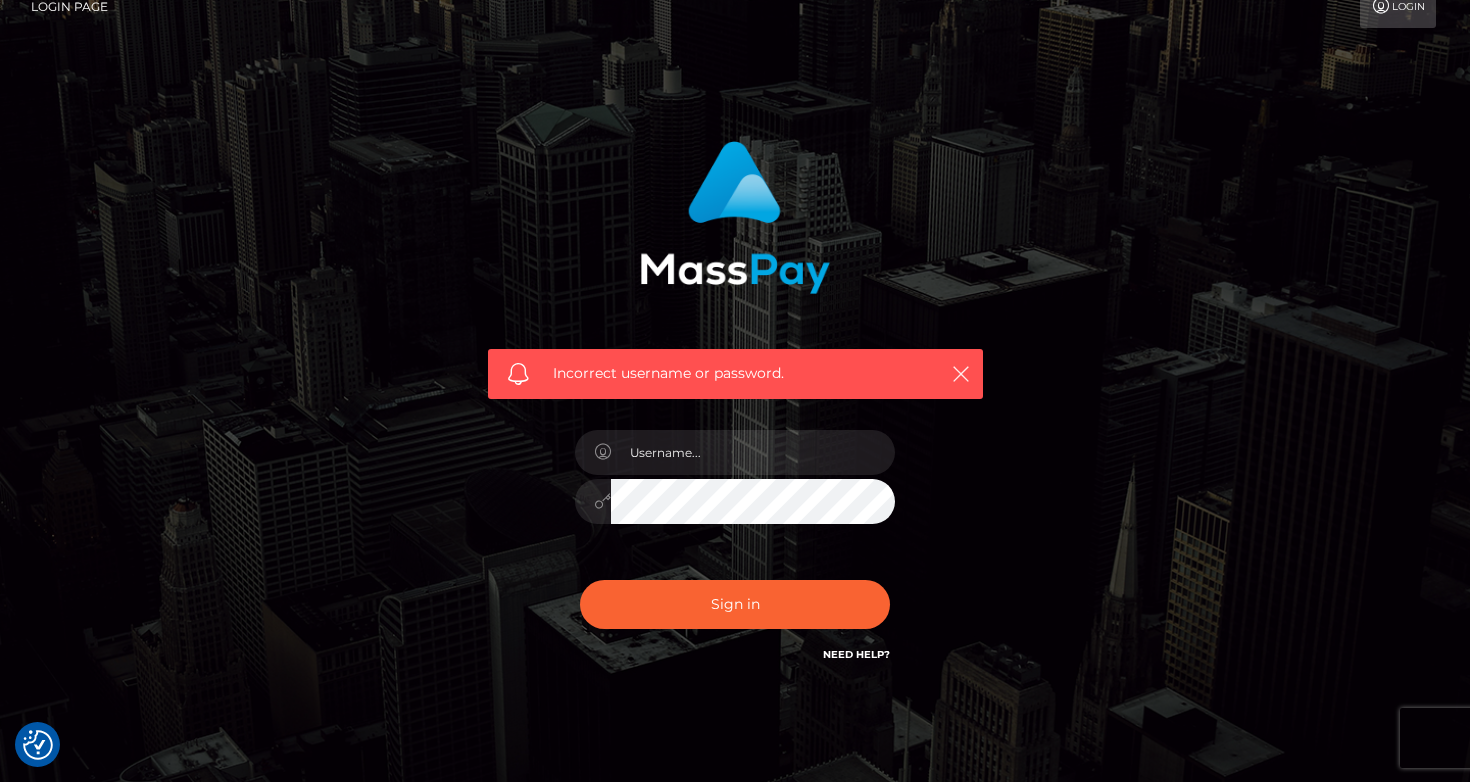 click on "Incorrect username or password." at bounding box center (735, 403) 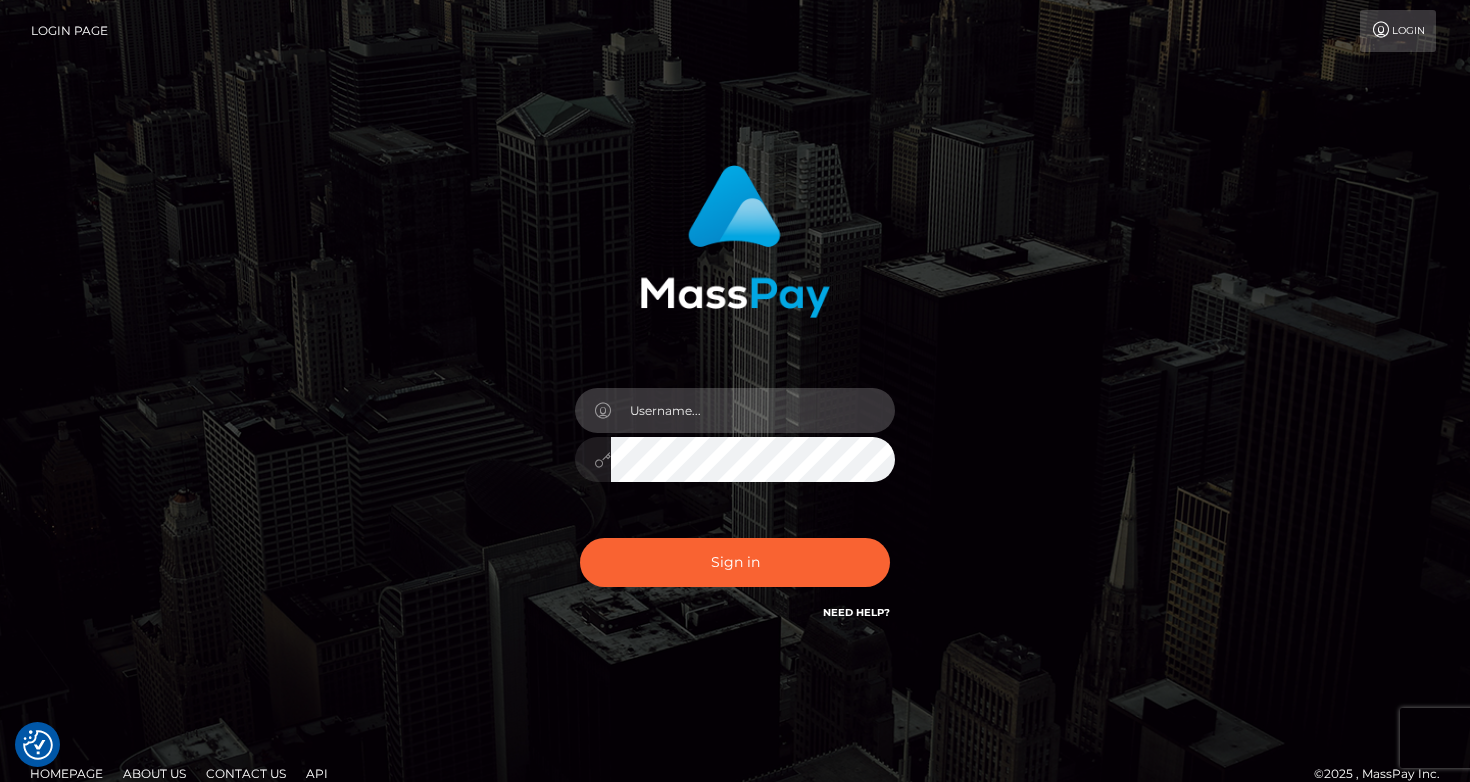 scroll, scrollTop: 0, scrollLeft: 0, axis: both 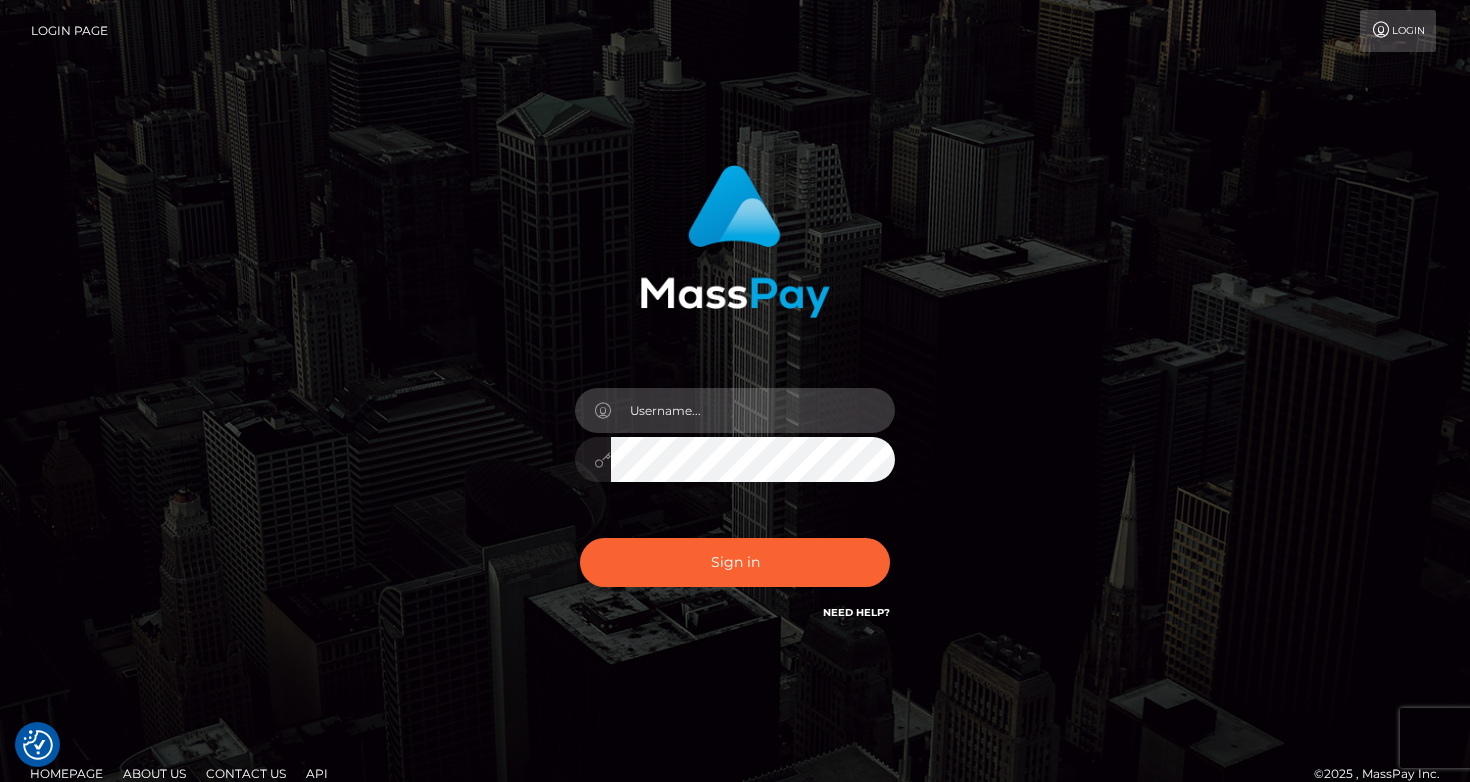 click at bounding box center [753, 410] 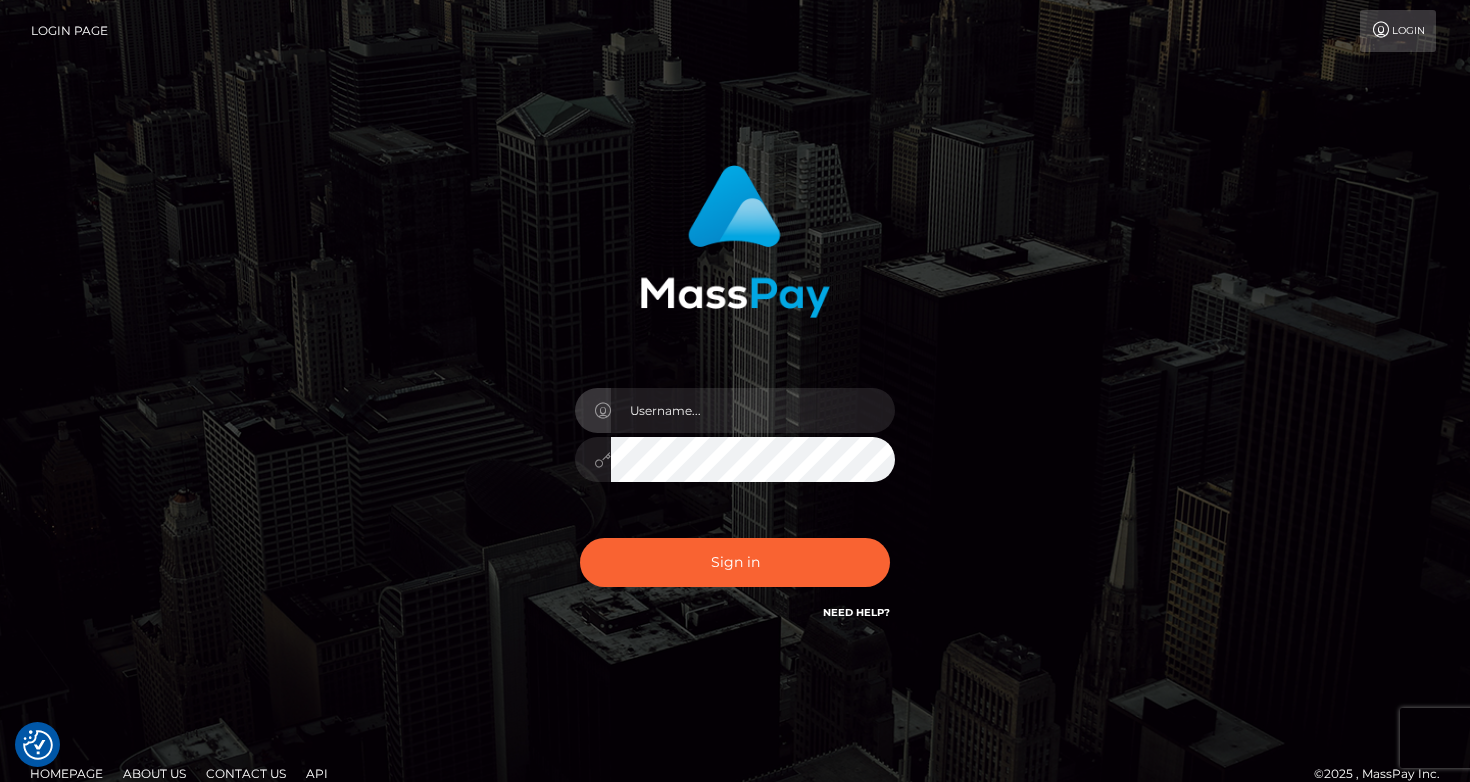 click at bounding box center [735, 449] 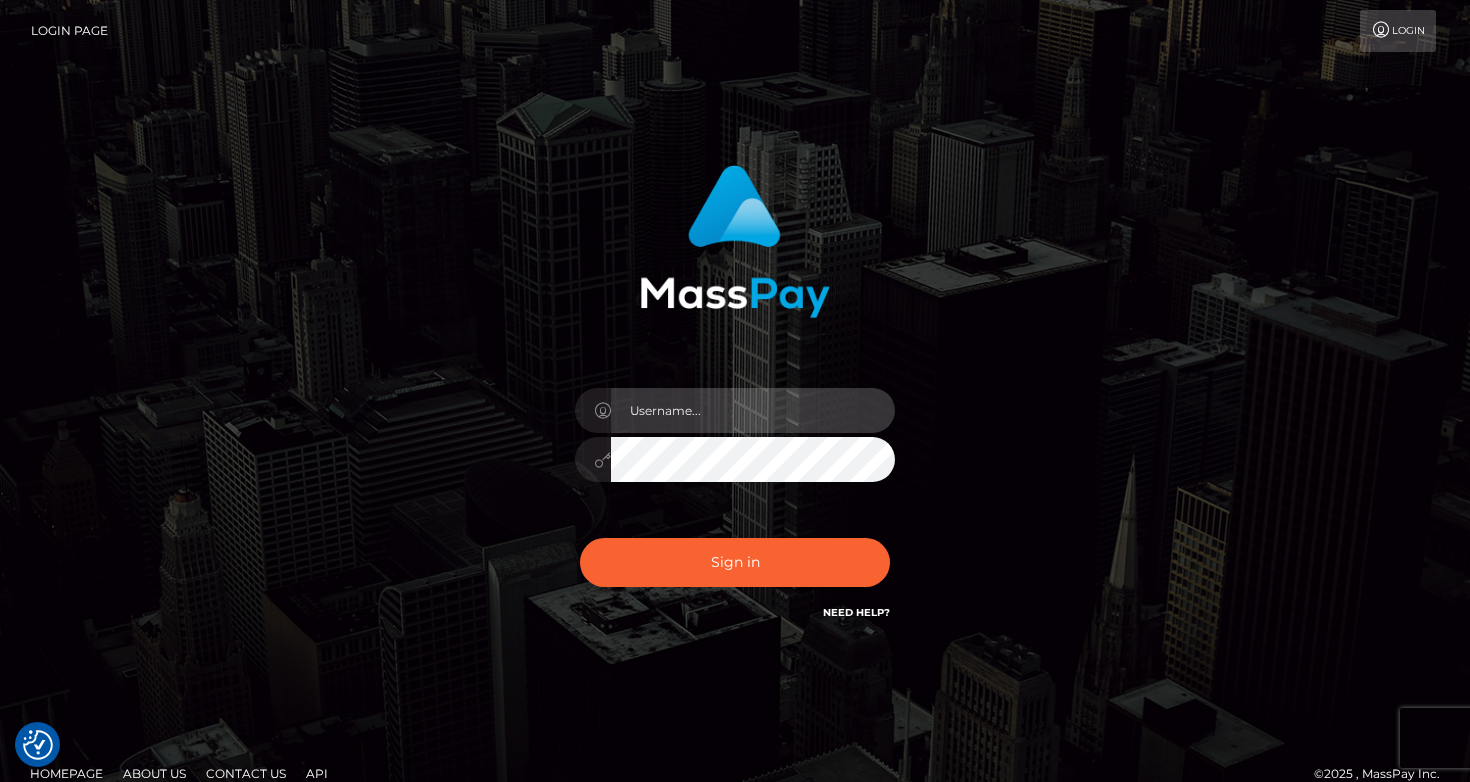 click at bounding box center [753, 410] 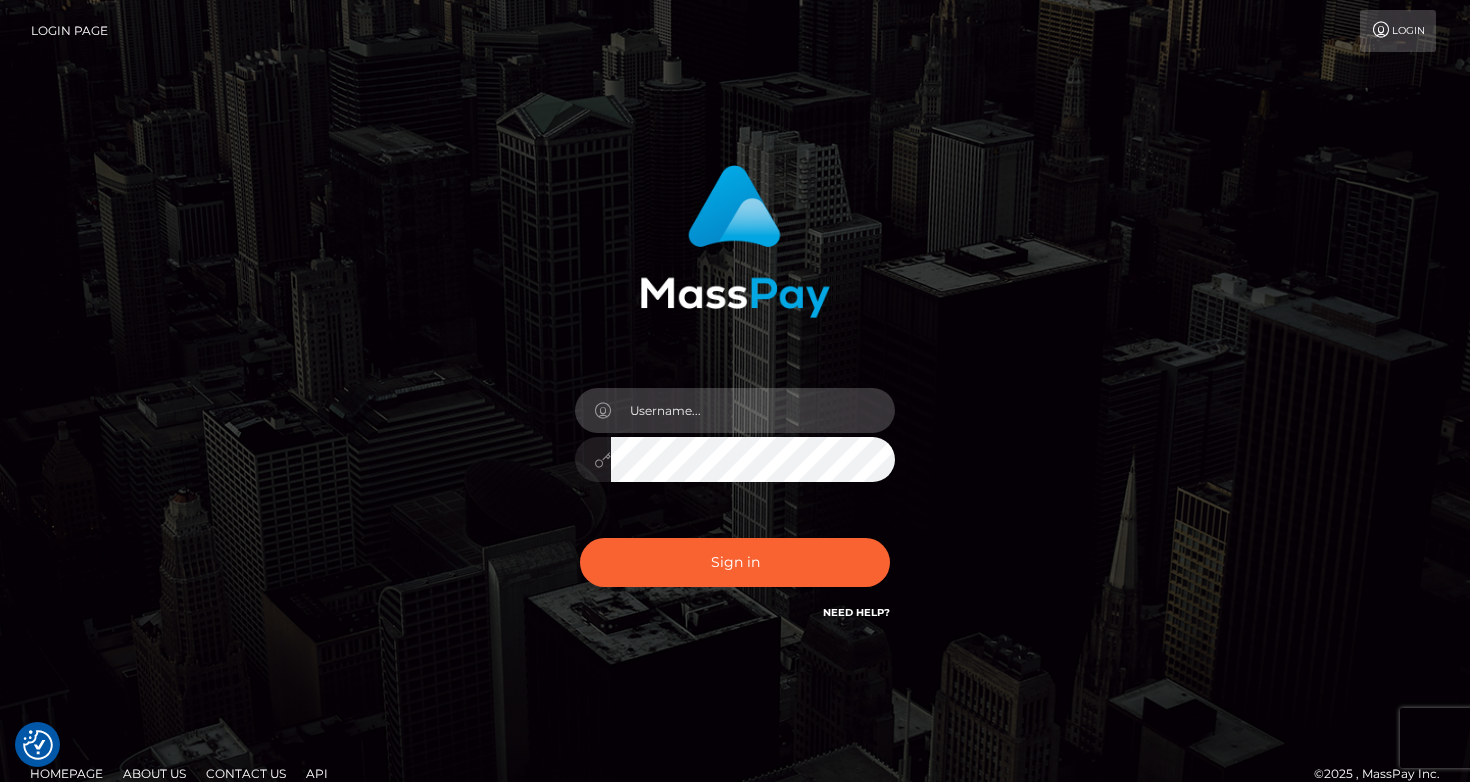 click at bounding box center (753, 410) 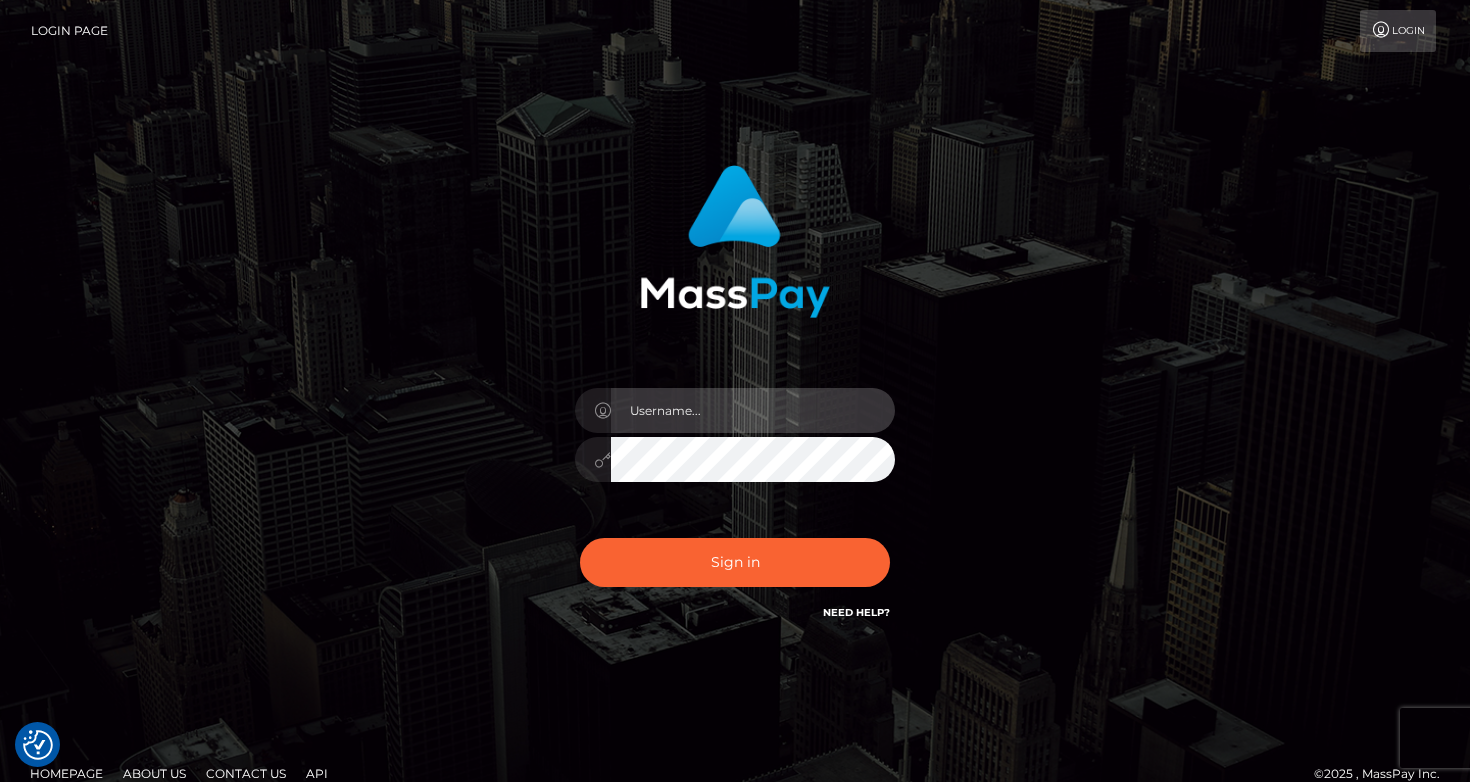 type on "[EMAIL]" 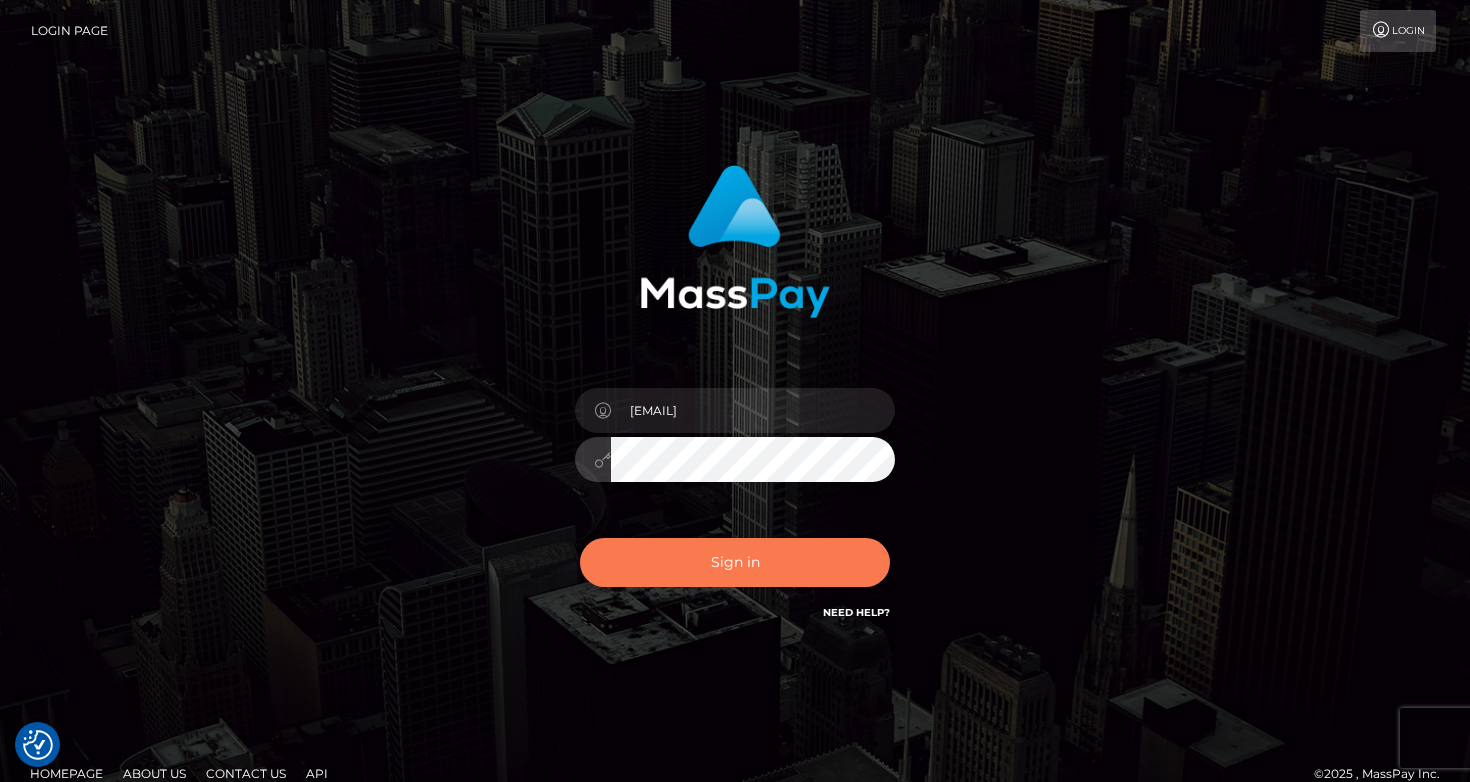 click on "Sign in" at bounding box center [735, 562] 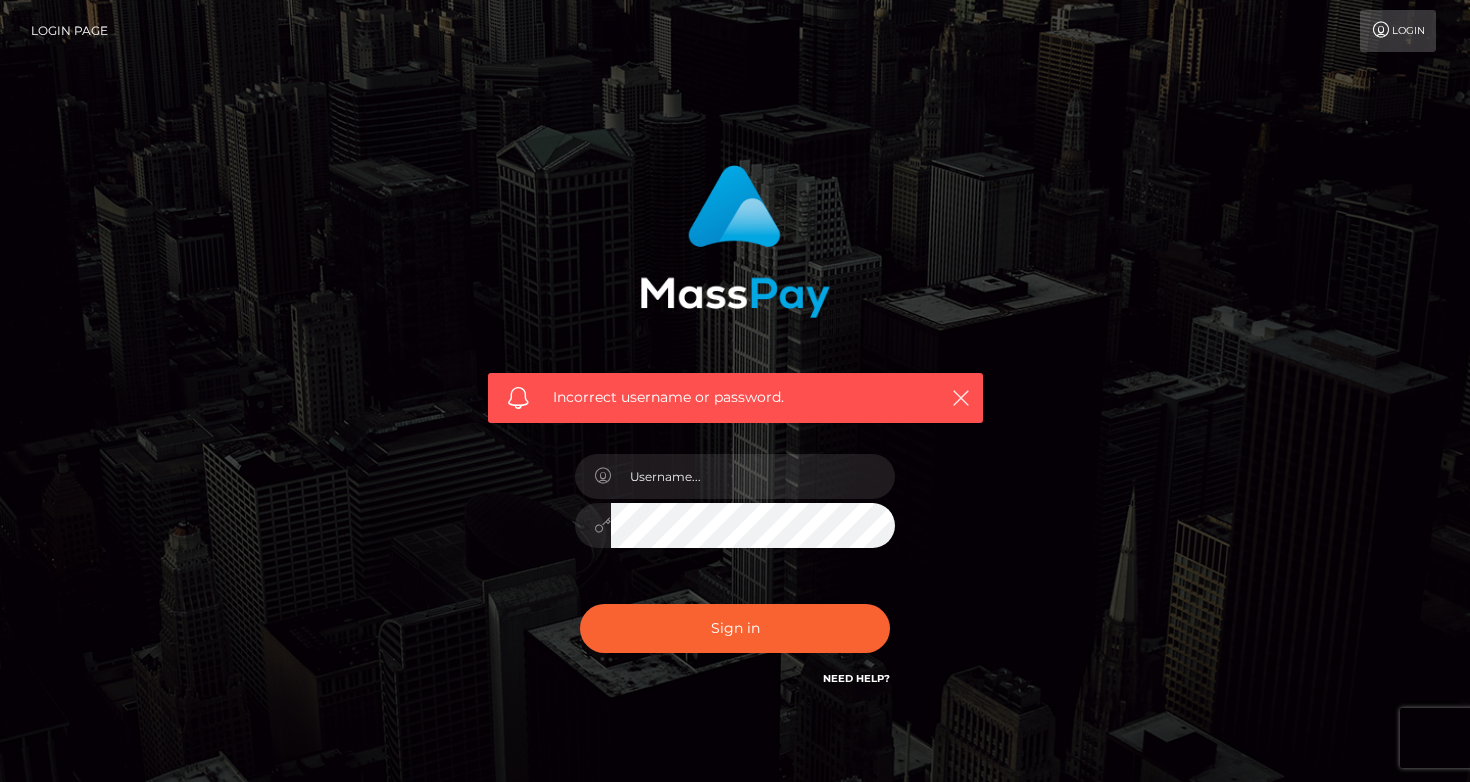 scroll, scrollTop: 0, scrollLeft: 0, axis: both 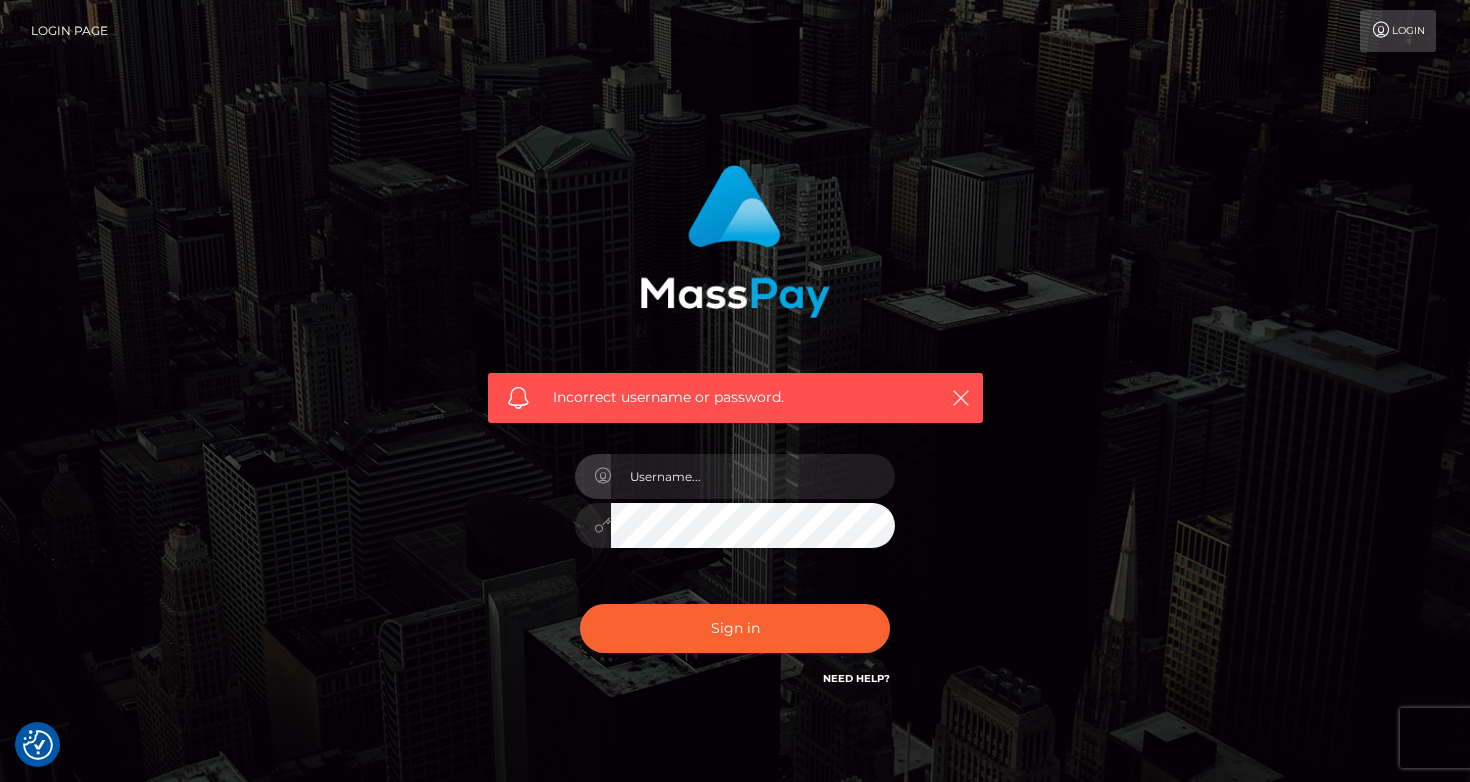 click on "Login Page
Login" at bounding box center [735, 31] 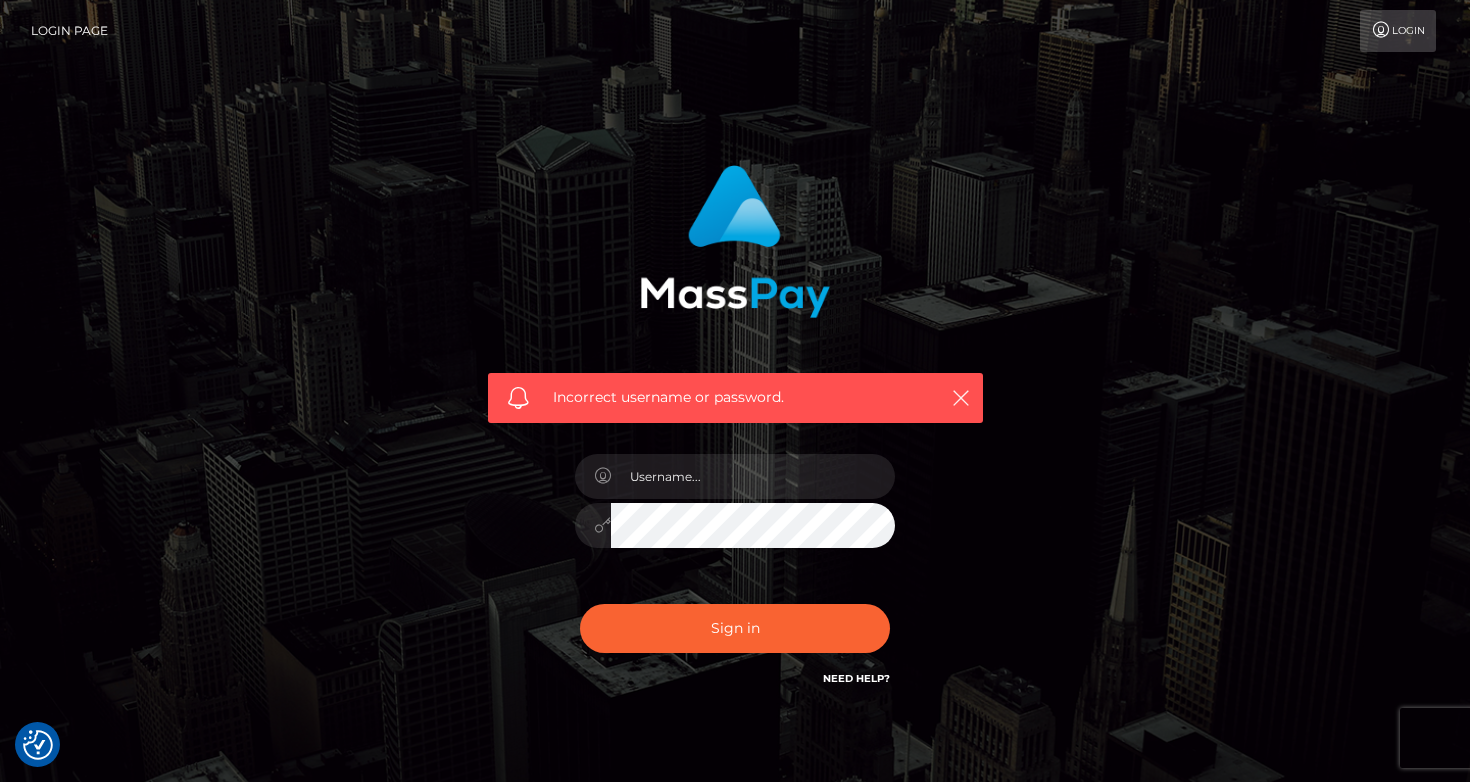 click on "Incorrect username or password." at bounding box center [735, 437] 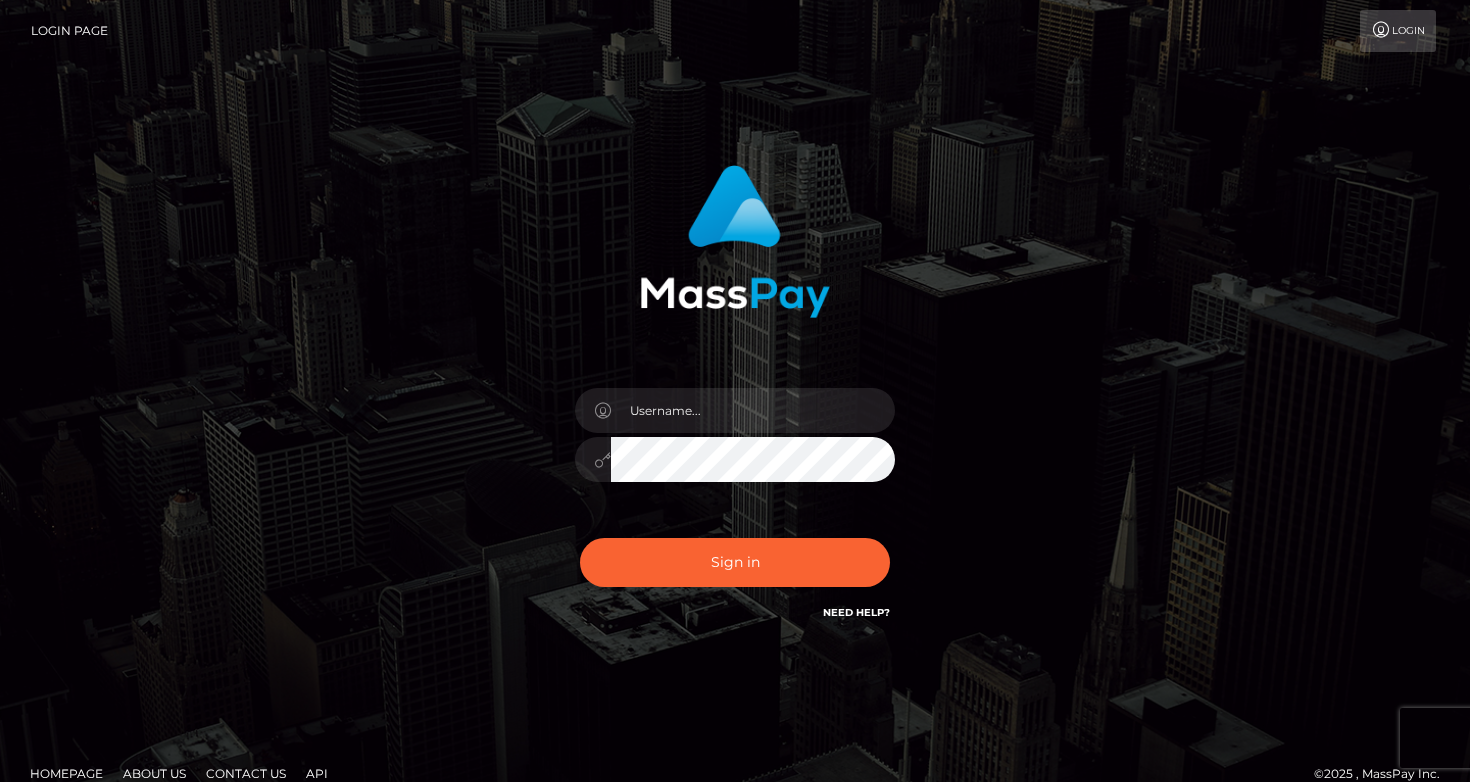 scroll, scrollTop: 0, scrollLeft: 0, axis: both 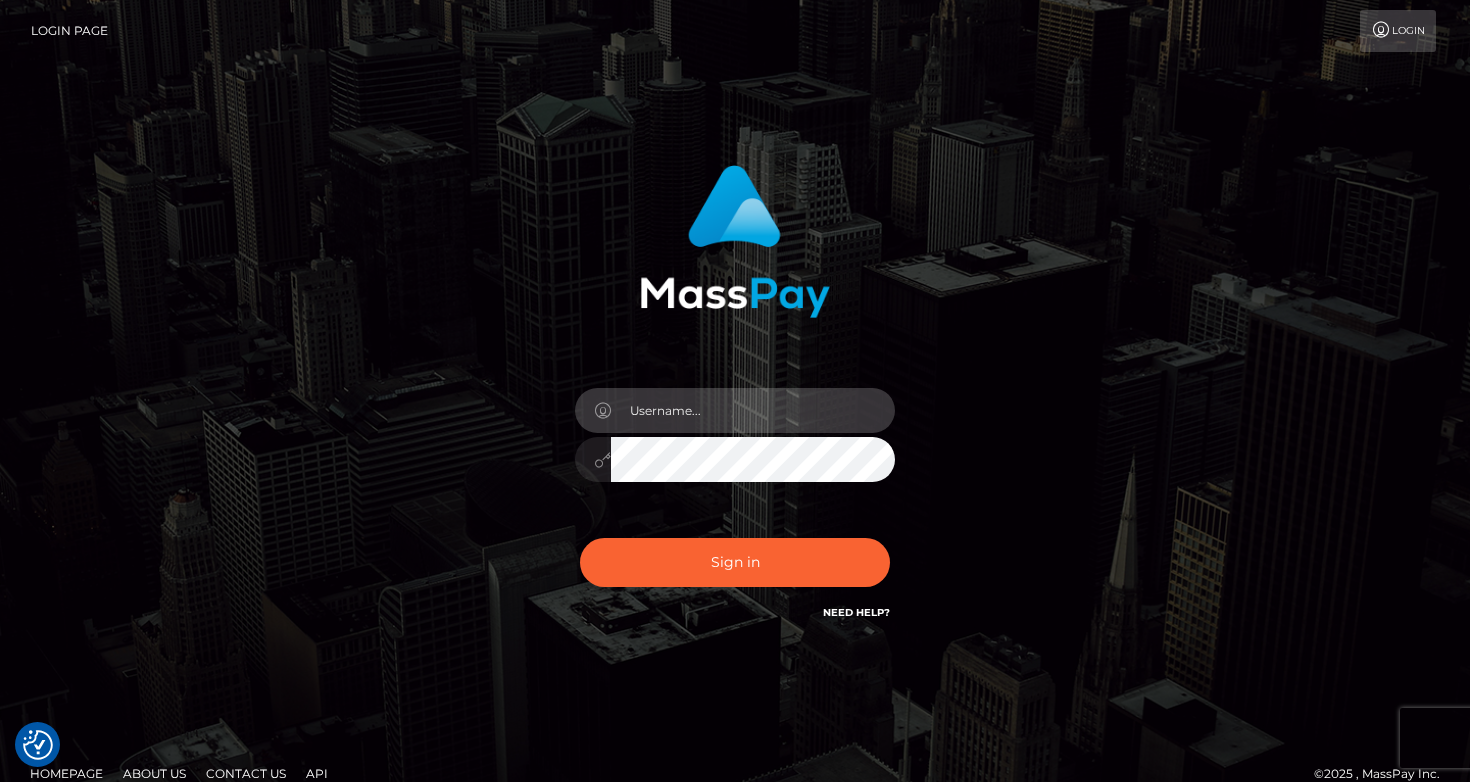 type on "[EMAIL]" 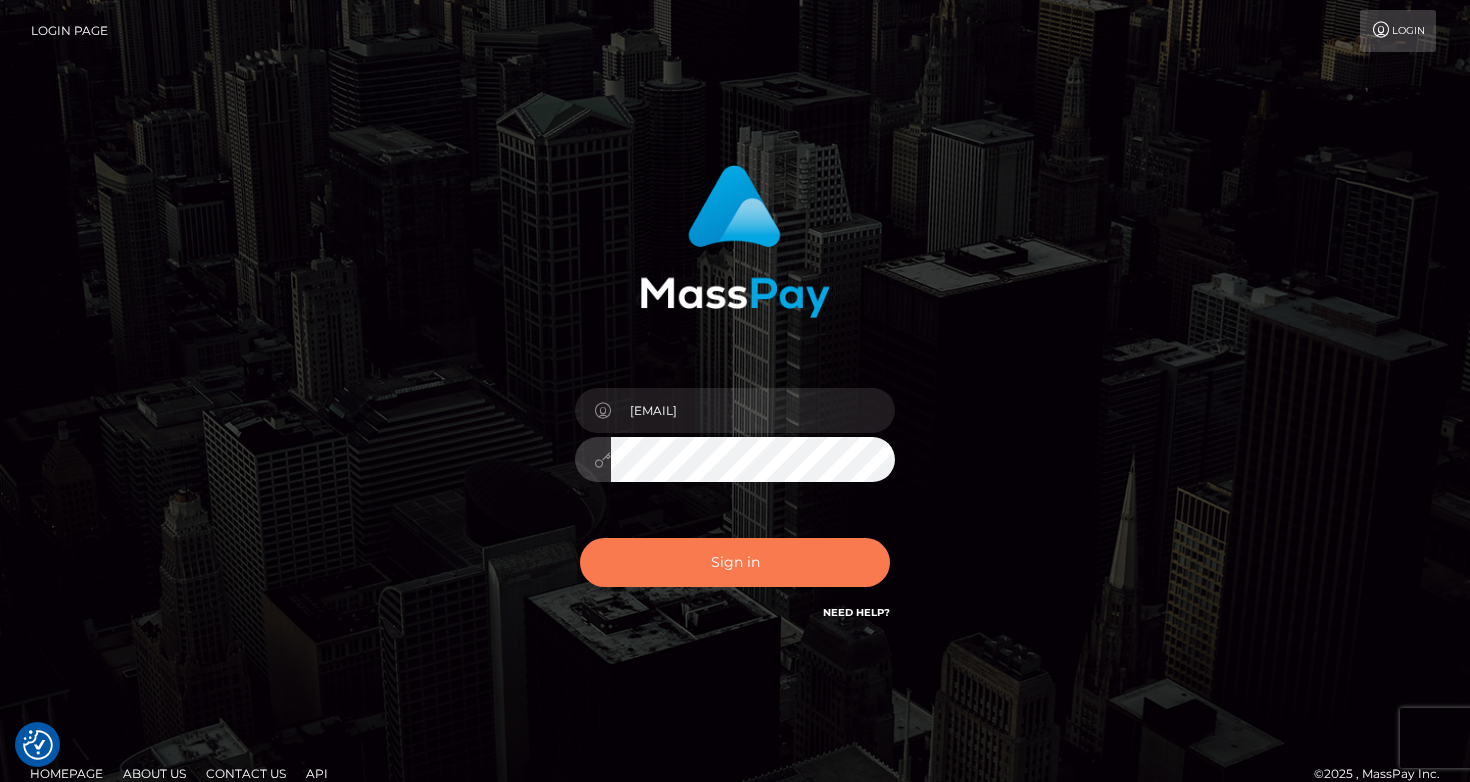 click on "Sign in" at bounding box center (735, 562) 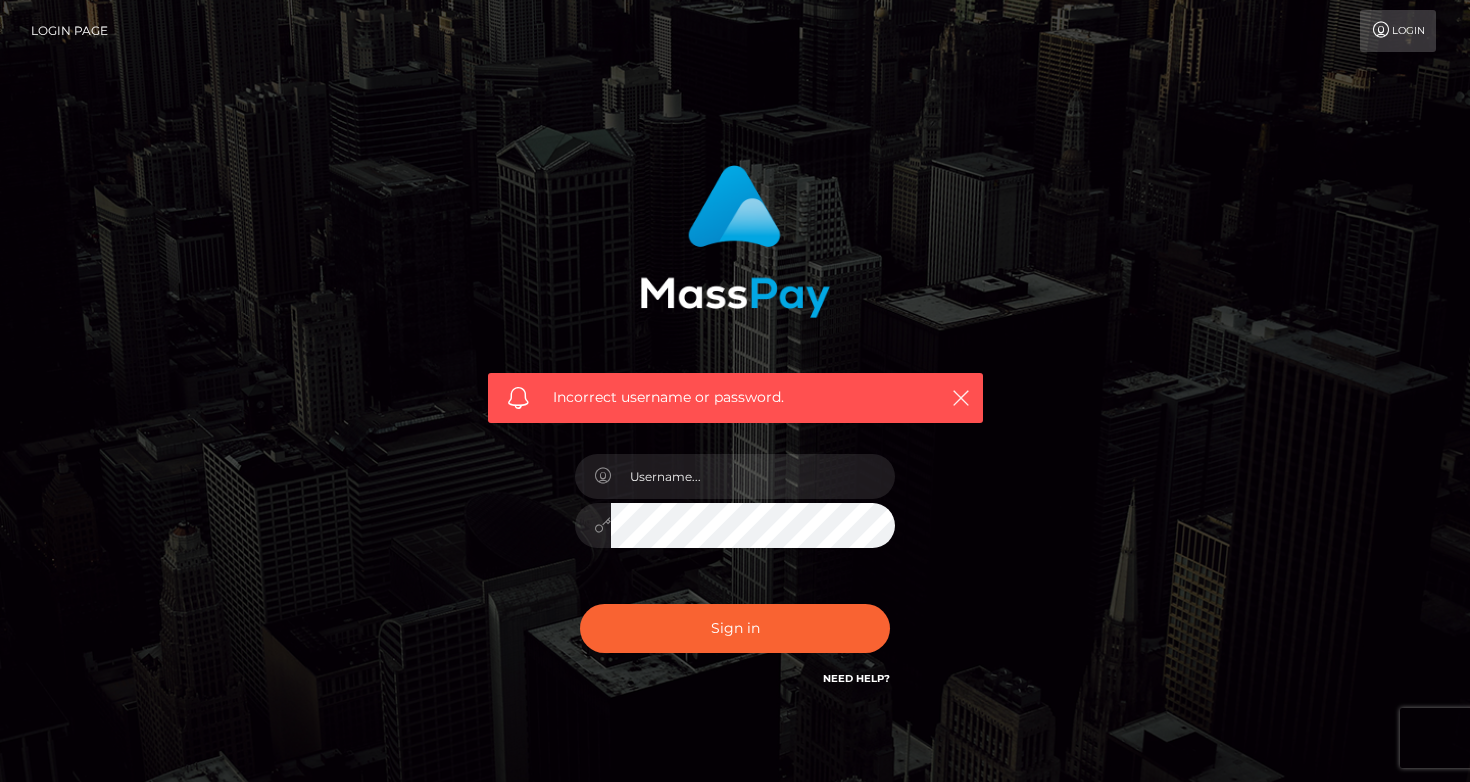 scroll, scrollTop: 0, scrollLeft: 0, axis: both 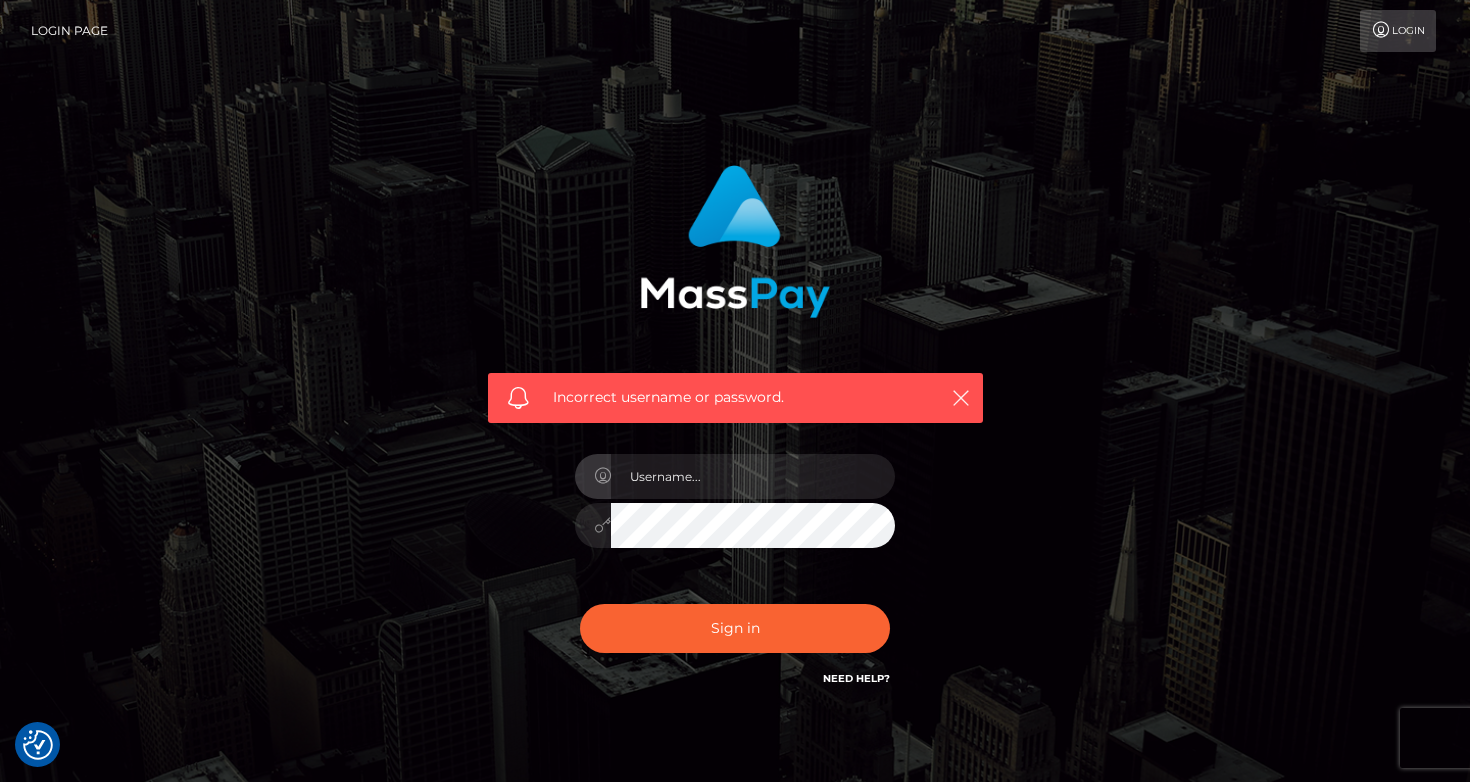 click on "Incorrect username or password." at bounding box center (735, 437) 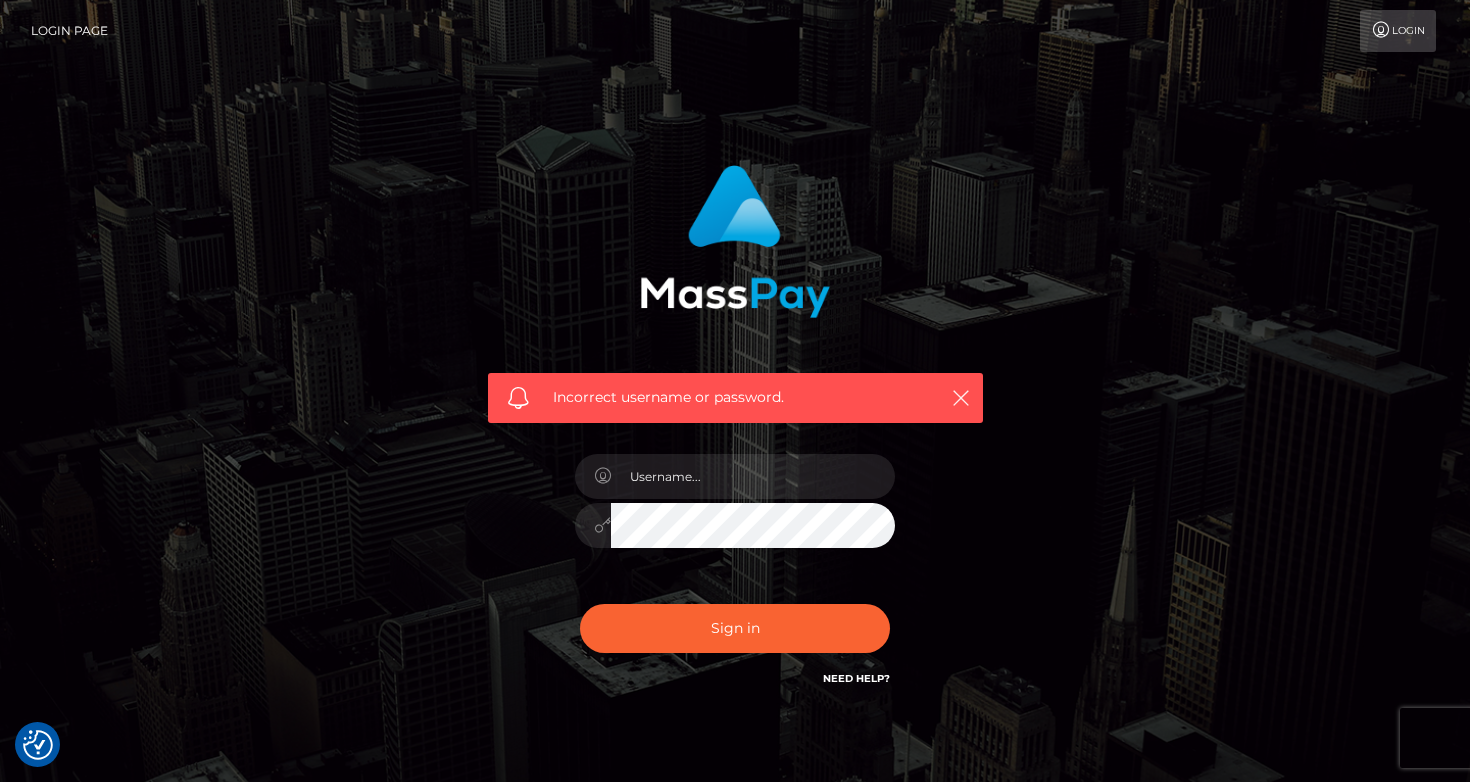 click on "Login Page" at bounding box center (69, 31) 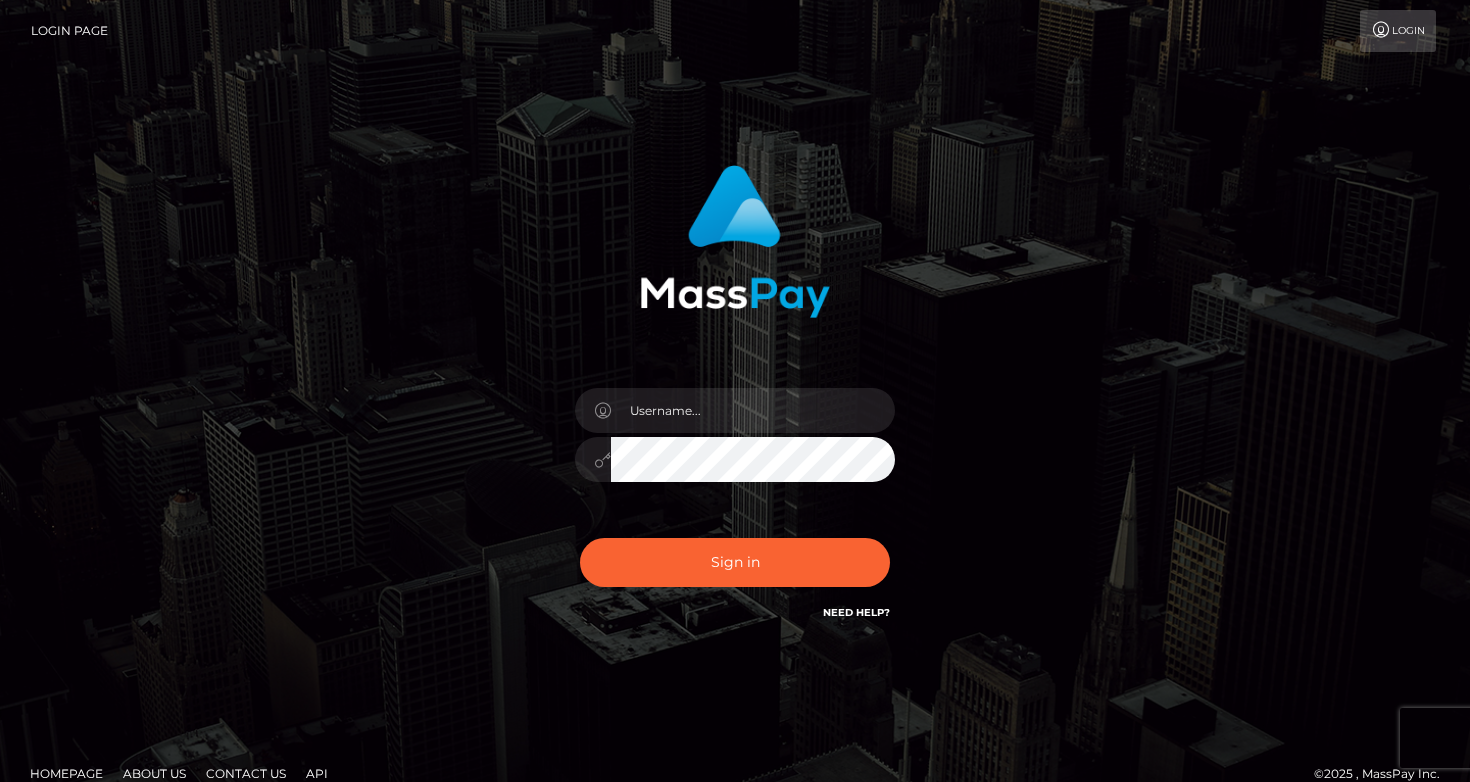 scroll, scrollTop: 0, scrollLeft: 0, axis: both 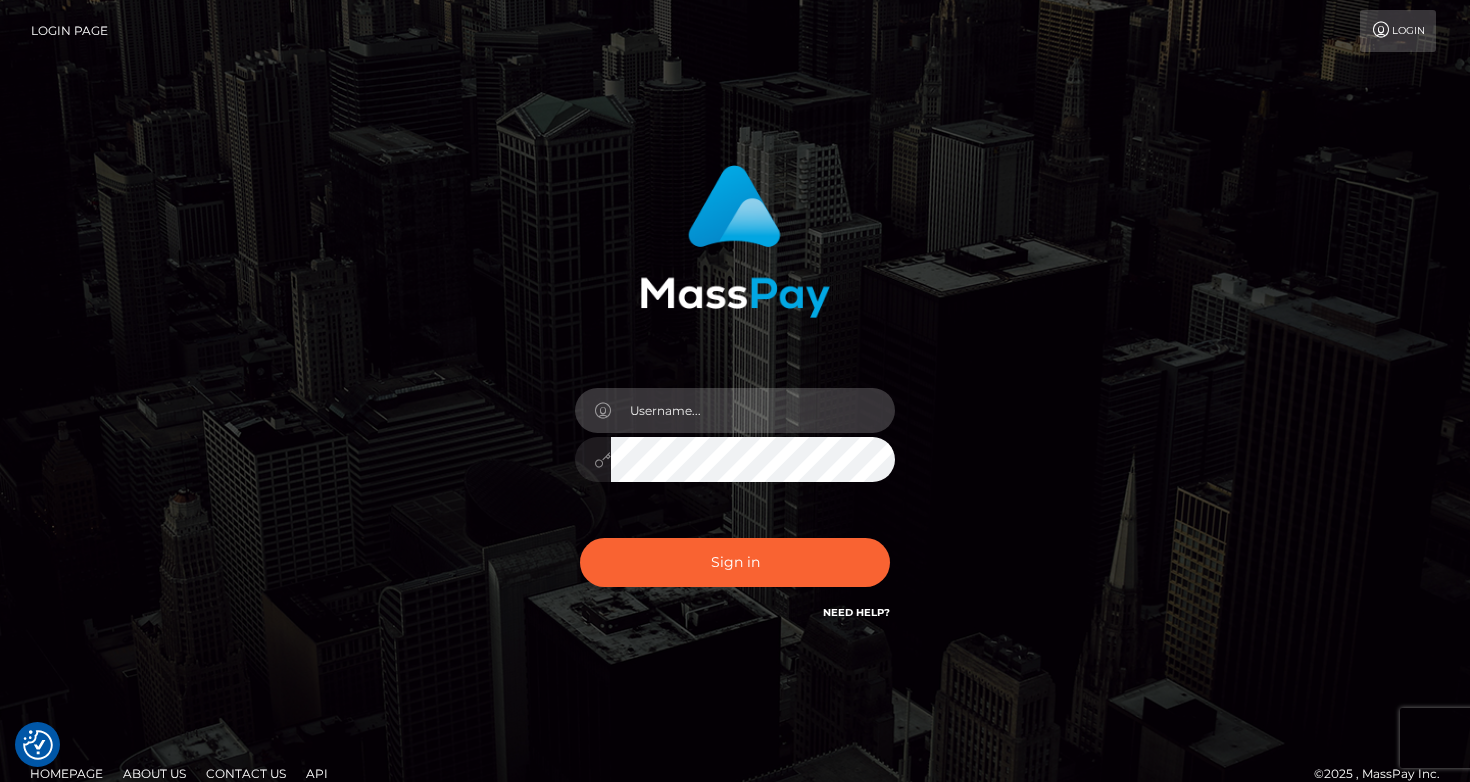 click at bounding box center (753, 410) 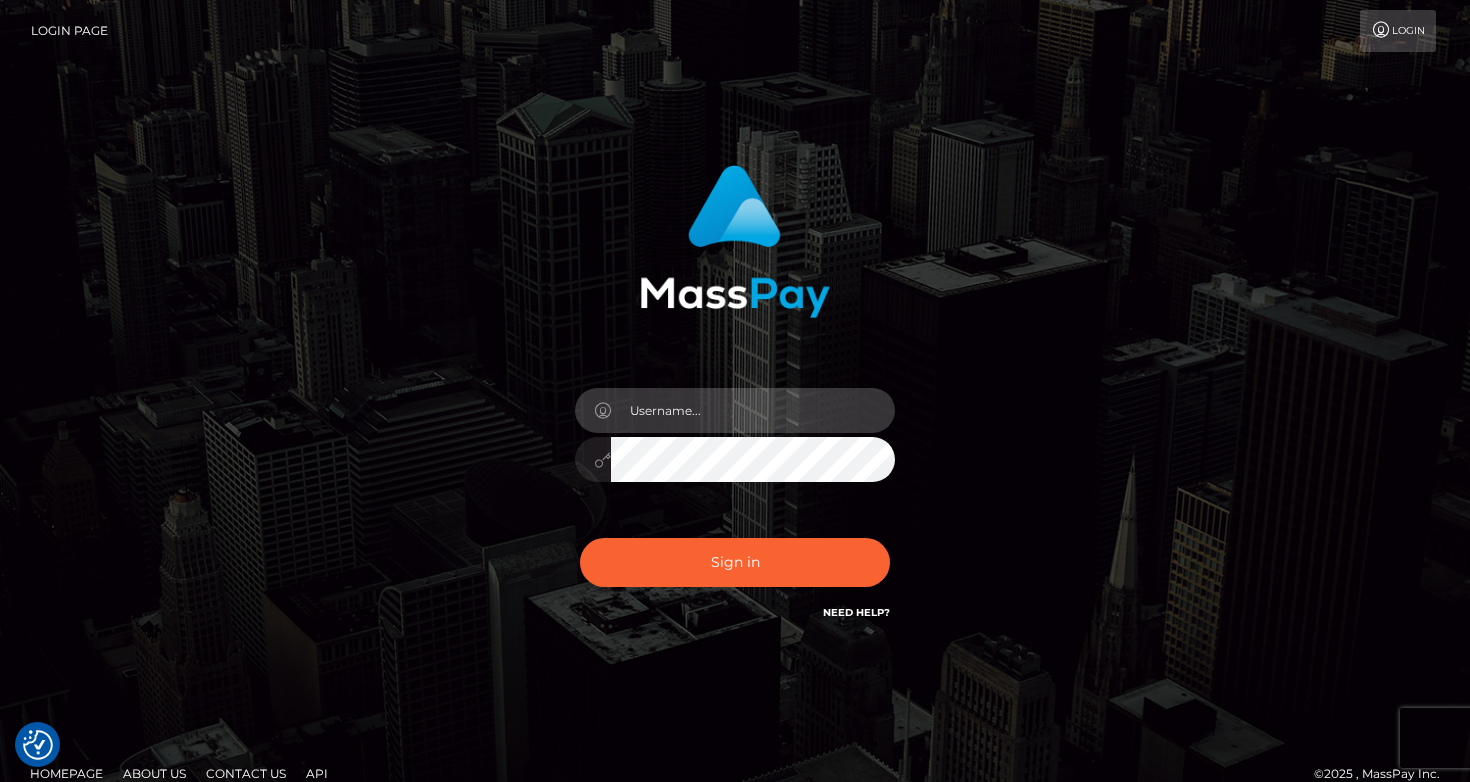 type on "[EMAIL]" 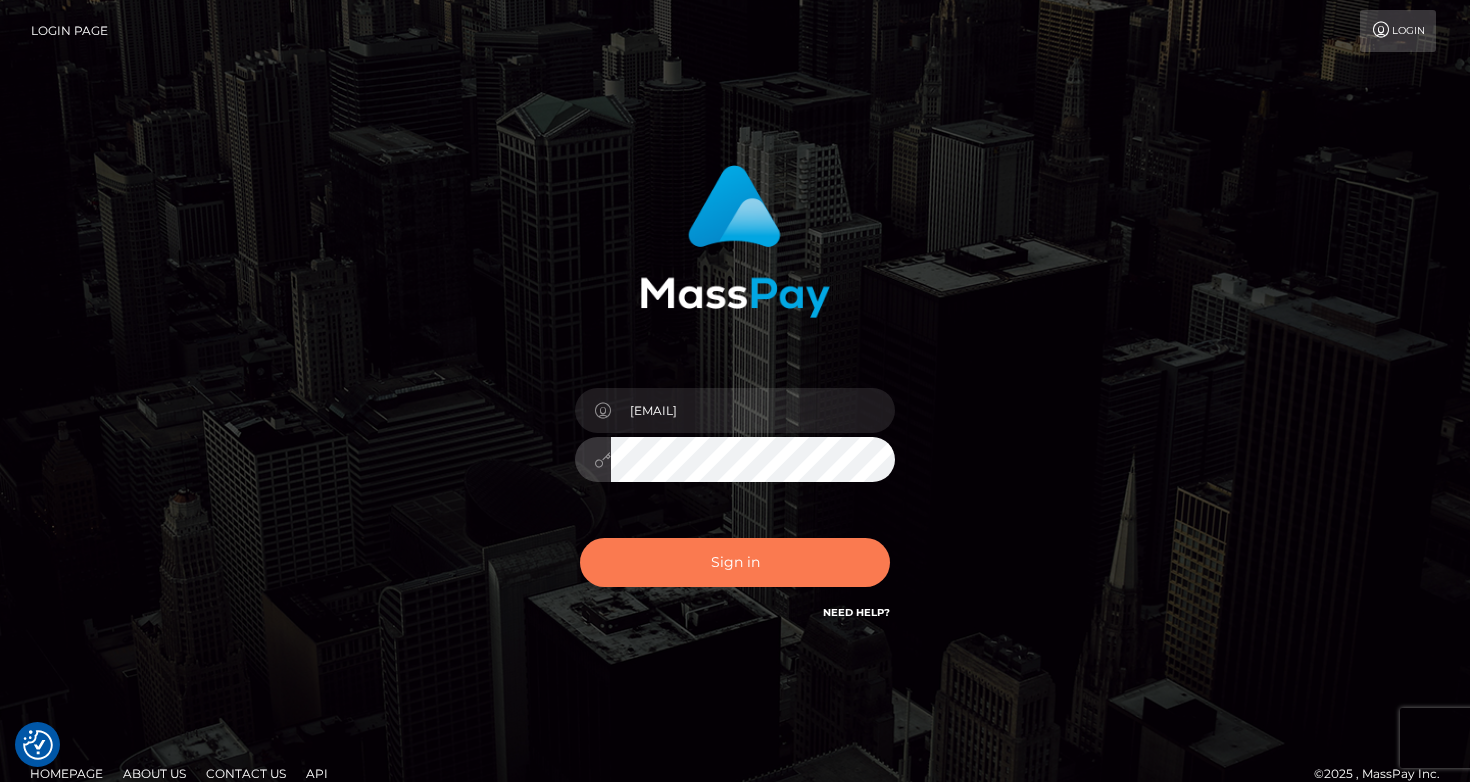 click on "Sign in" at bounding box center (735, 562) 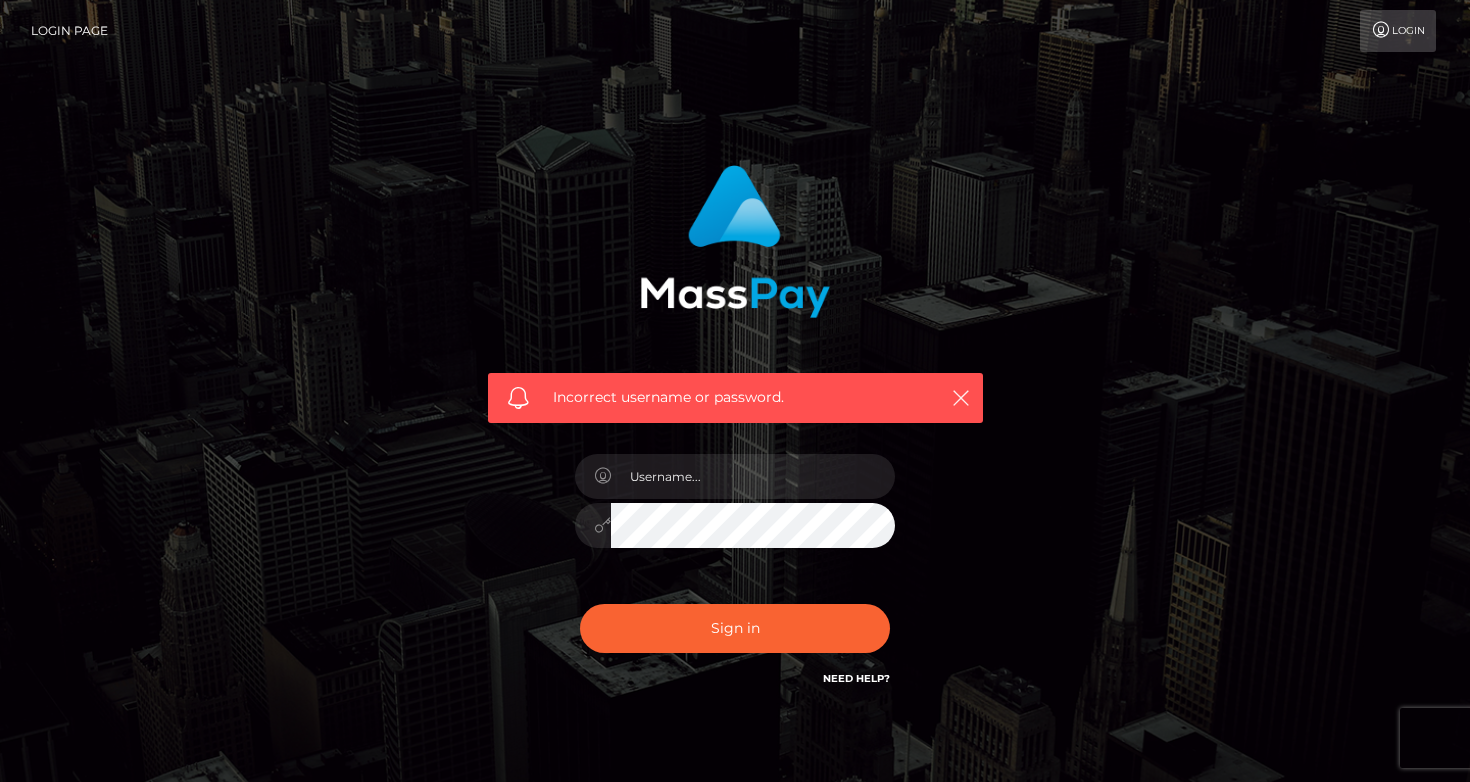 scroll, scrollTop: 0, scrollLeft: 0, axis: both 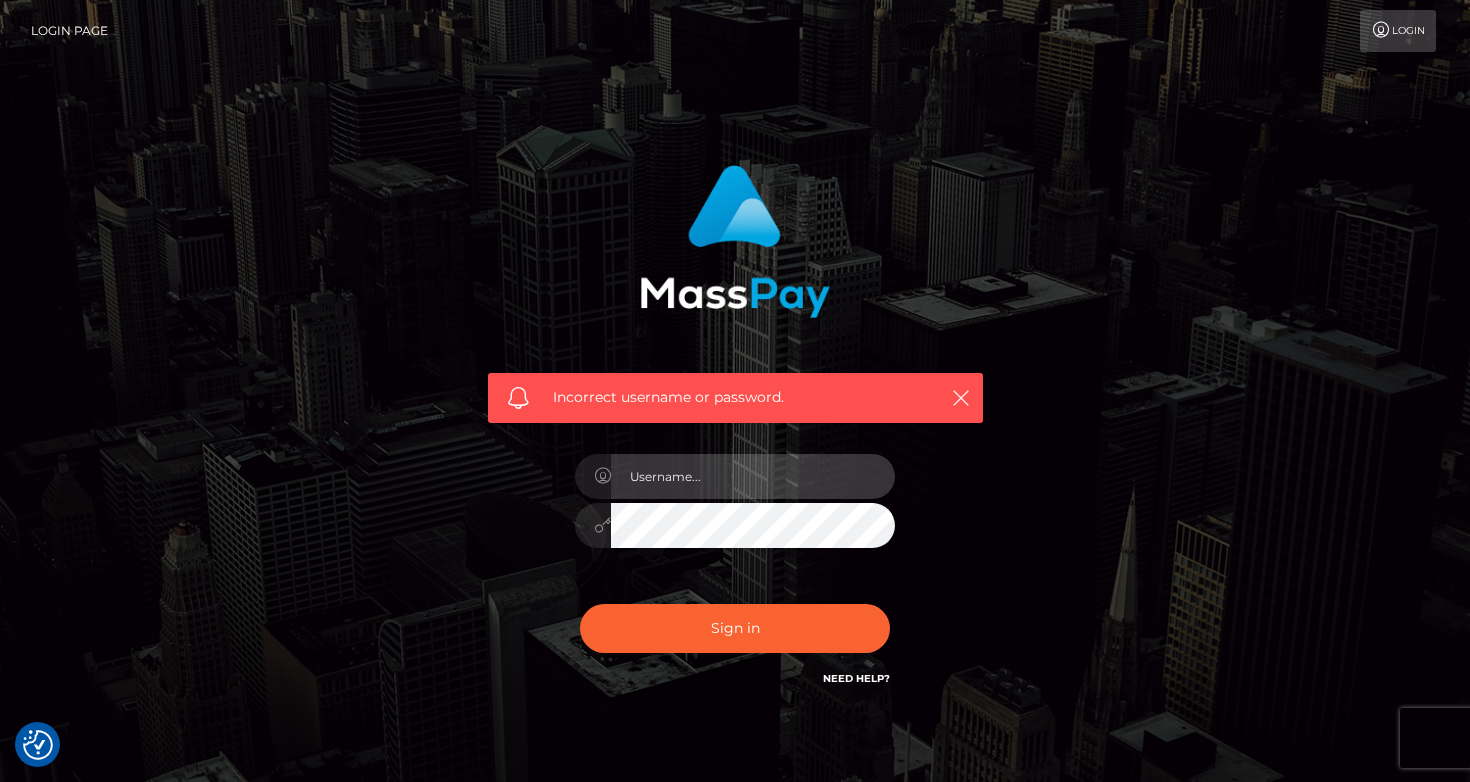 type on "[EMAIL]" 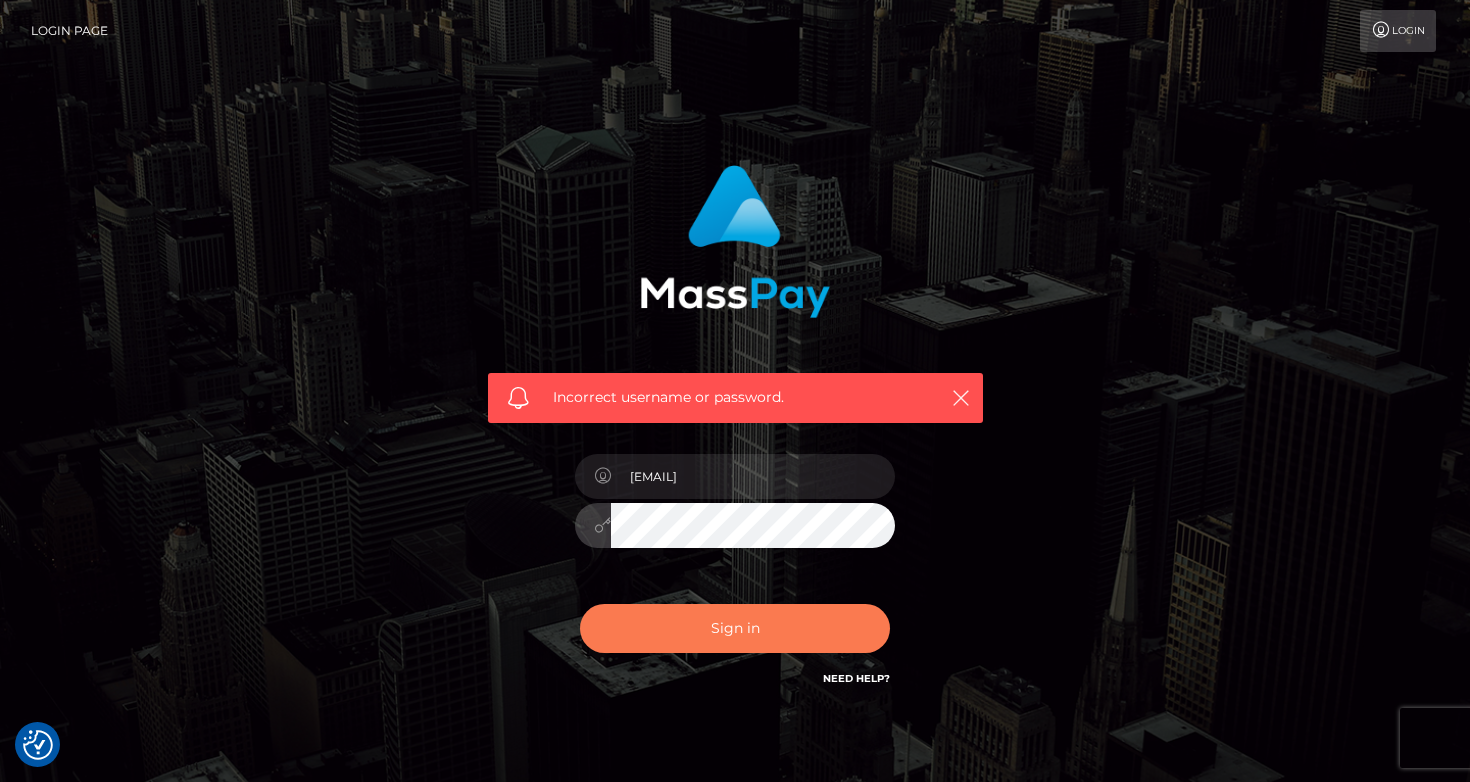 click on "Sign in" at bounding box center [735, 628] 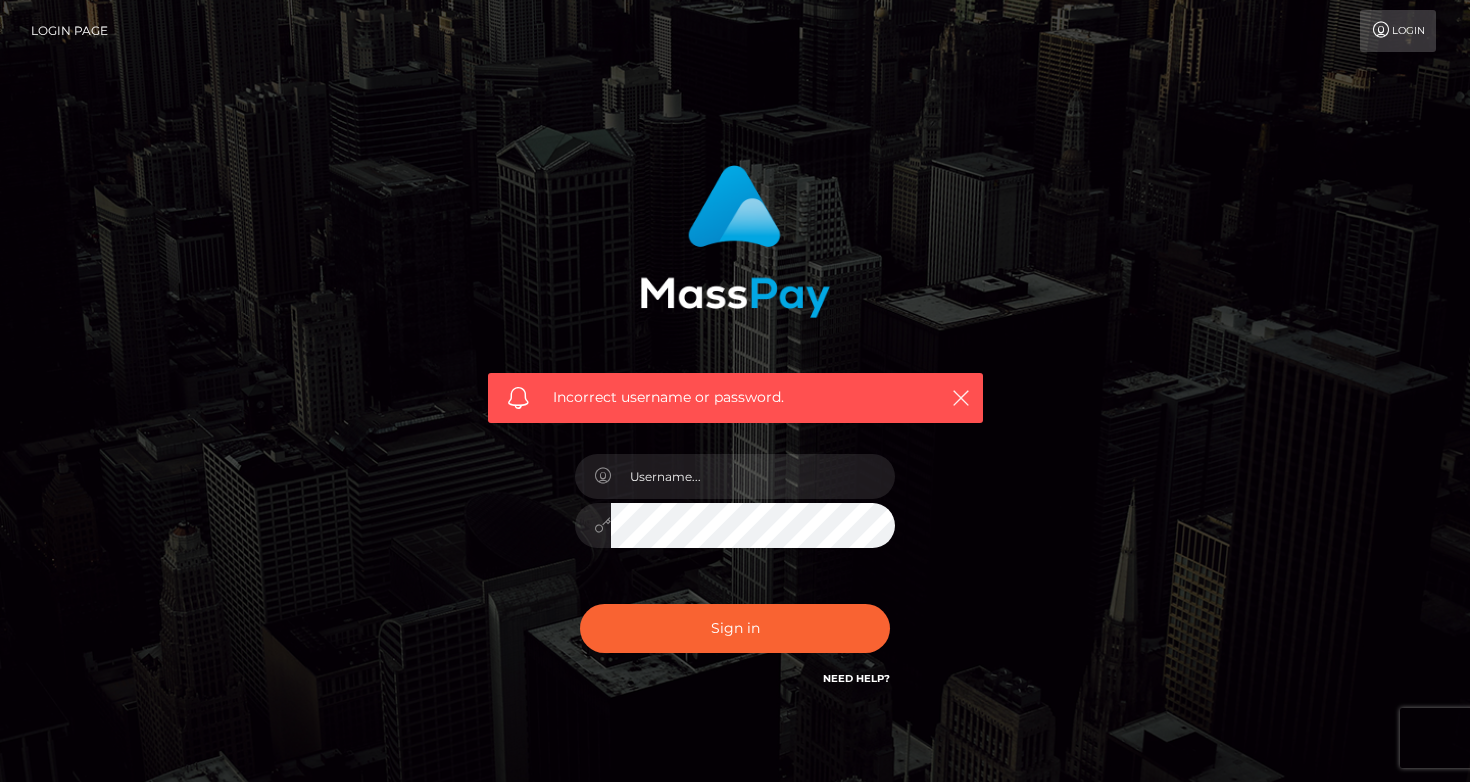 scroll, scrollTop: 0, scrollLeft: 0, axis: both 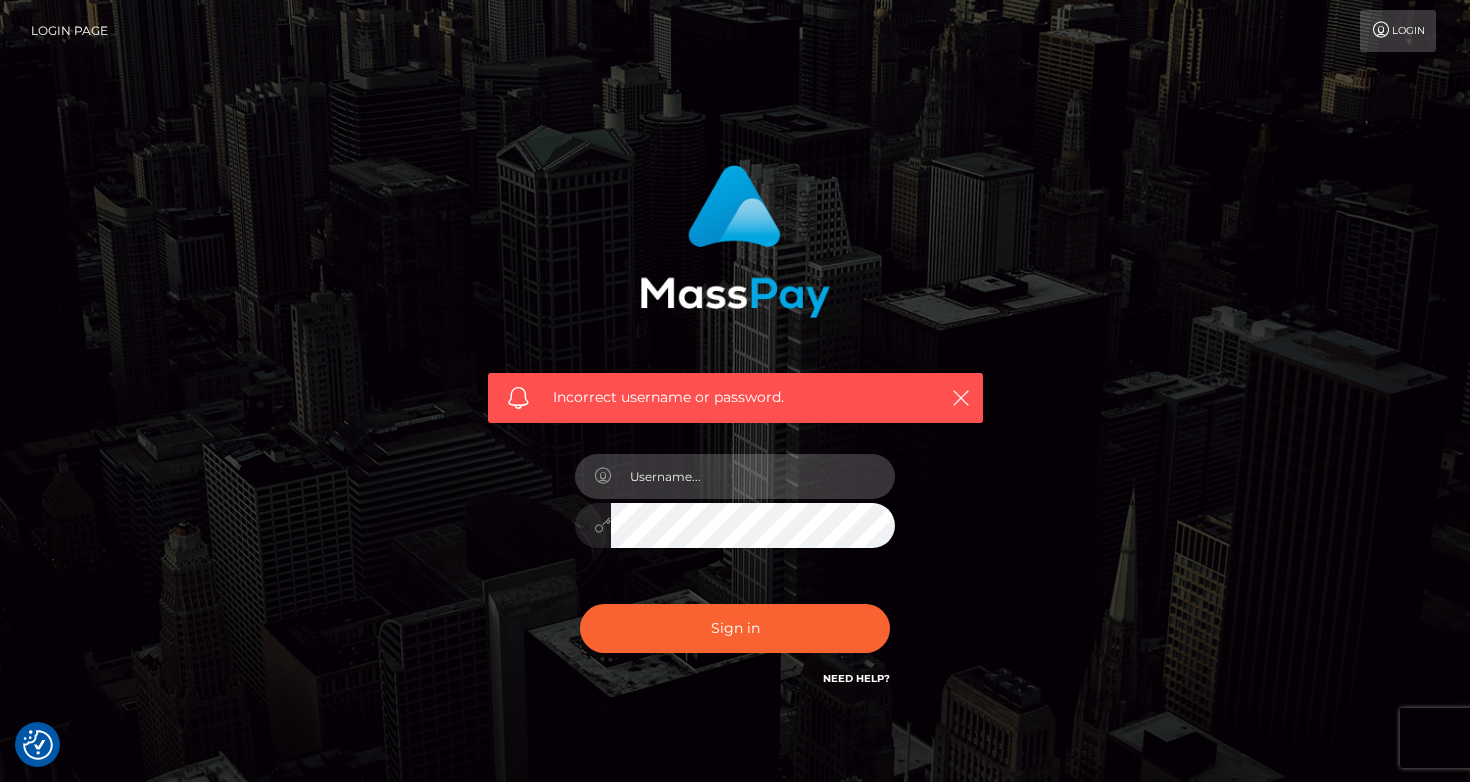 type on "[EMAIL]" 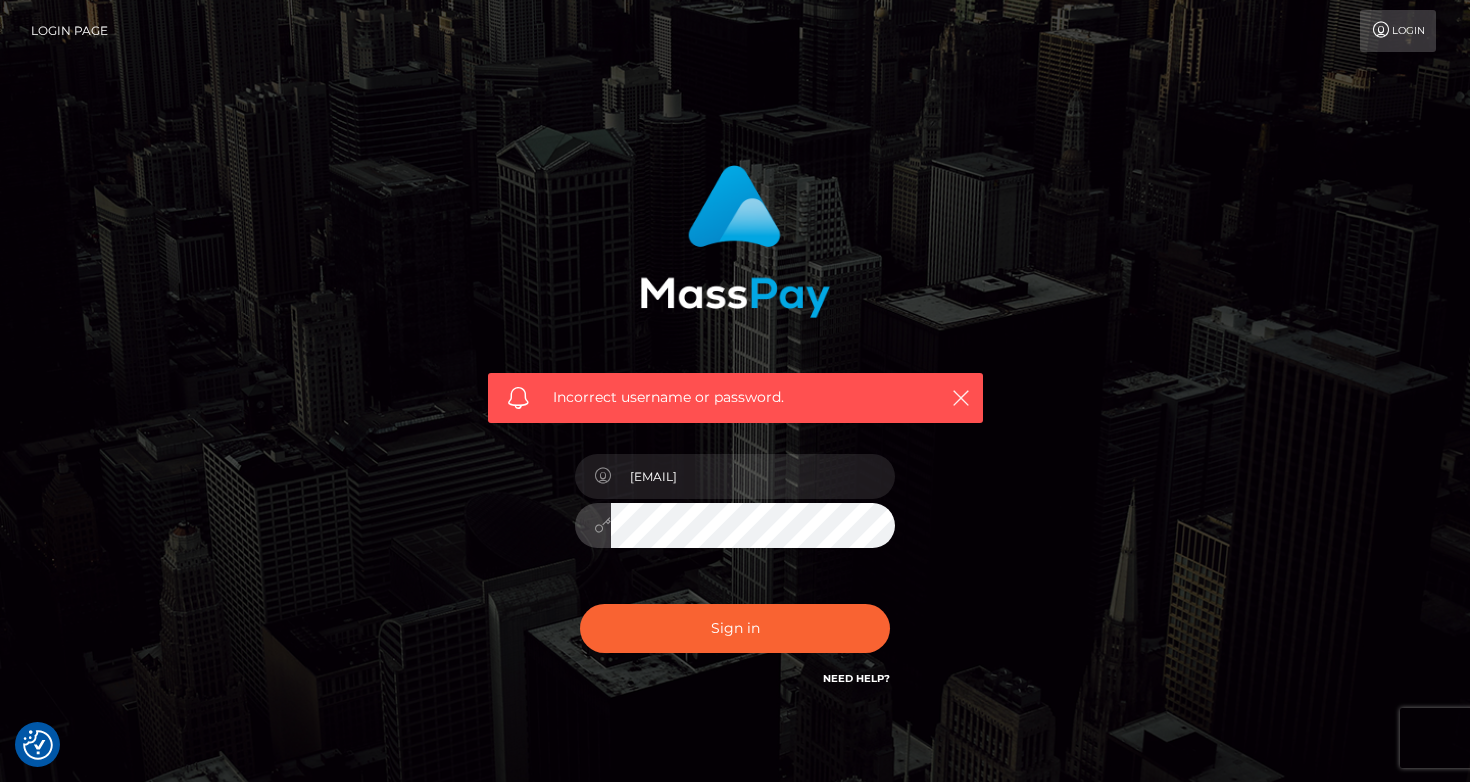 click on "Sign in" at bounding box center [735, 628] 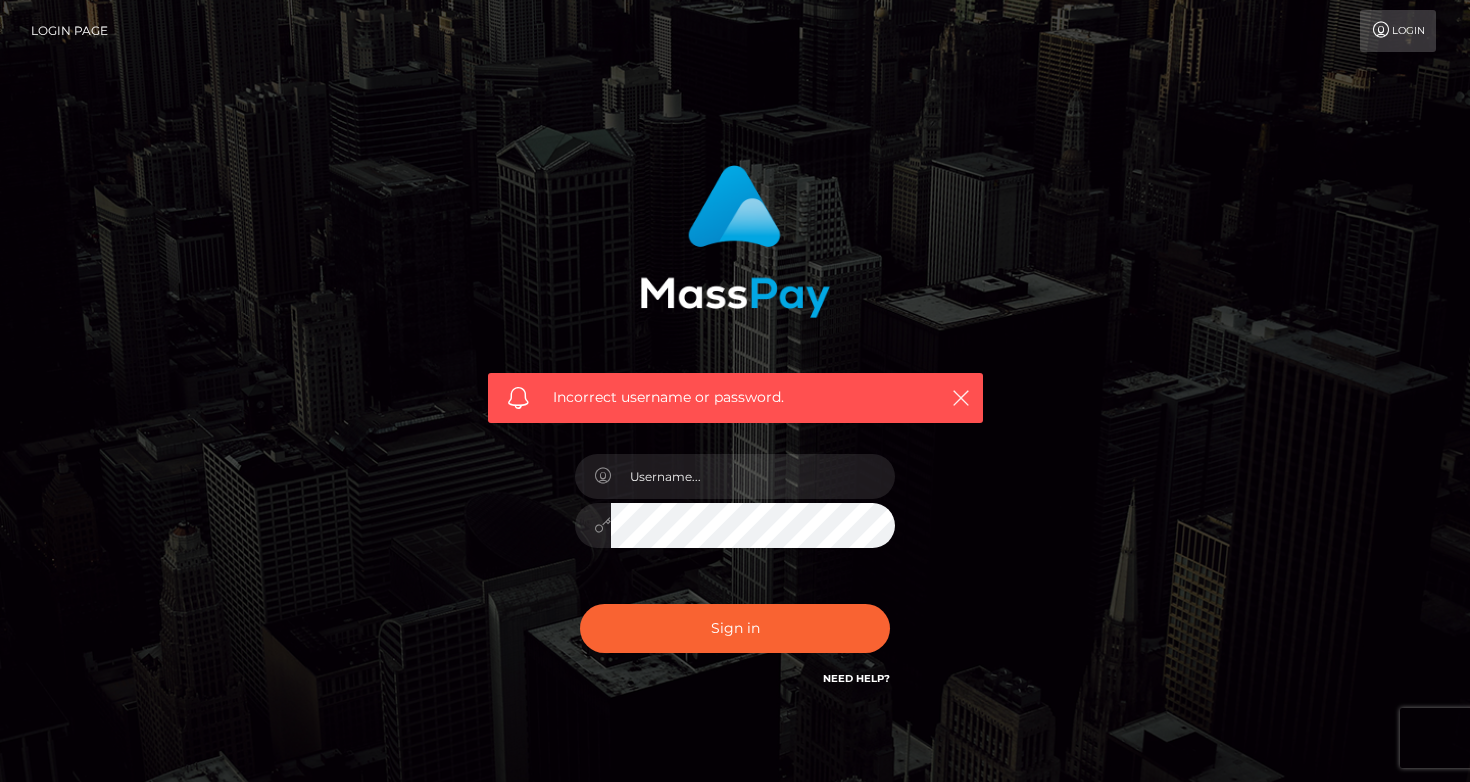 scroll, scrollTop: 0, scrollLeft: 0, axis: both 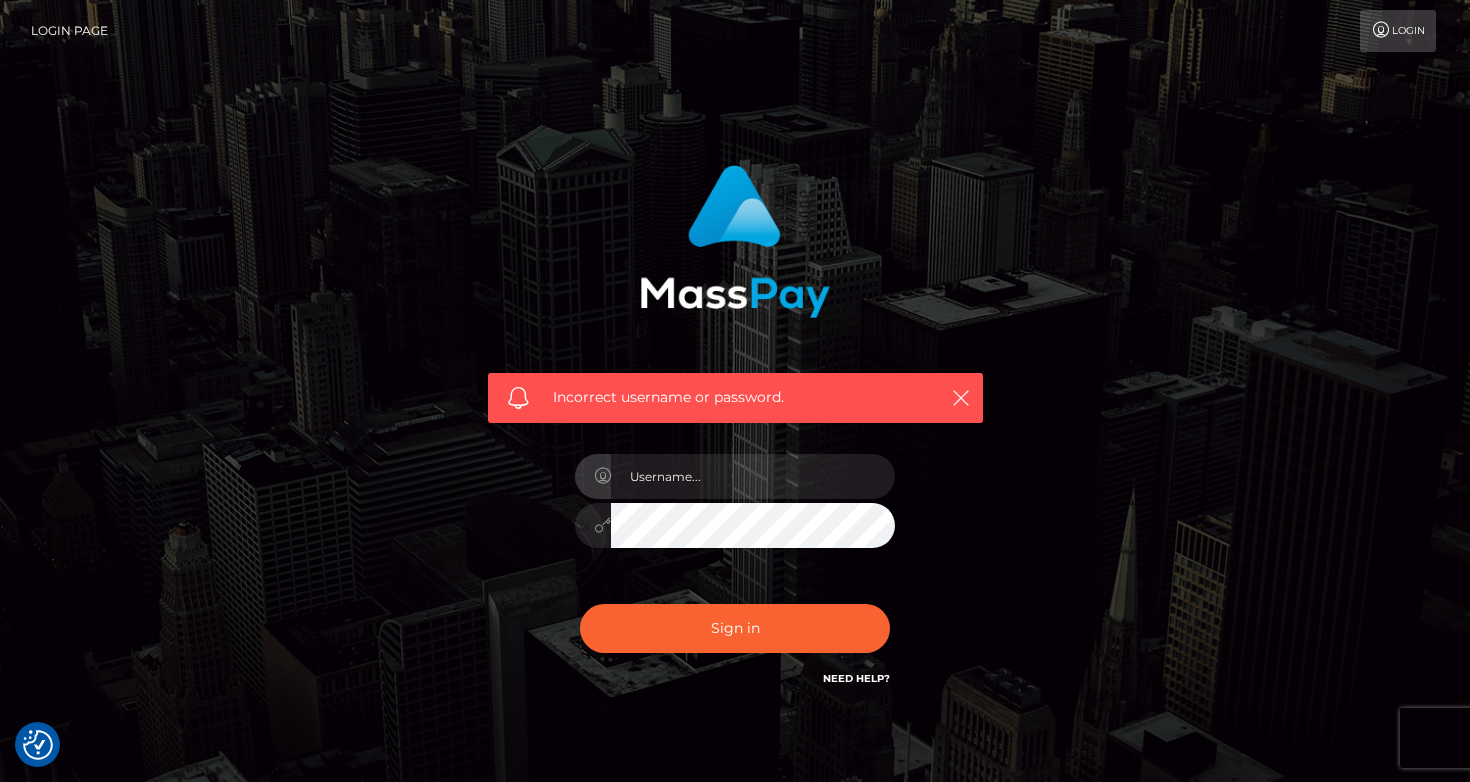 click on "Incorrect username or password." at bounding box center (735, 437) 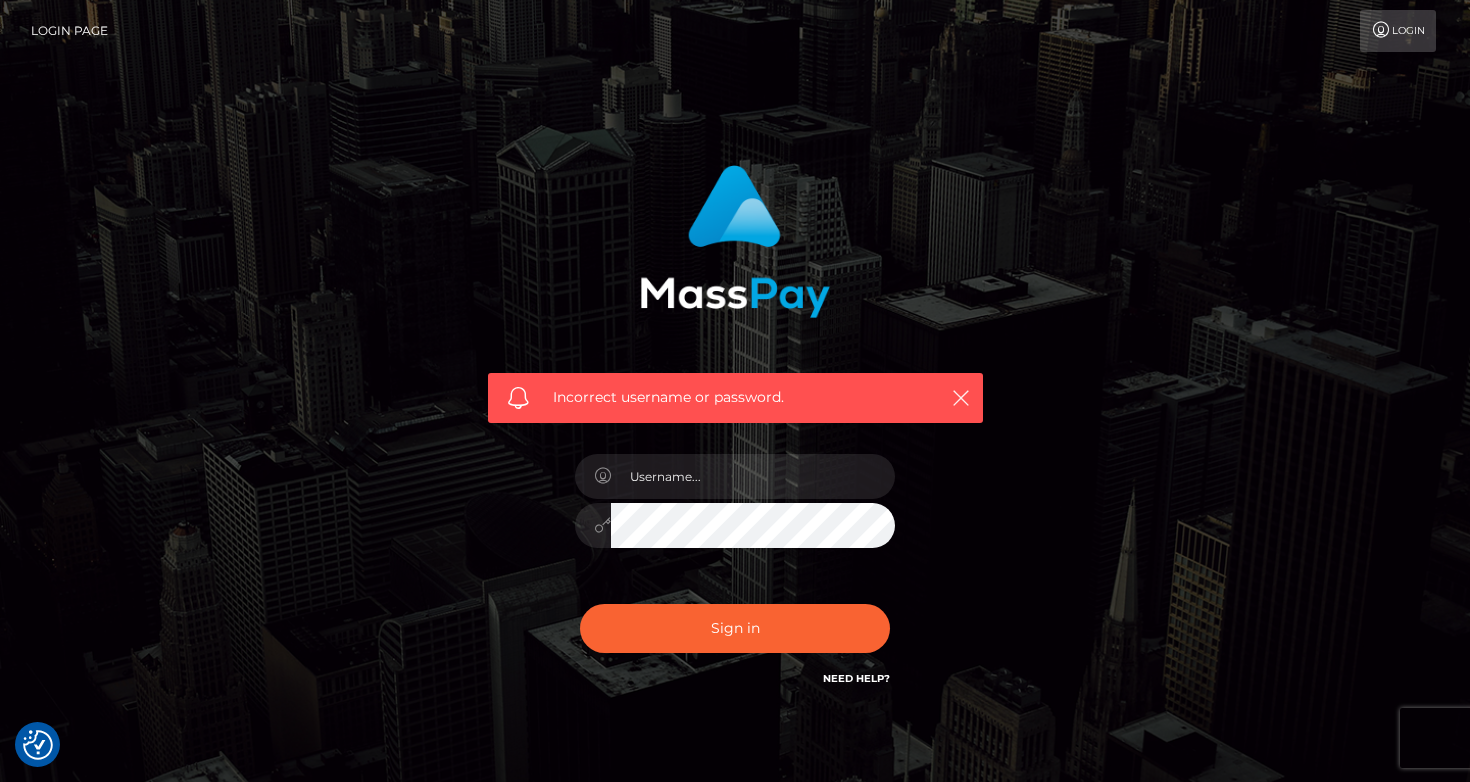click on "Incorrect username or password." at bounding box center (735, 437) 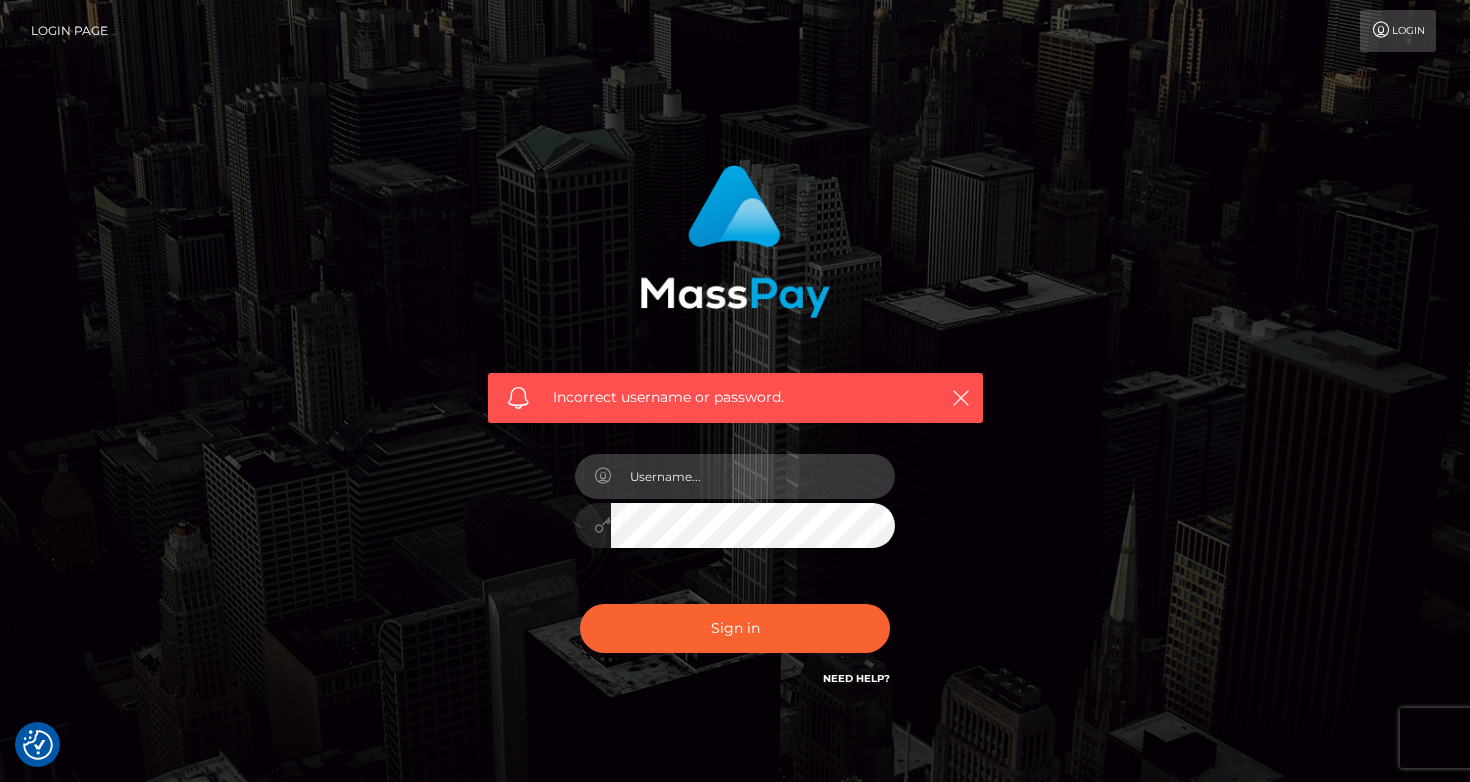 click at bounding box center [753, 476] 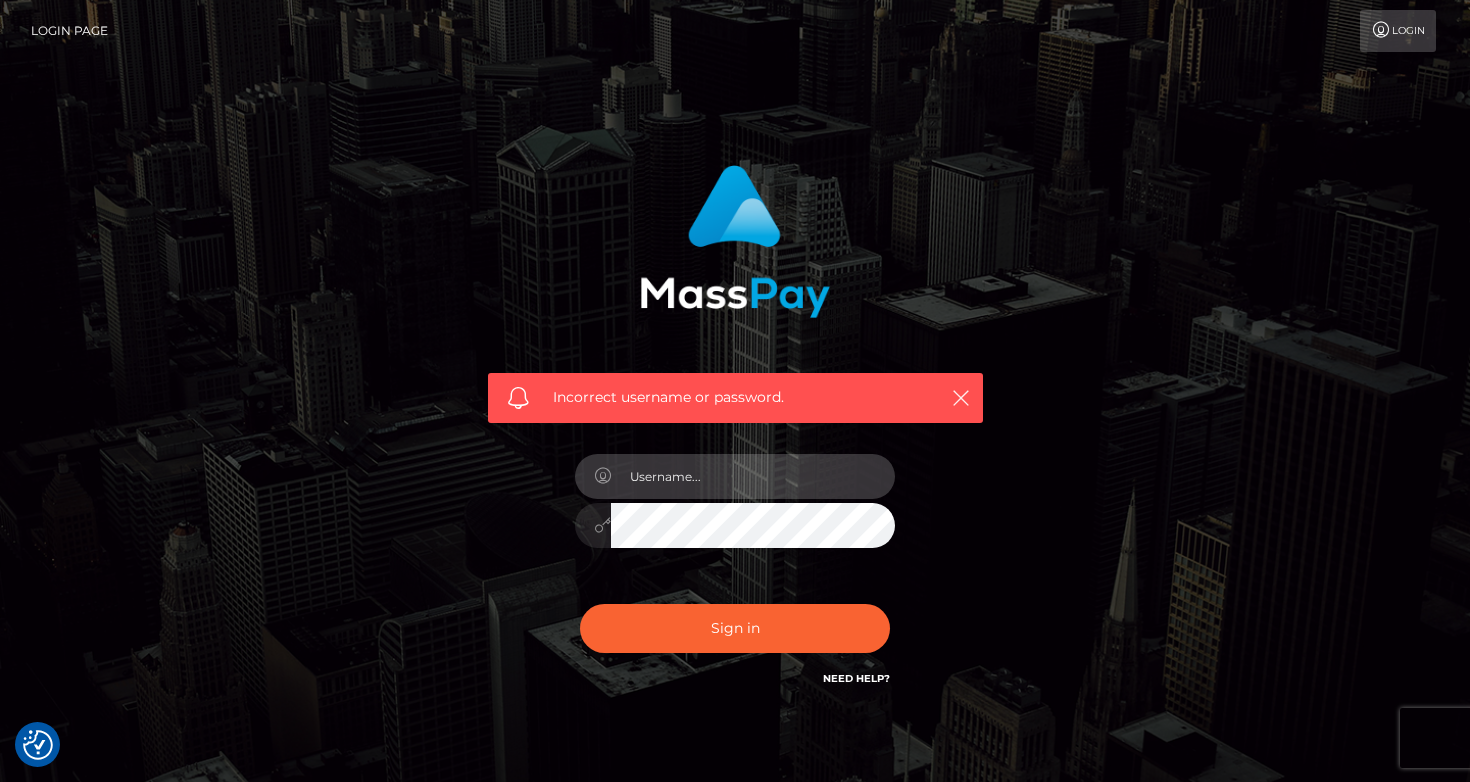 type on "[EMAIL]" 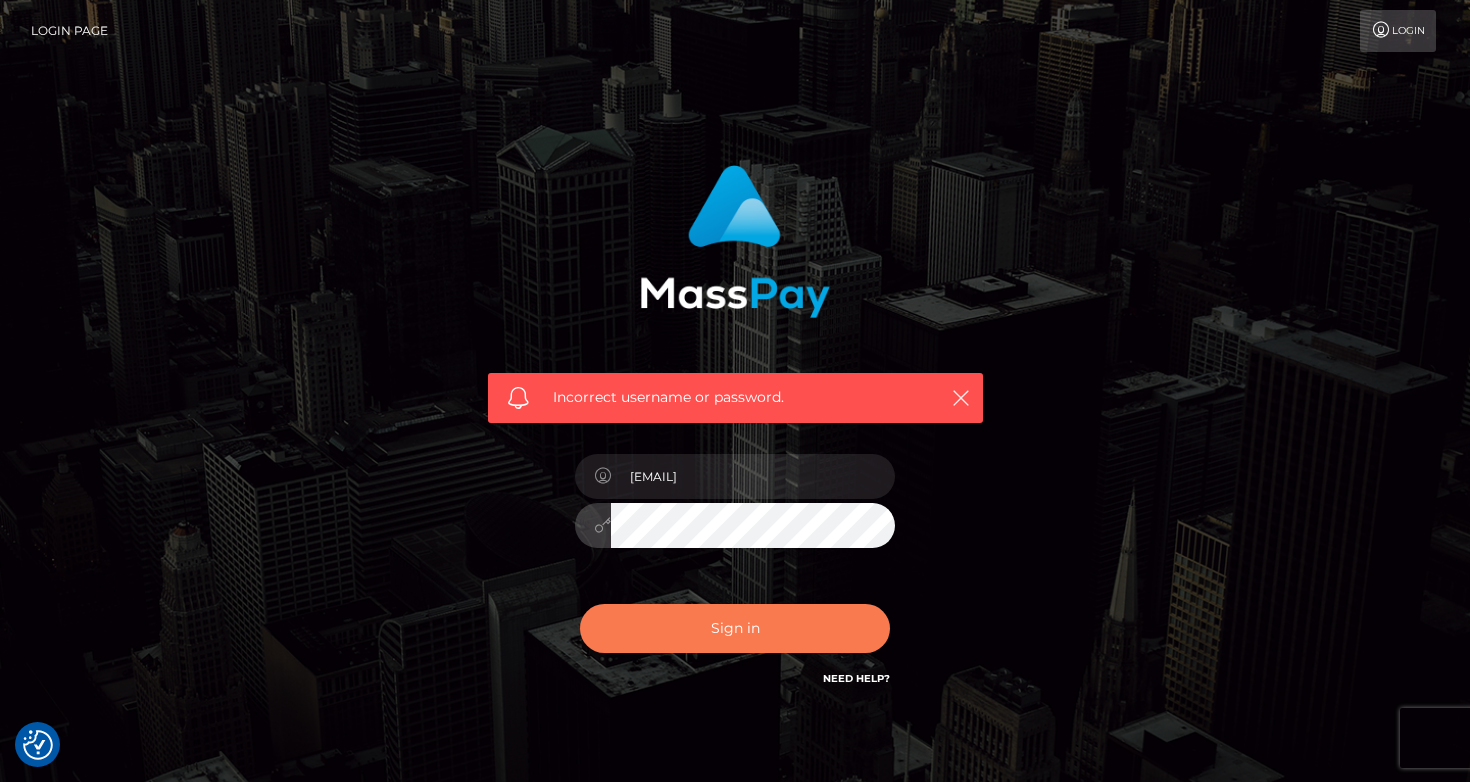click on "Sign in" at bounding box center [735, 628] 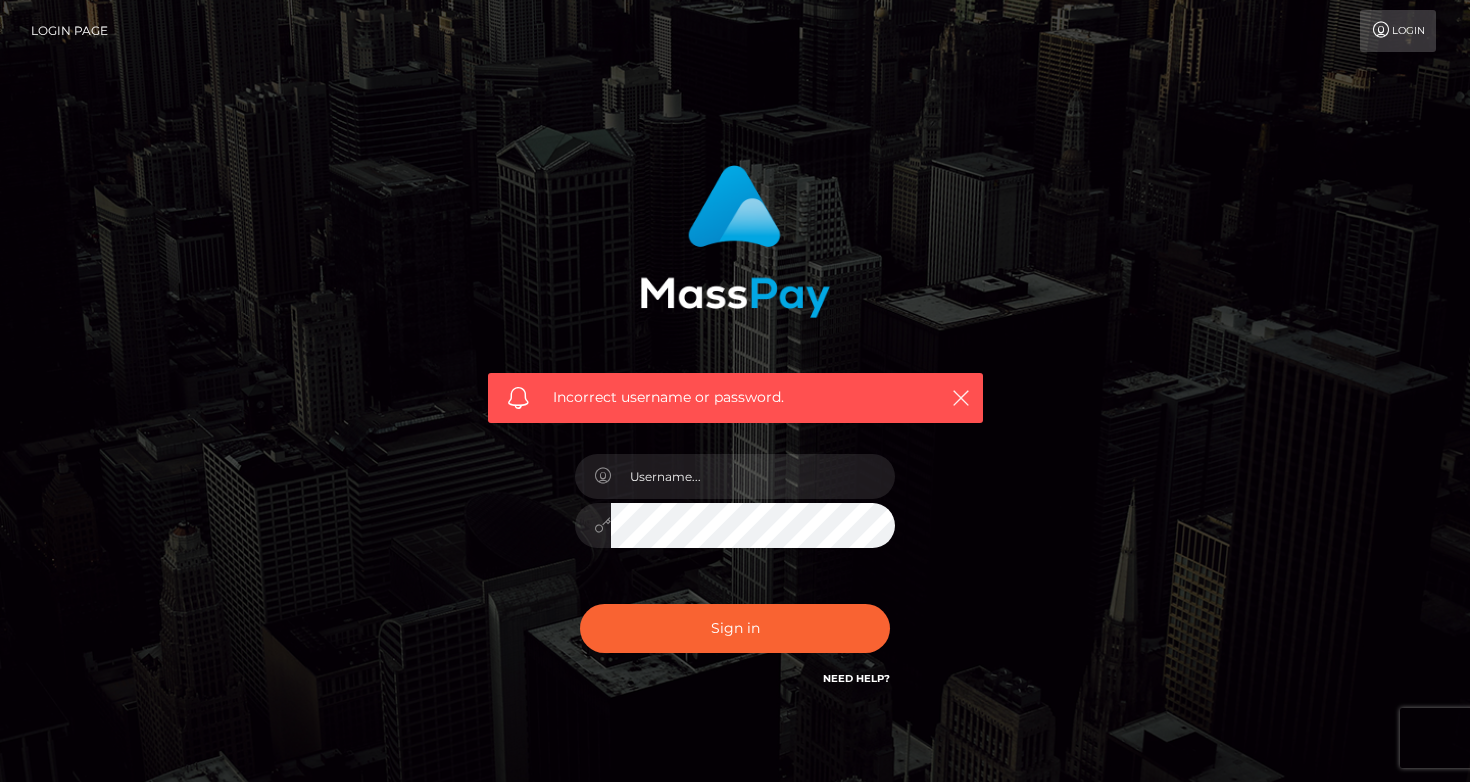 scroll, scrollTop: 0, scrollLeft: 0, axis: both 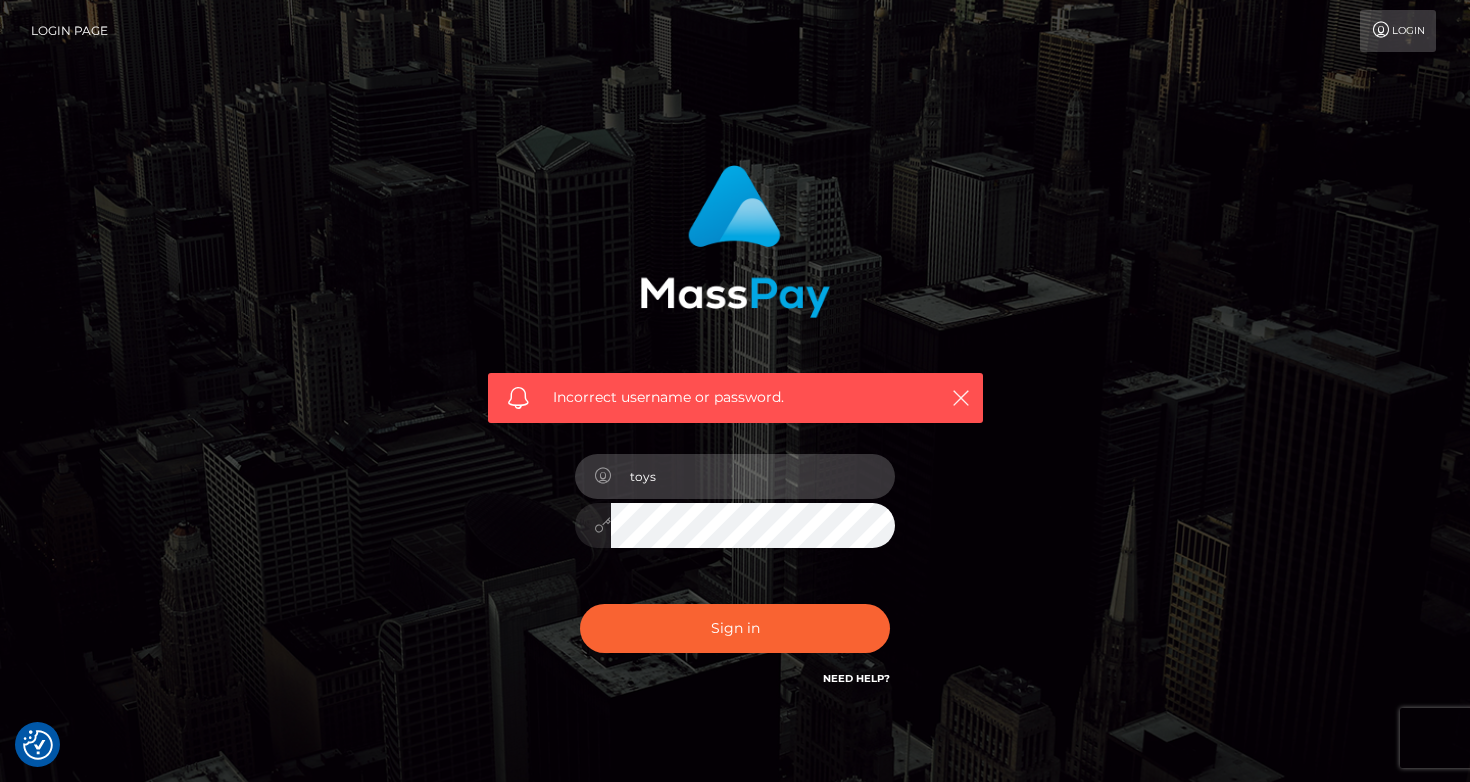 type on "toysi" 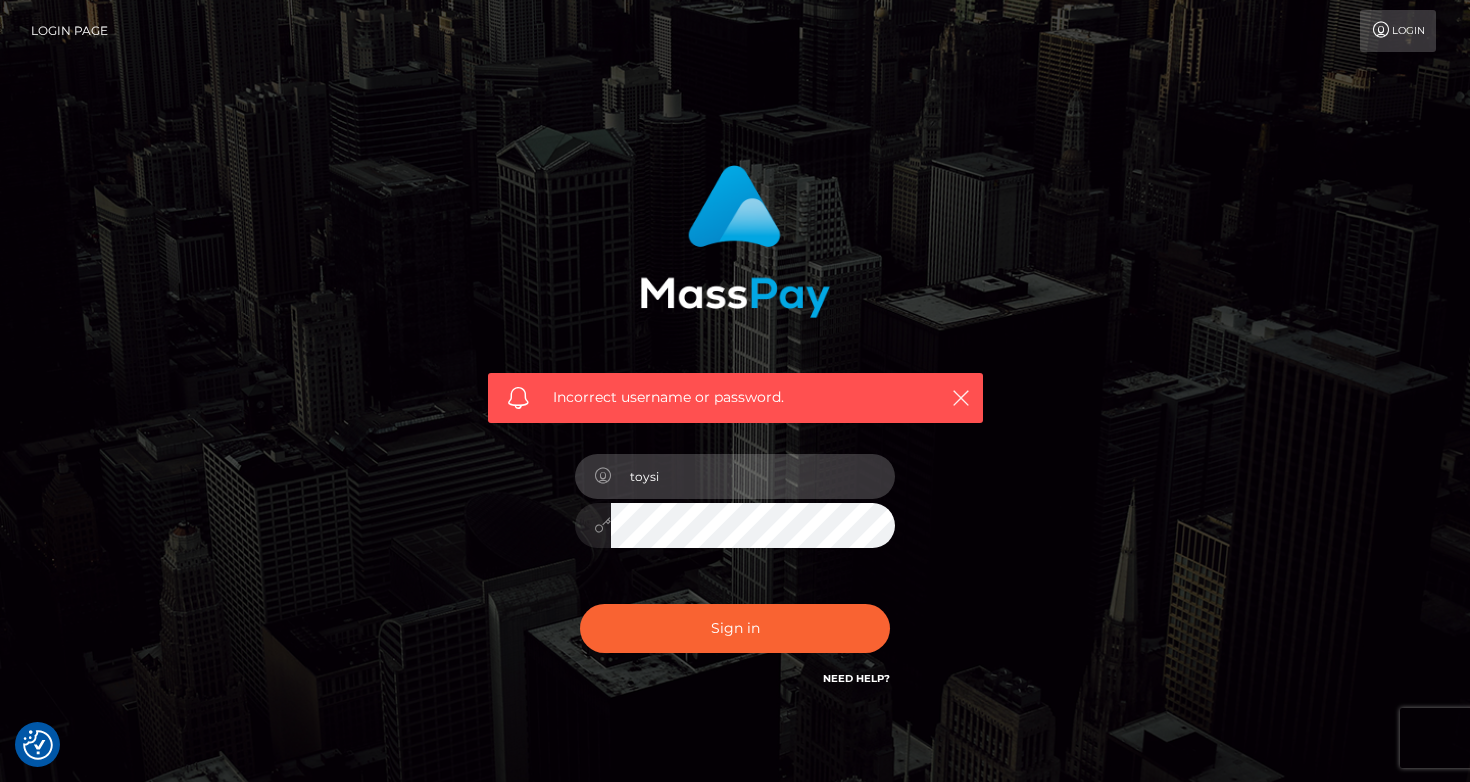 click on "toysi" at bounding box center (753, 476) 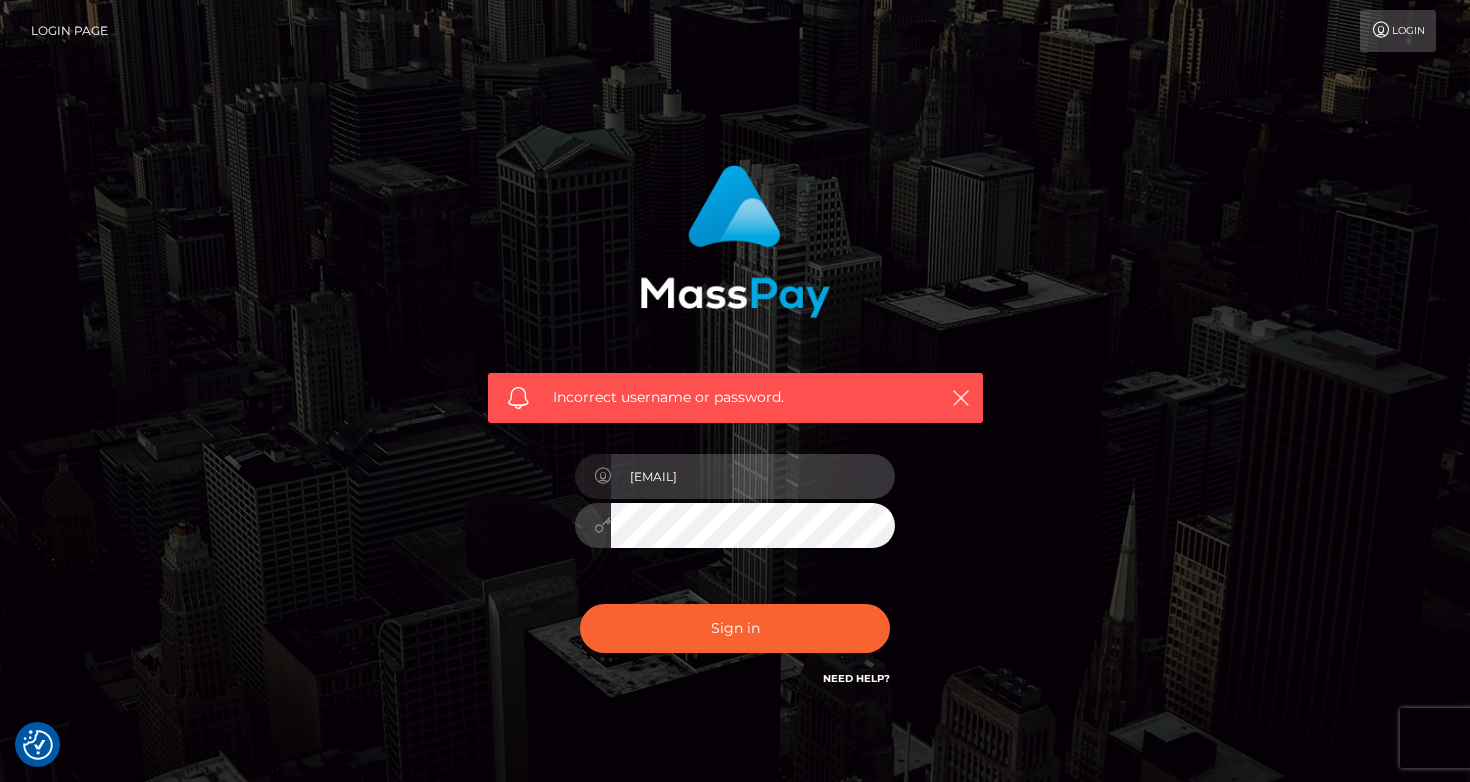 click on "peaachy@web.de" at bounding box center (753, 476) 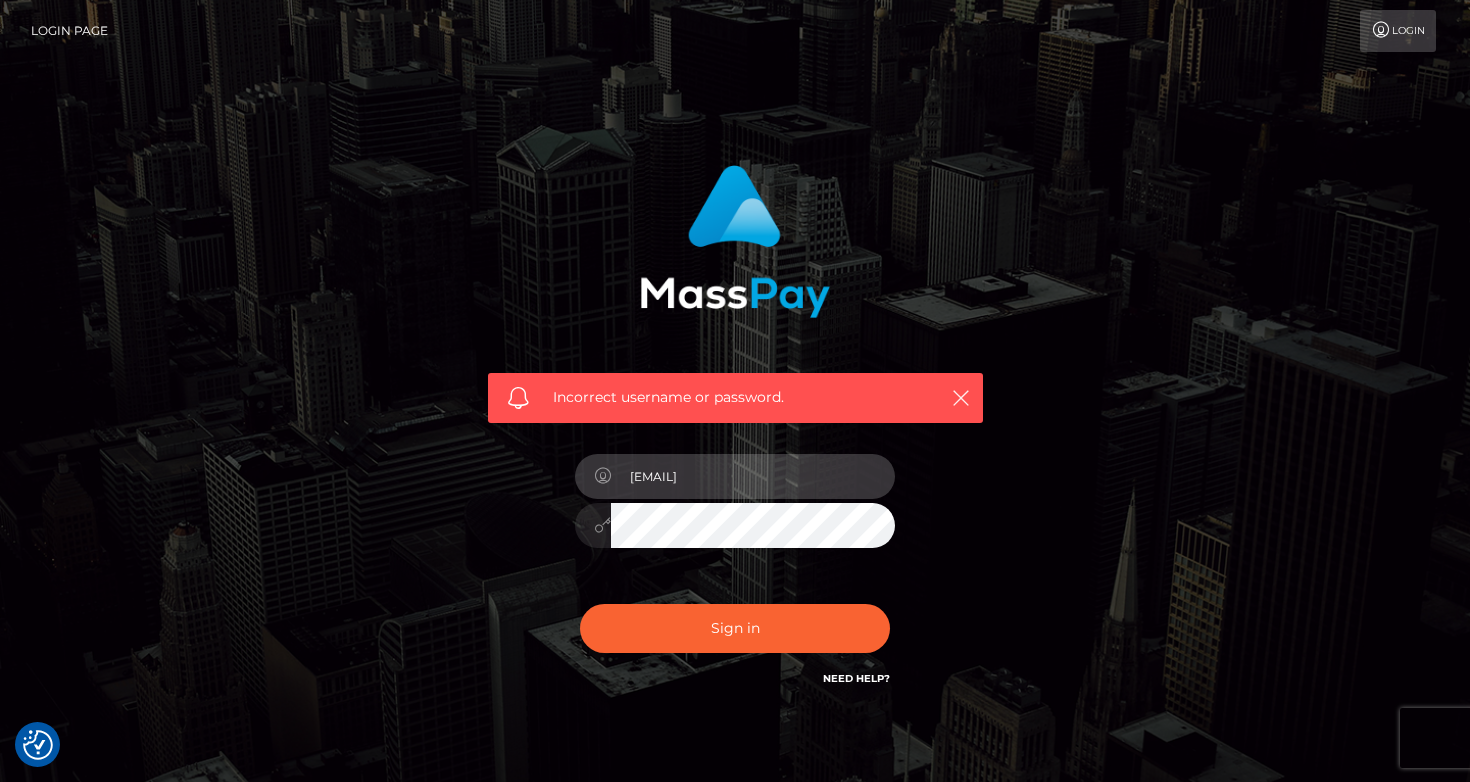 click on "[EMAIL]" at bounding box center (753, 476) 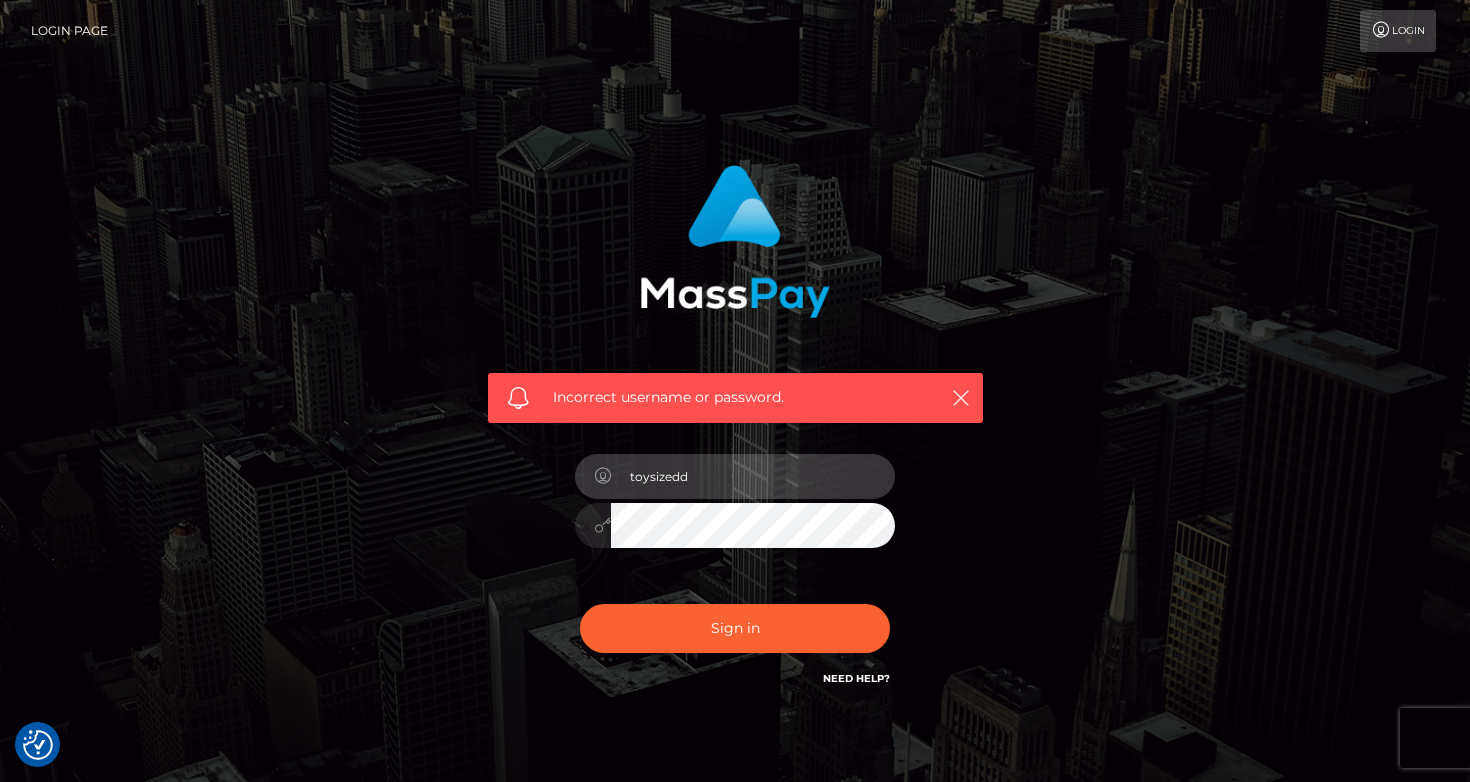 type on "toysizedd" 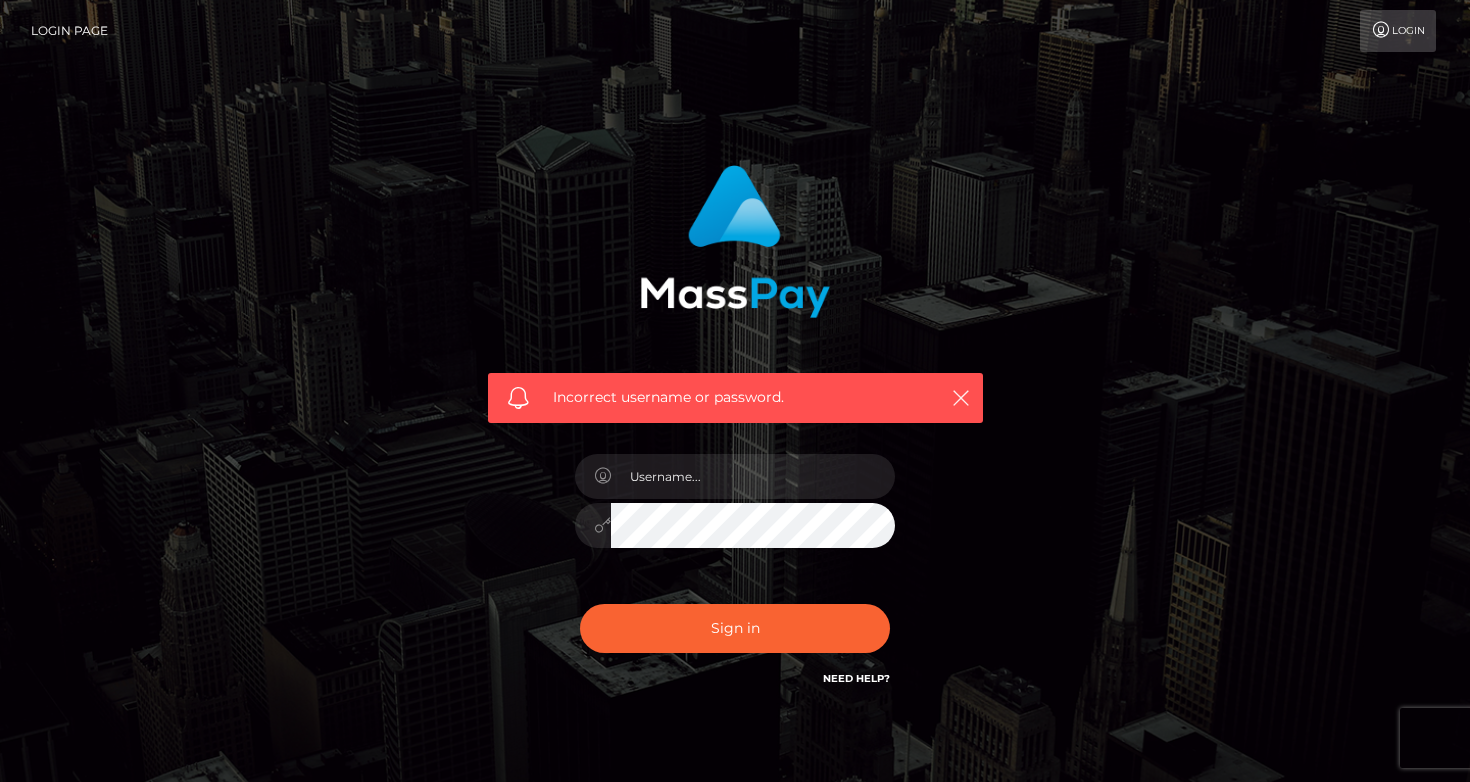 scroll, scrollTop: 0, scrollLeft: 0, axis: both 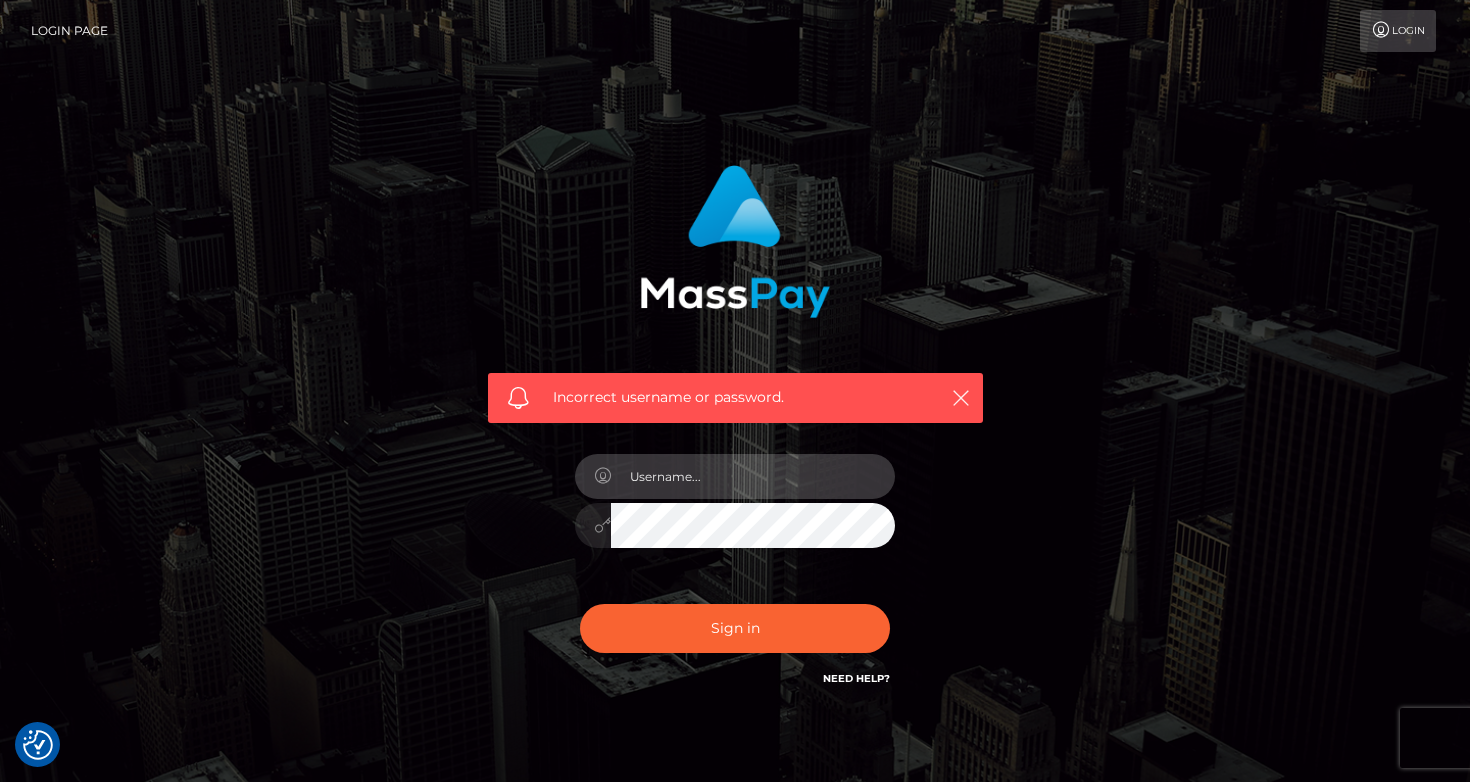 type on "[EMAIL]" 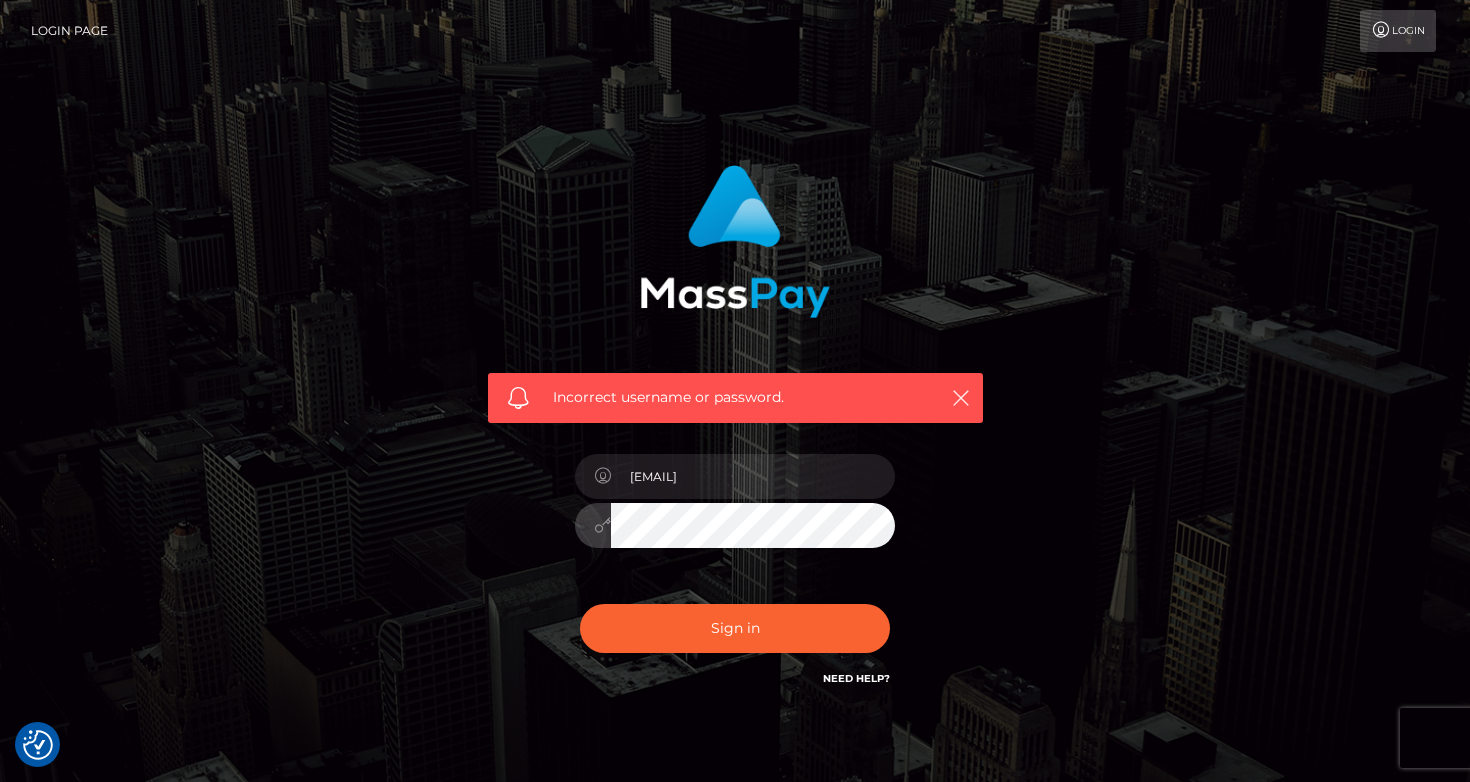 click on "Sign in" at bounding box center [735, 628] 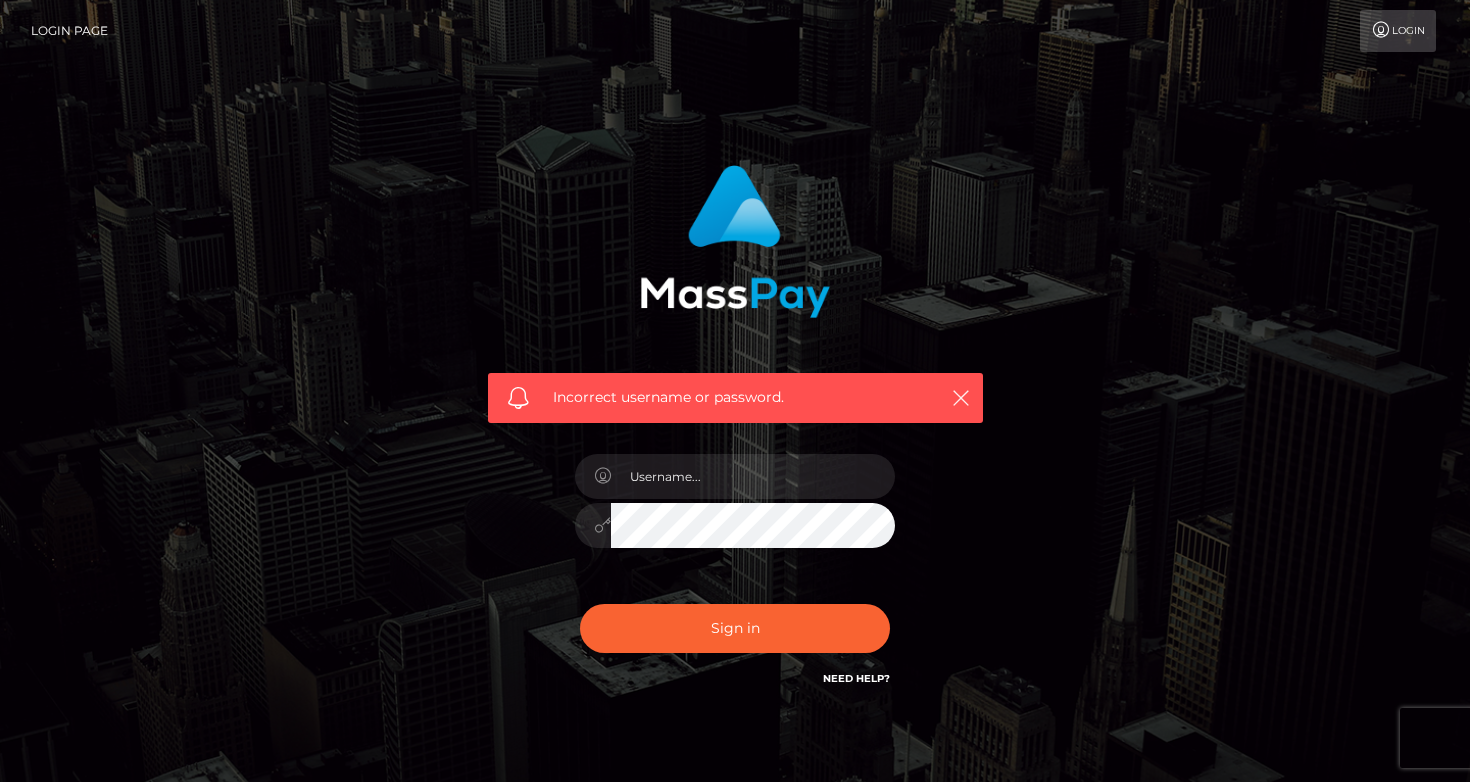 scroll, scrollTop: 0, scrollLeft: 0, axis: both 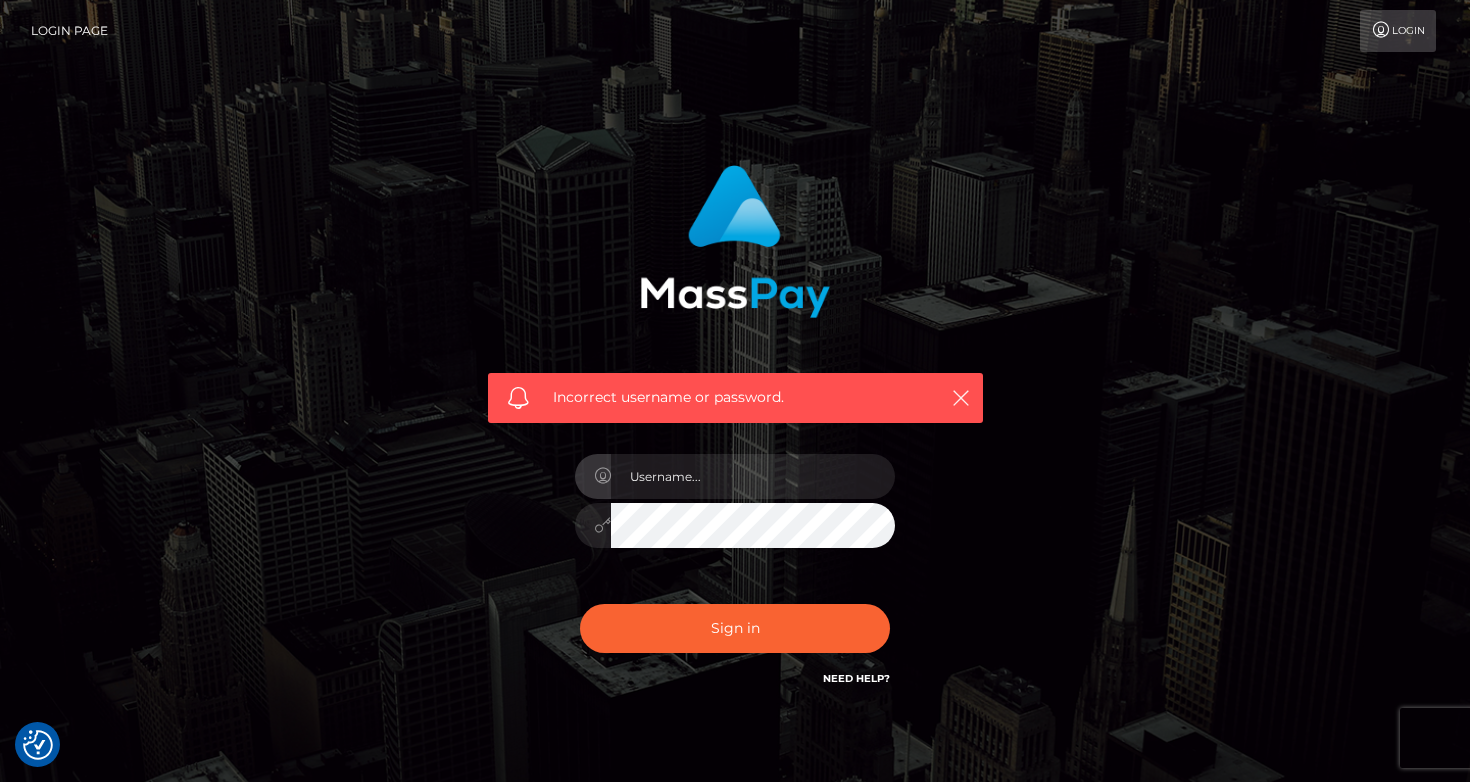 click on "Incorrect username or password." at bounding box center (735, 437) 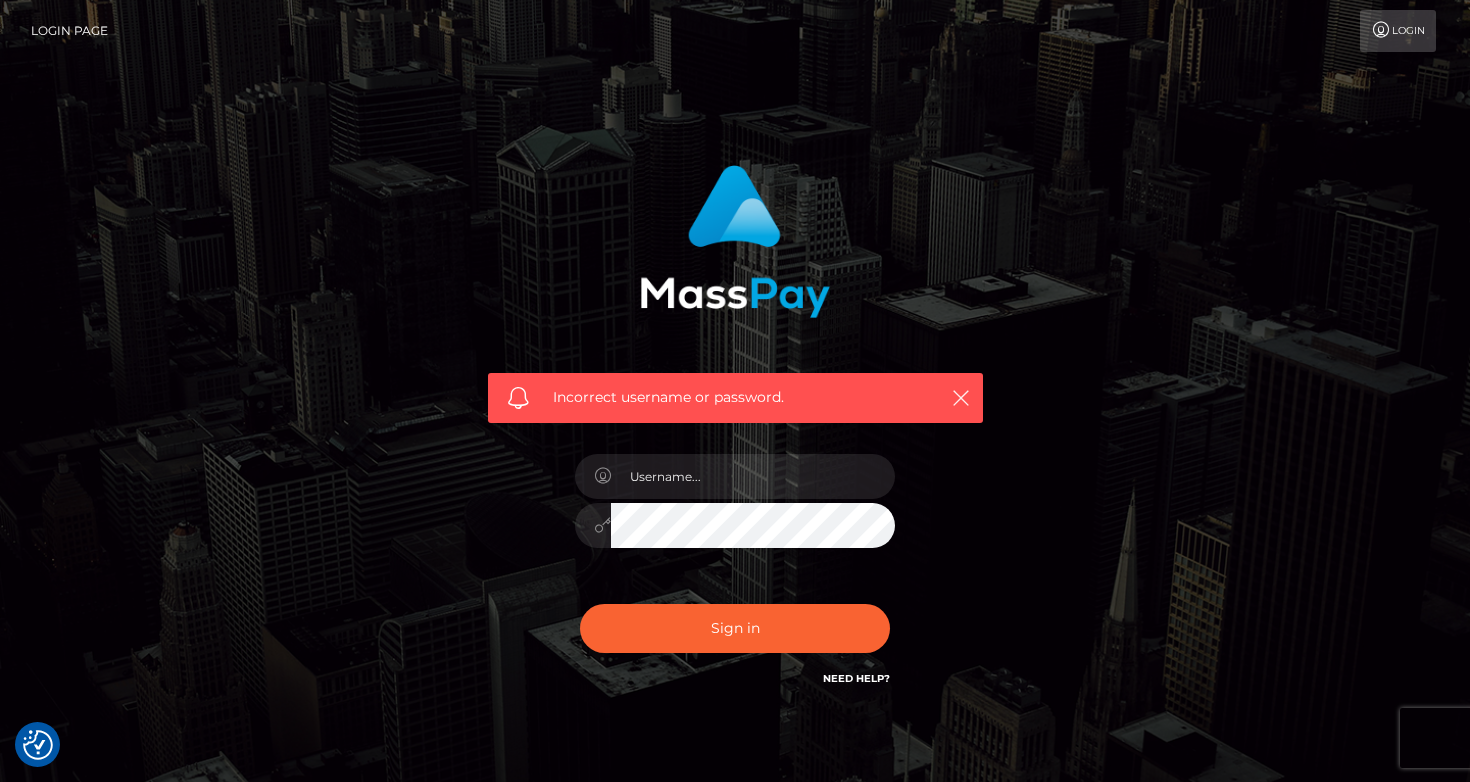 scroll, scrollTop: 0, scrollLeft: 0, axis: both 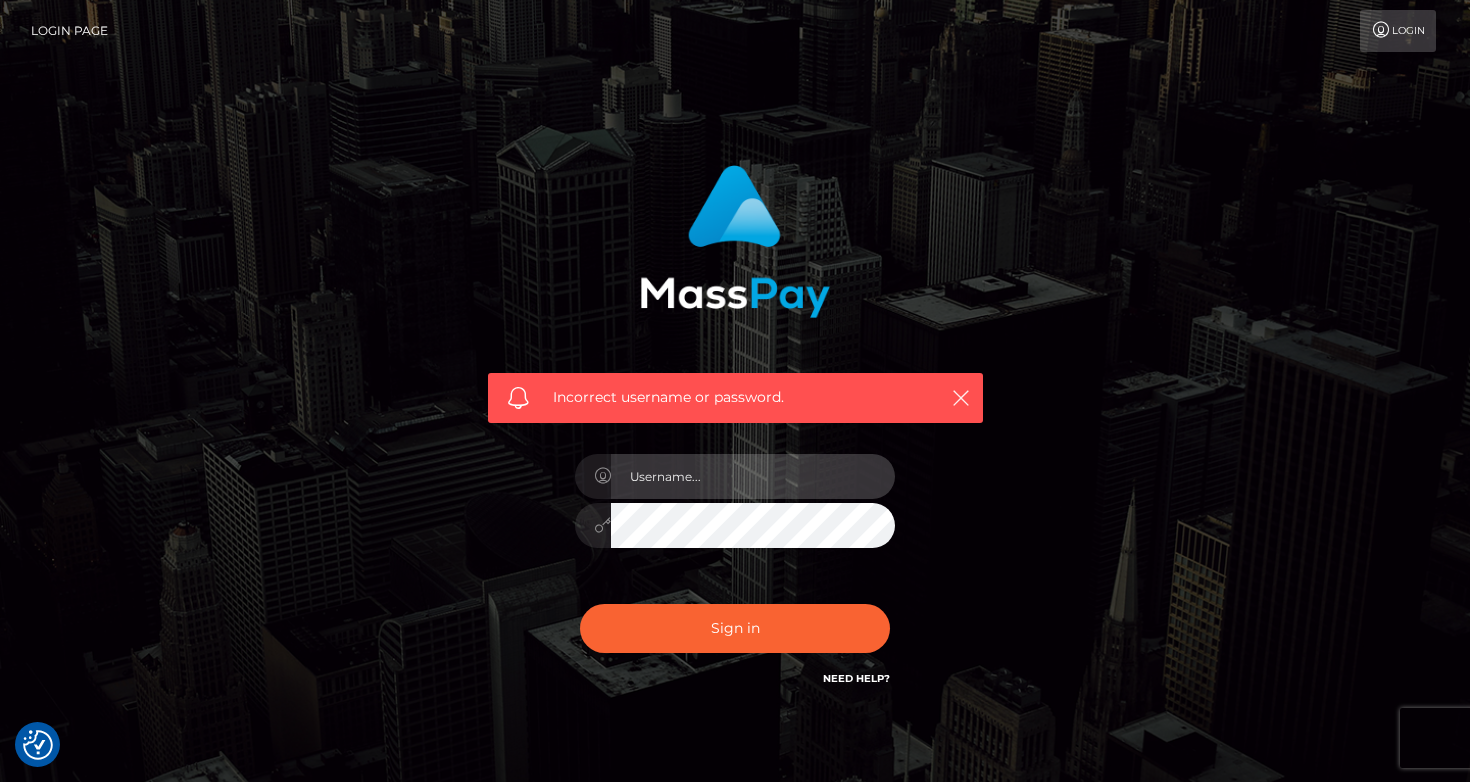 click at bounding box center (753, 476) 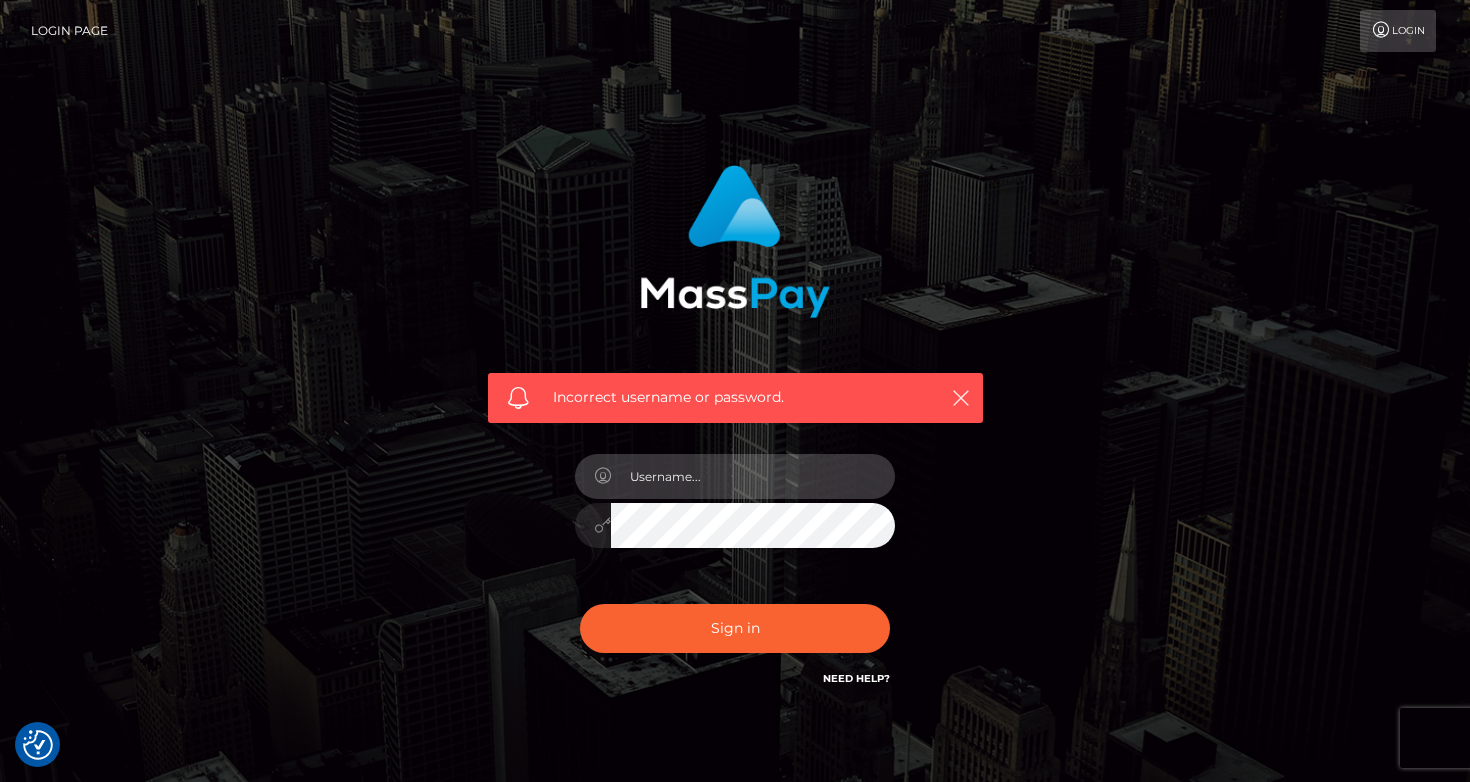 type on "peaachy@web.de" 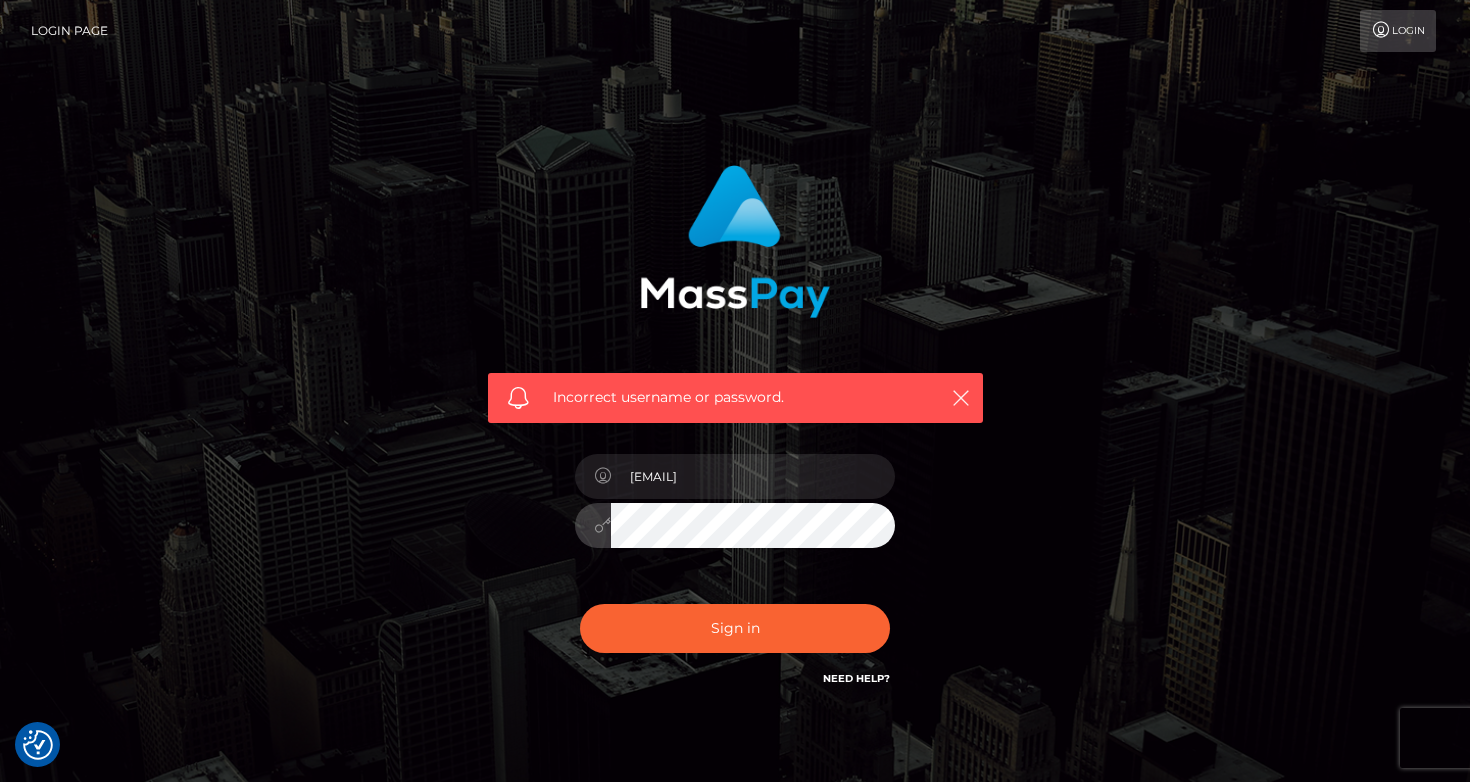 click on "Sign in" at bounding box center (735, 628) 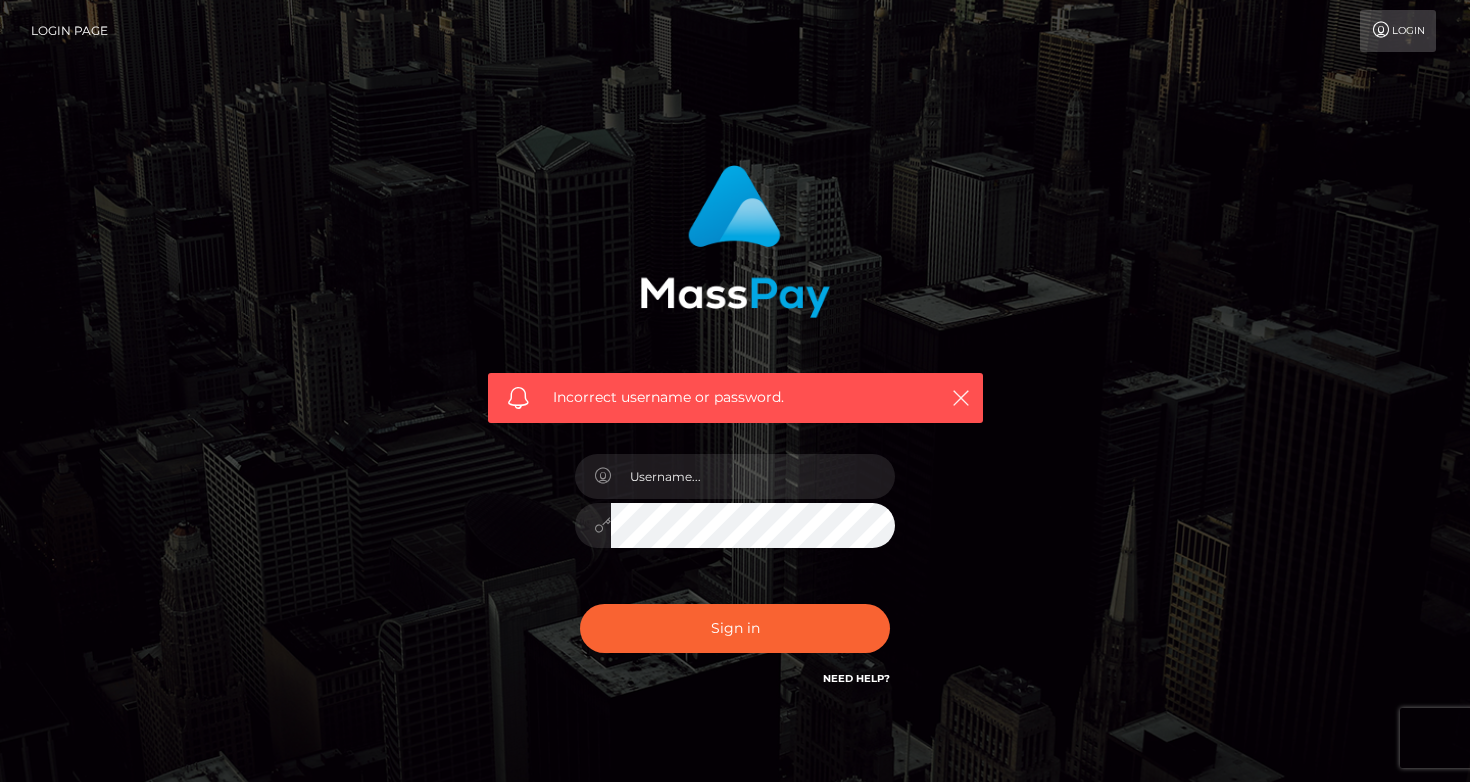 scroll, scrollTop: 0, scrollLeft: 0, axis: both 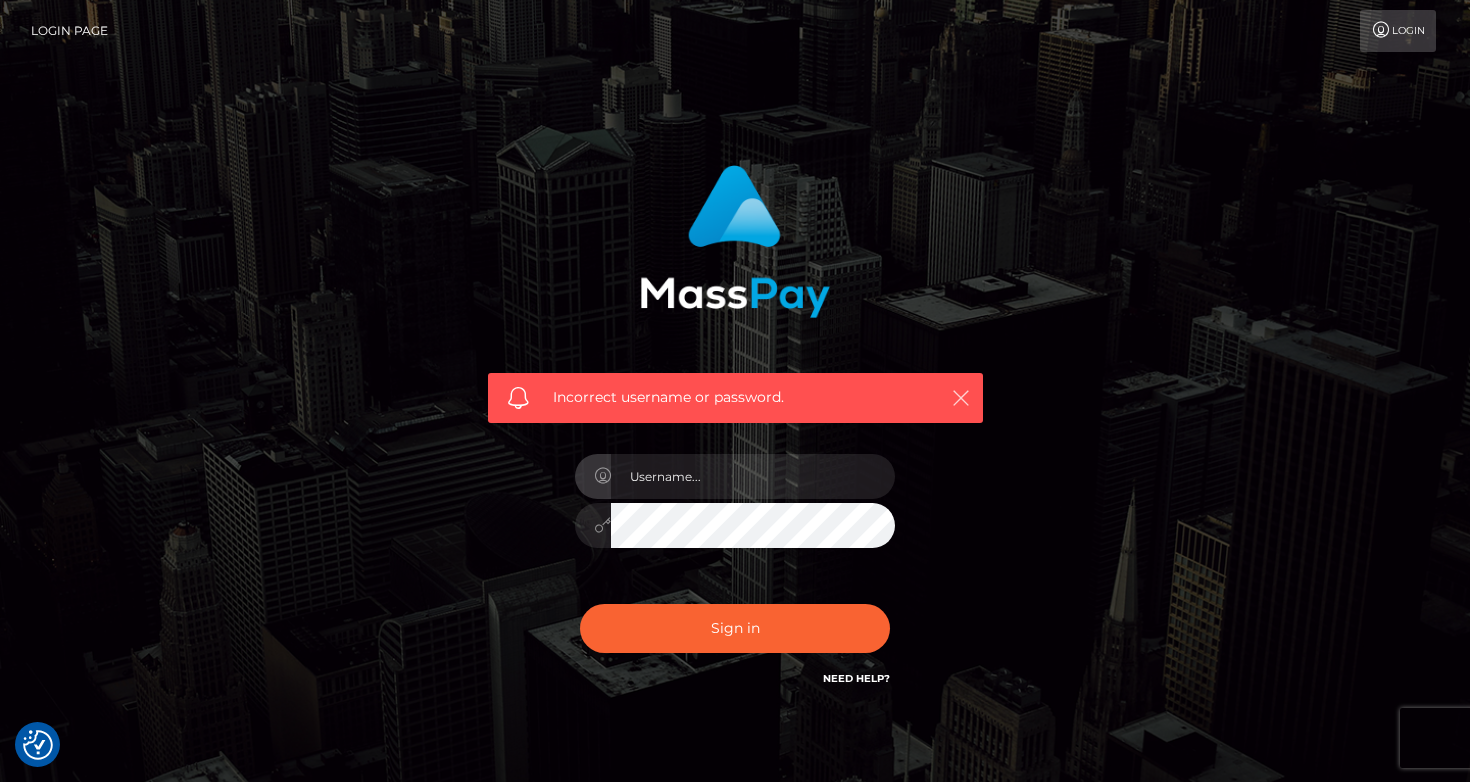 click at bounding box center (961, 398) 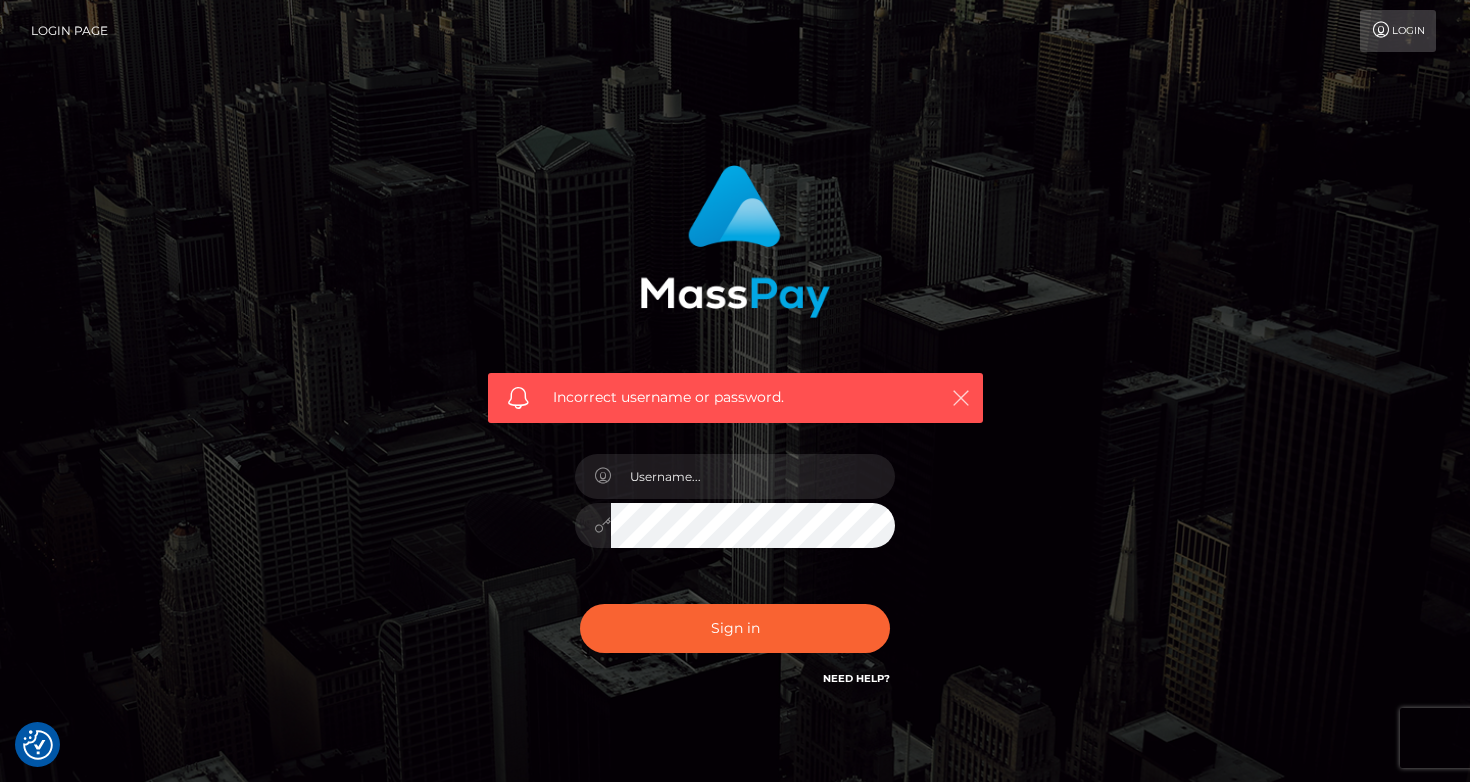 click at bounding box center (961, 398) 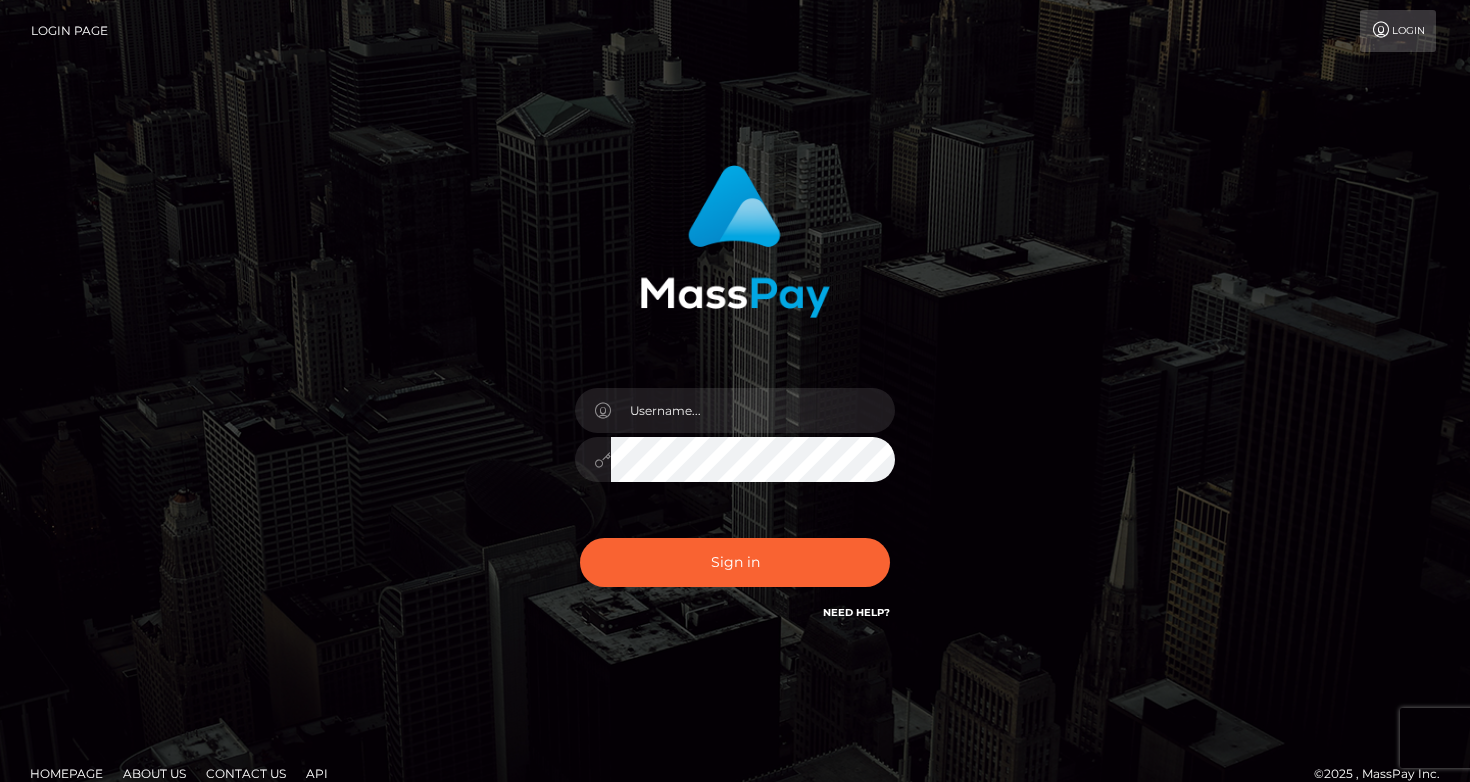 scroll, scrollTop: 0, scrollLeft: 0, axis: both 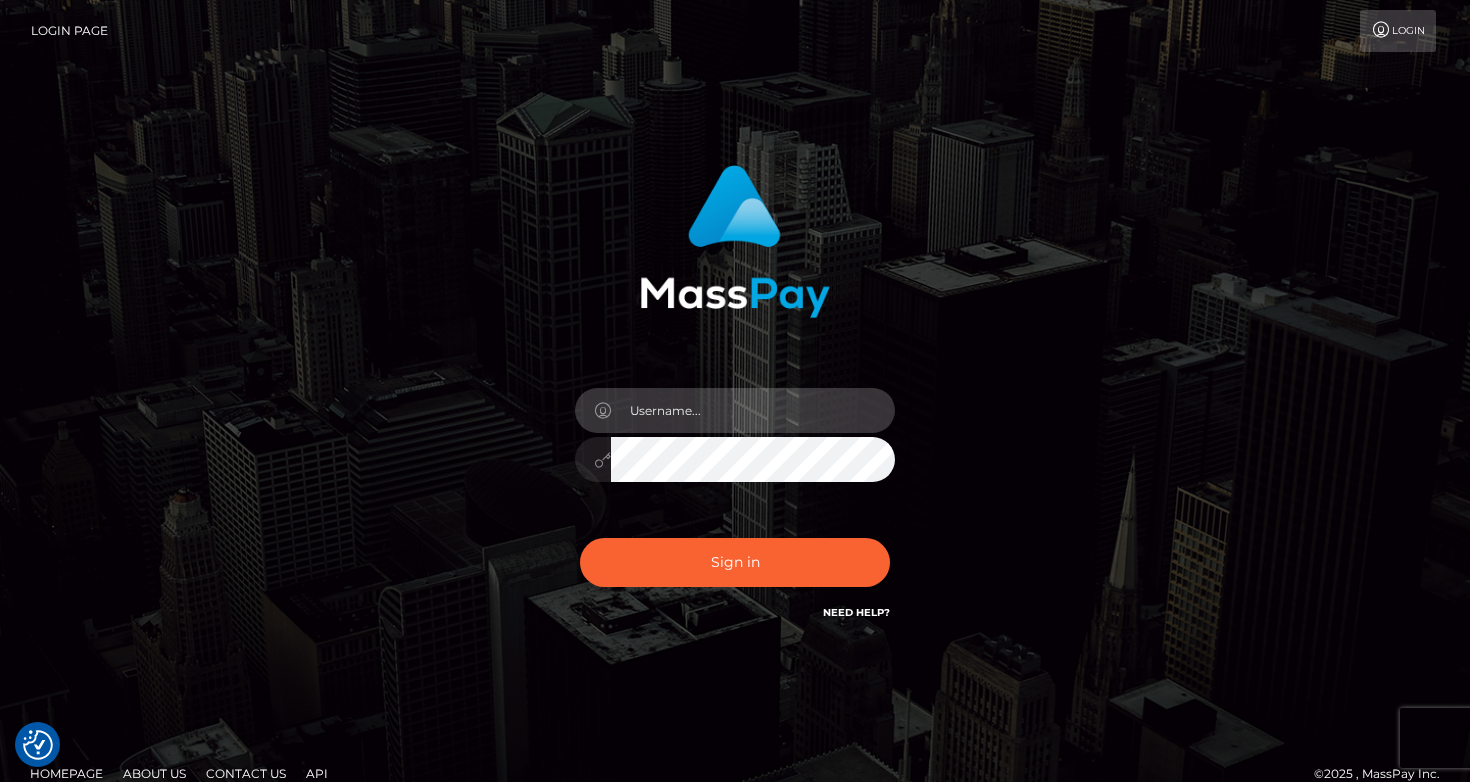 type on "[EMAIL]" 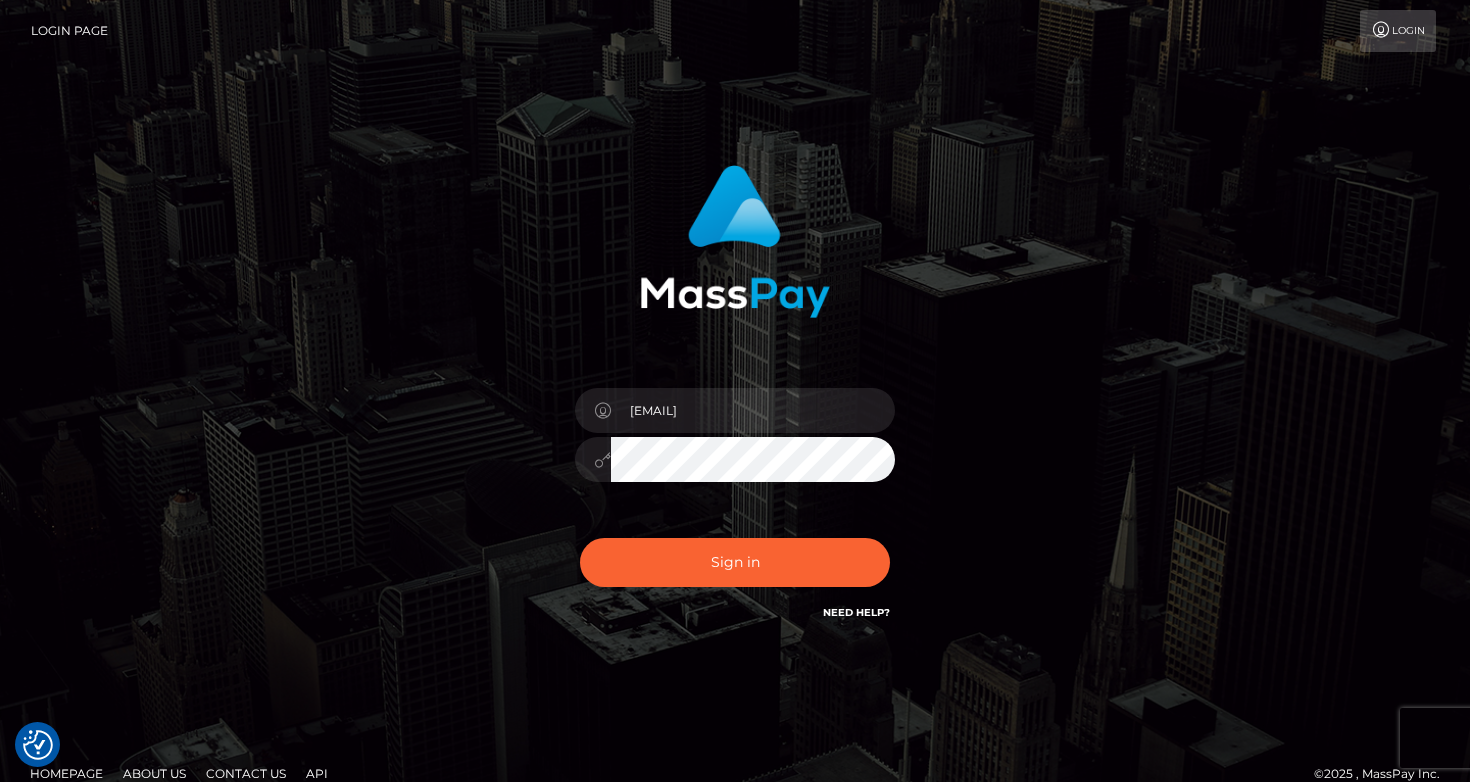 click on "Sign in" at bounding box center [735, 562] 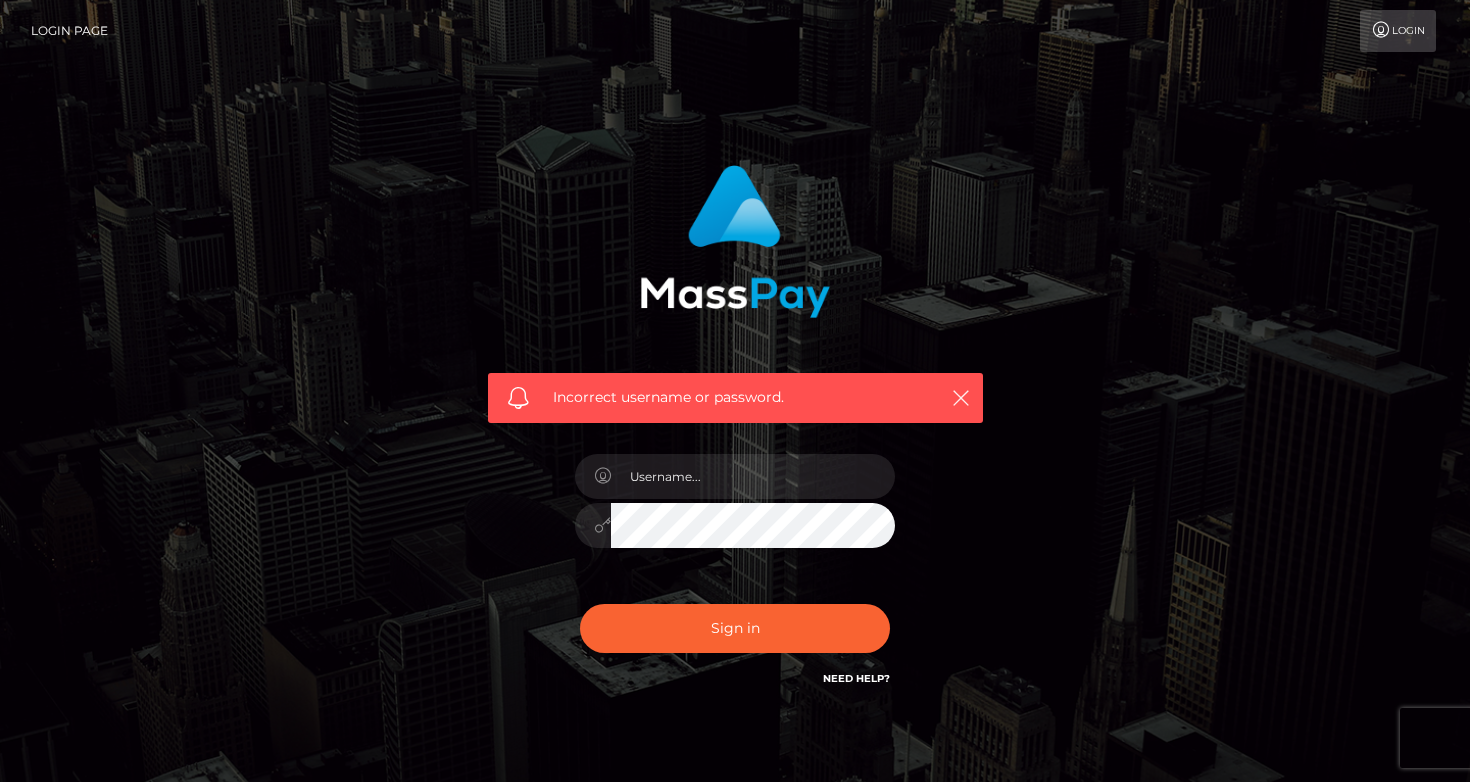 scroll, scrollTop: 0, scrollLeft: 0, axis: both 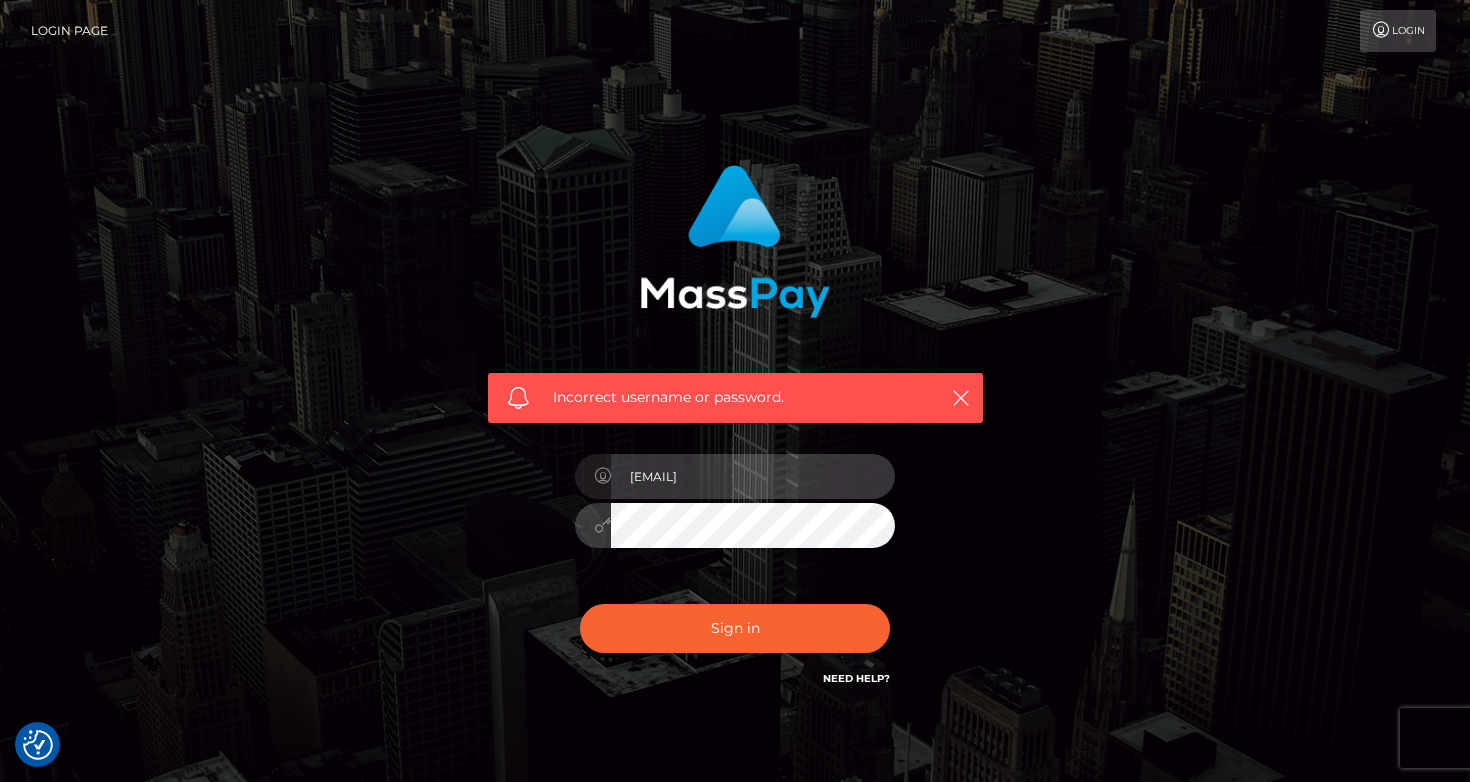 click on "peaachy@web.de" at bounding box center (753, 476) 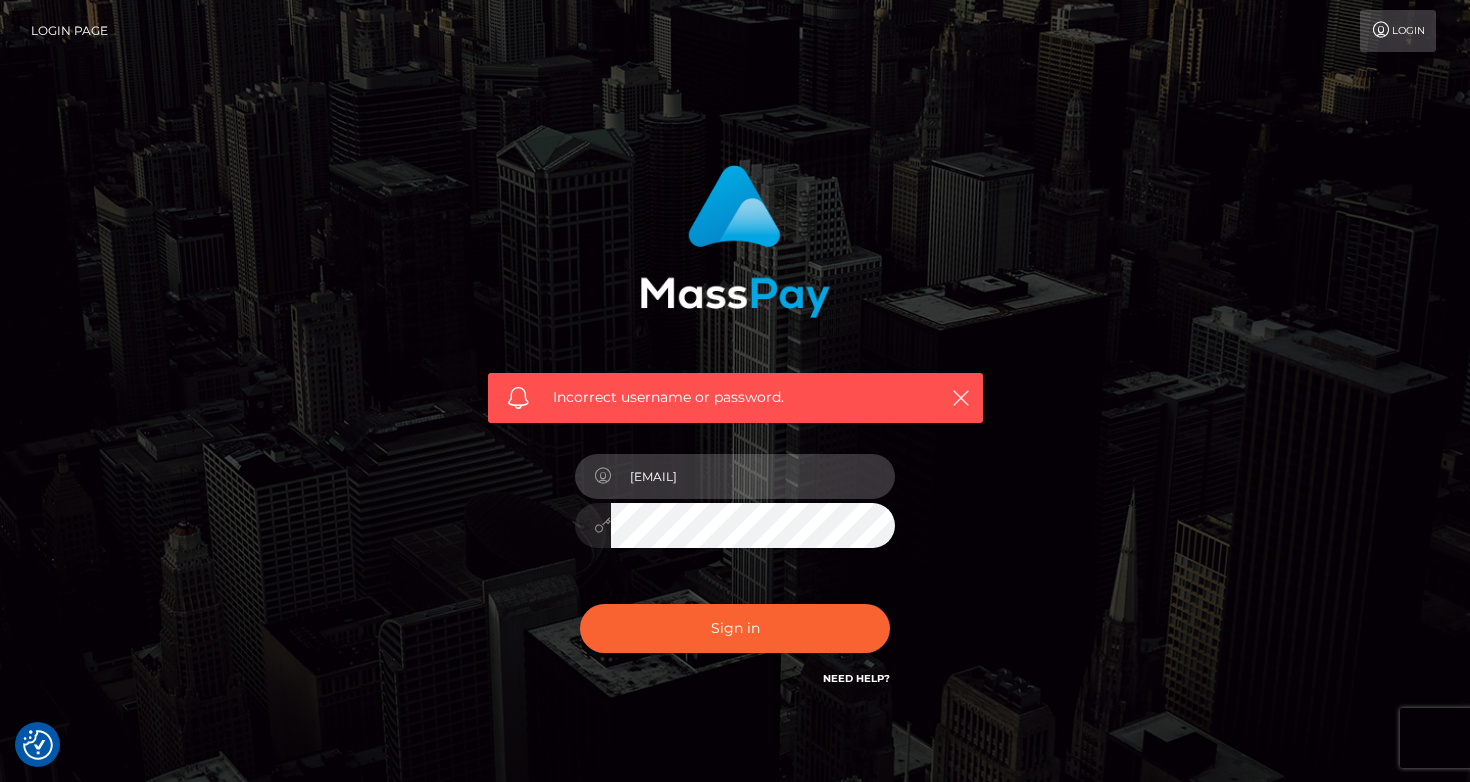 click on "peaachy@web.de" at bounding box center (753, 476) 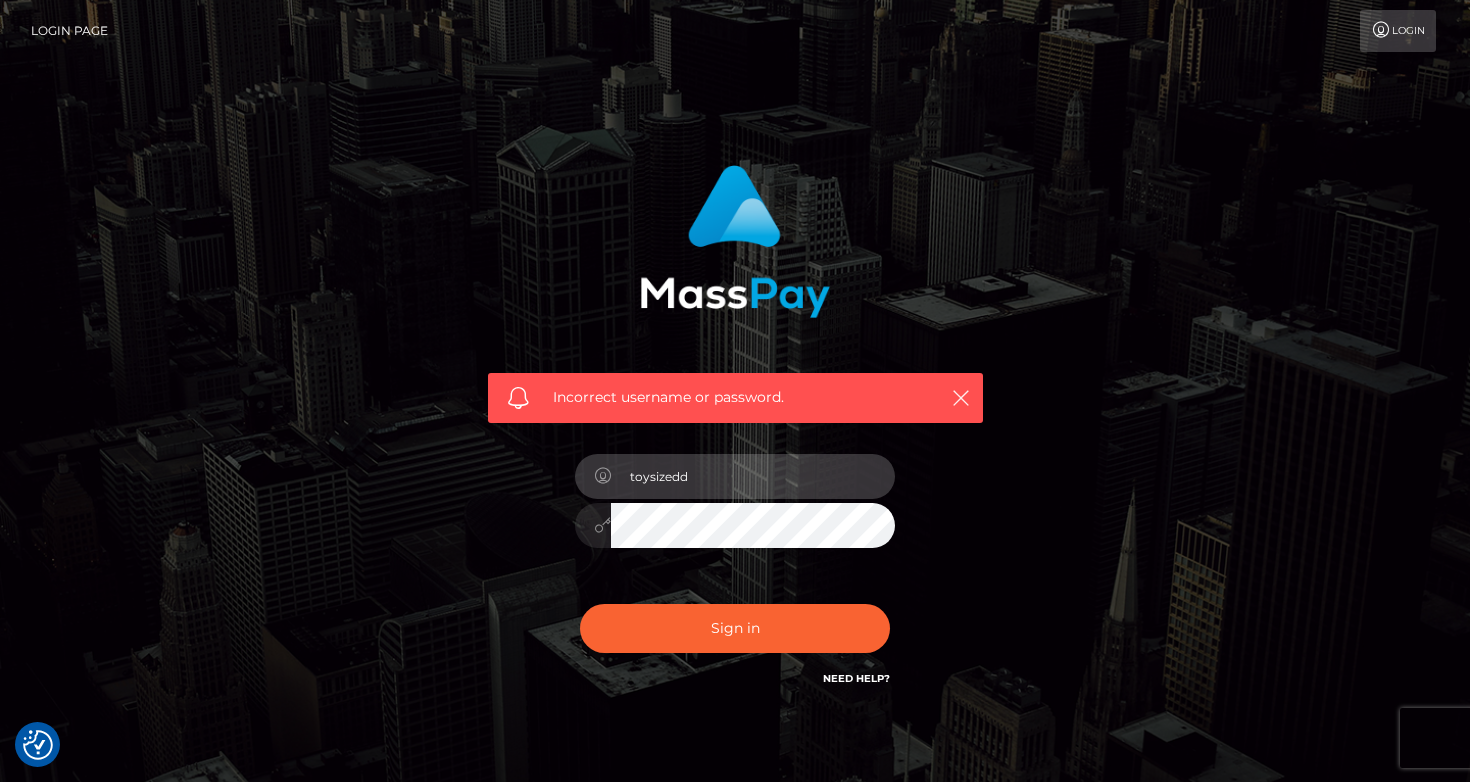 type on "toysizedd" 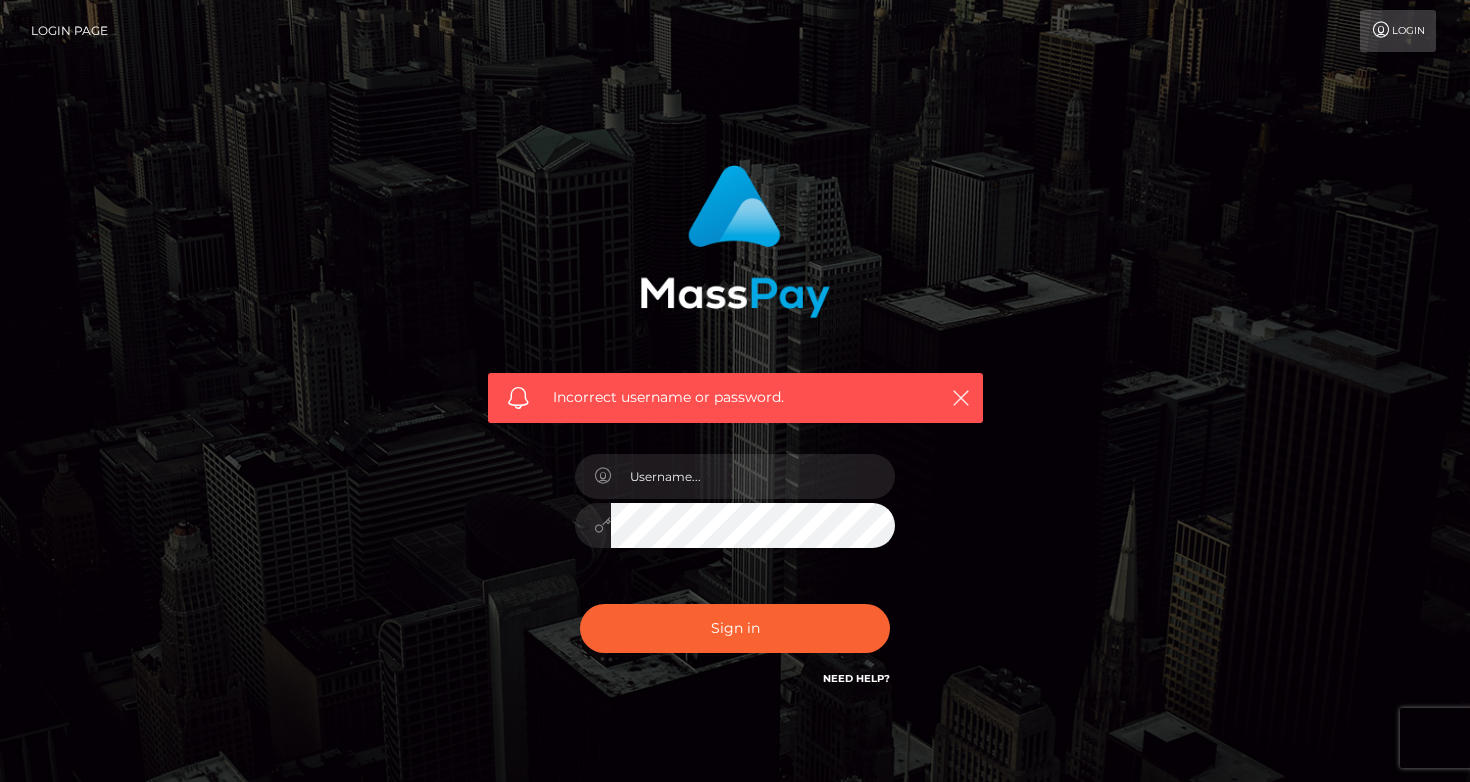 scroll, scrollTop: 0, scrollLeft: 0, axis: both 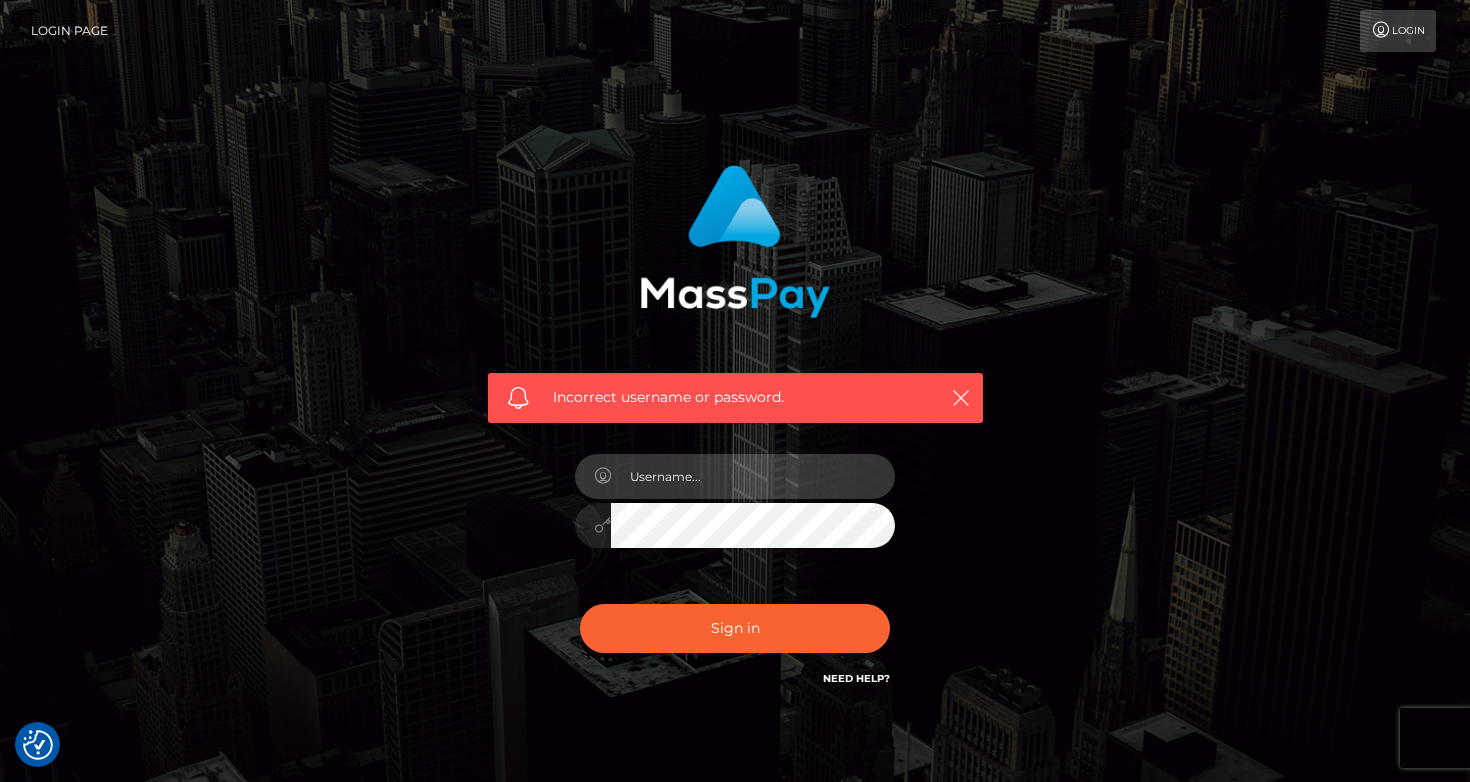 type on "[EMAIL]" 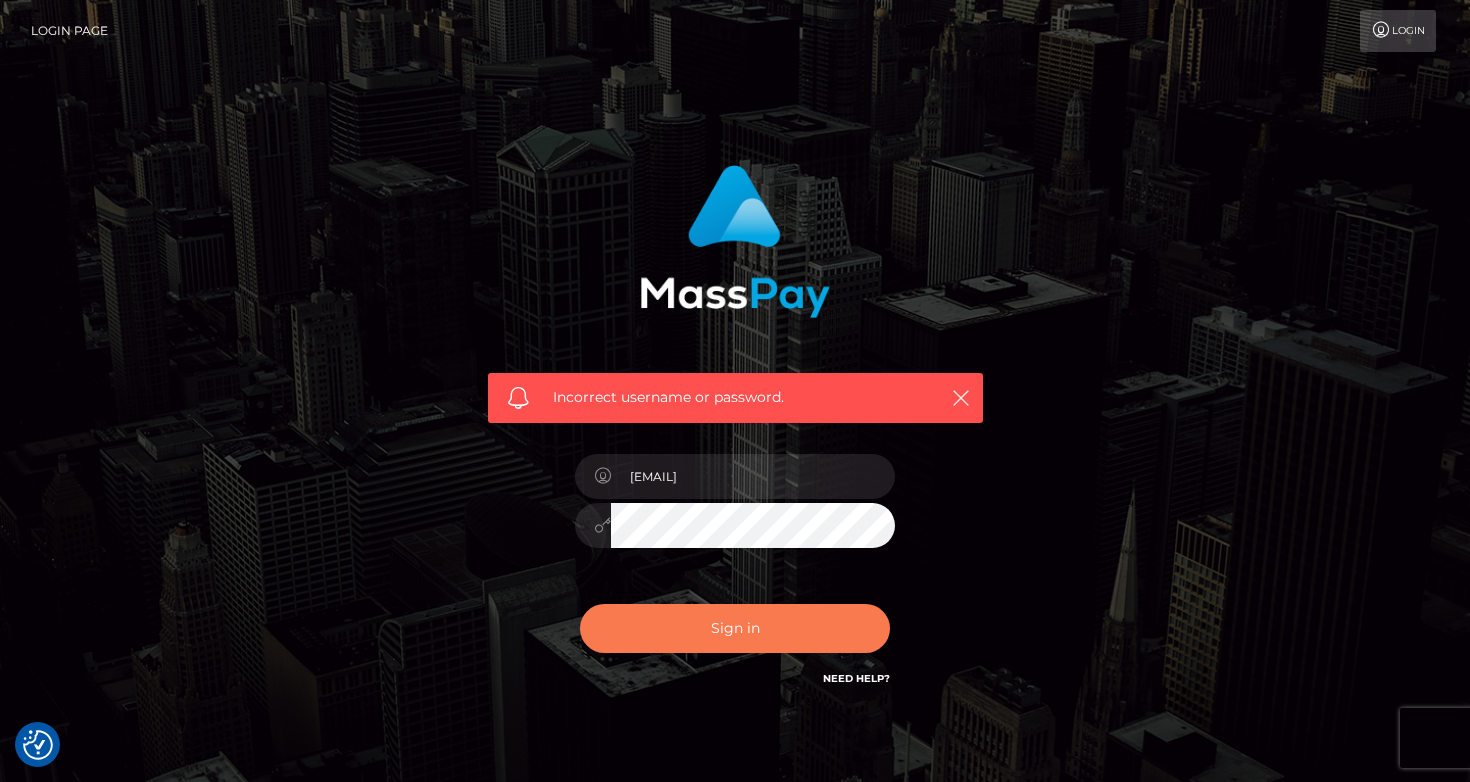 click on "Sign in" at bounding box center [735, 628] 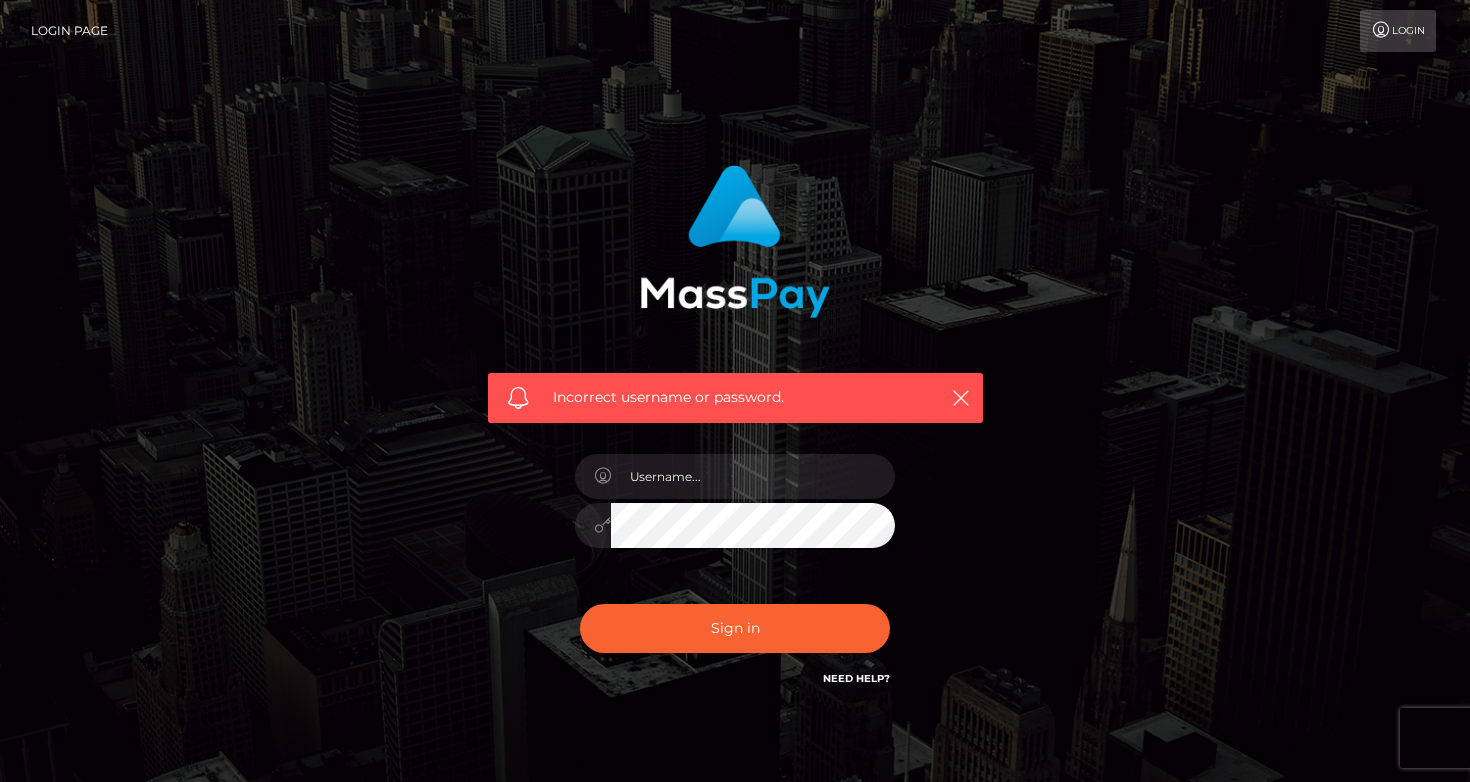 scroll, scrollTop: 0, scrollLeft: 0, axis: both 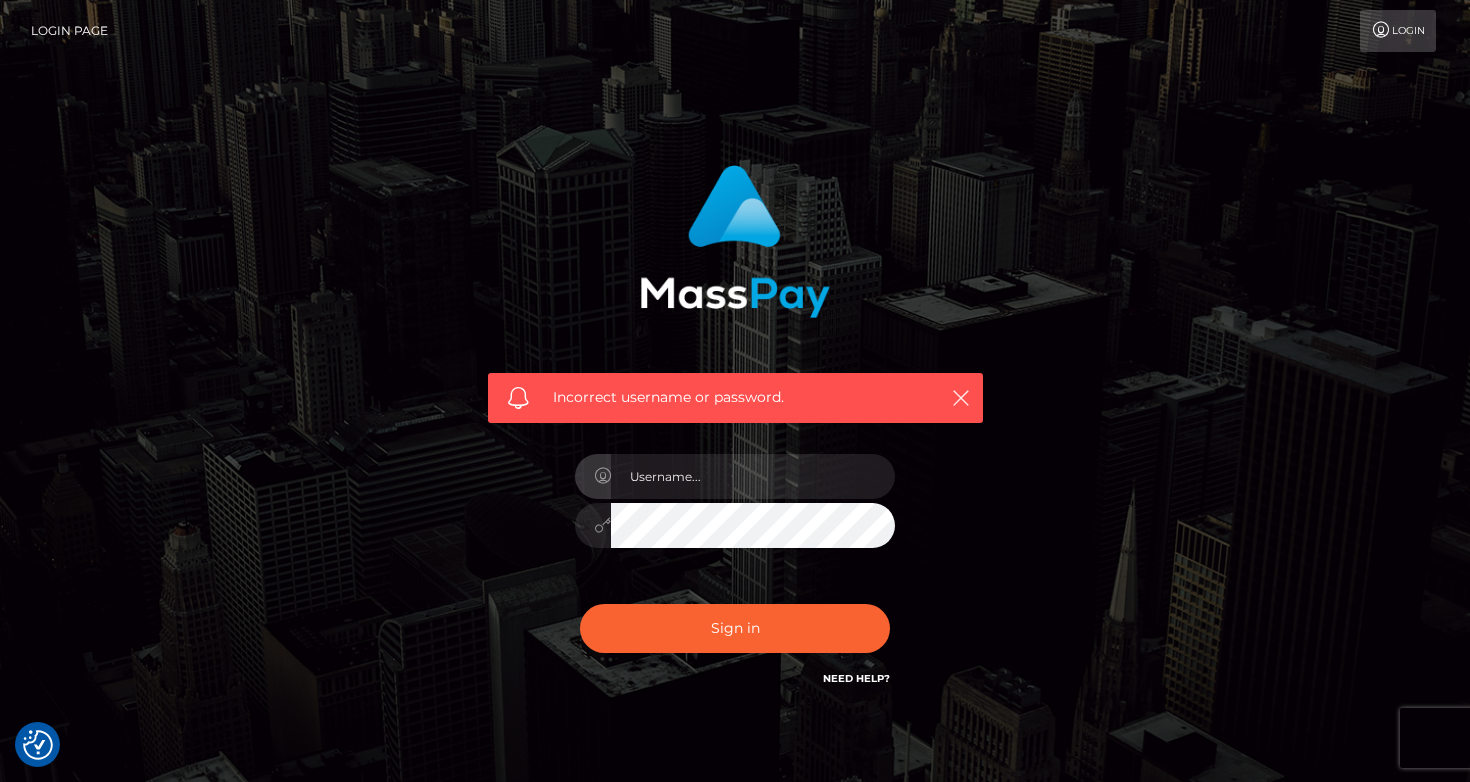 click on "Login Page
Login" at bounding box center (735, 31) 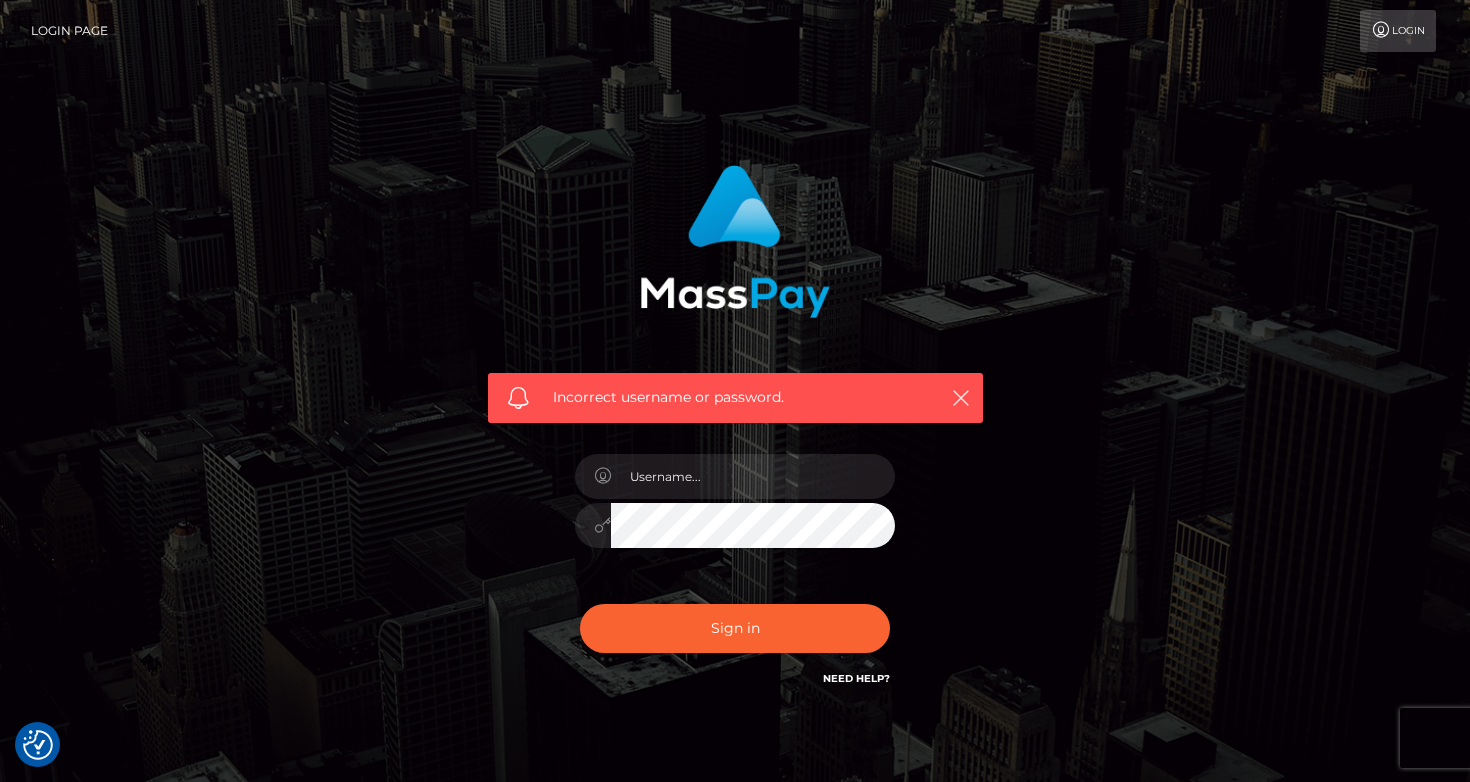 click on "Incorrect username or password." at bounding box center (735, 437) 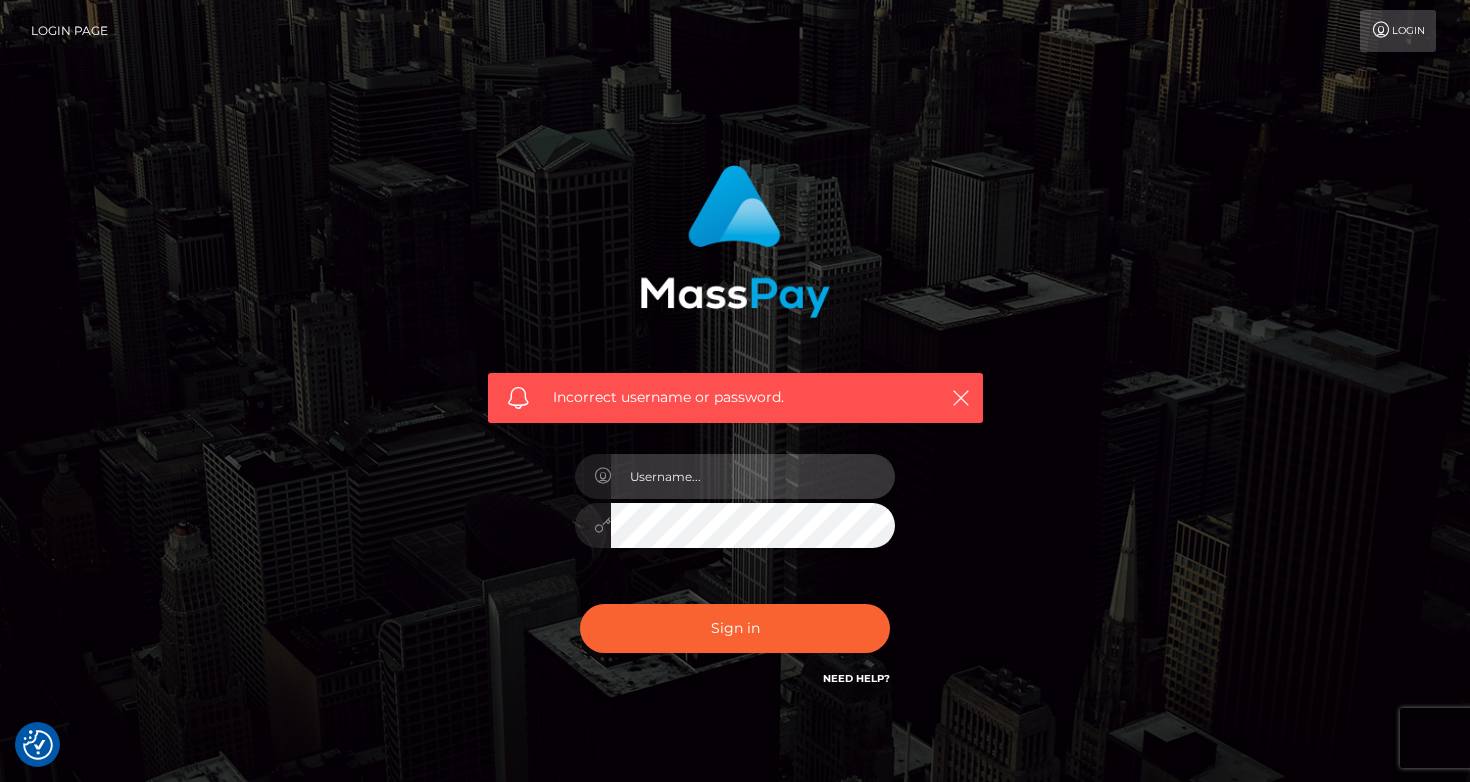 click at bounding box center [753, 476] 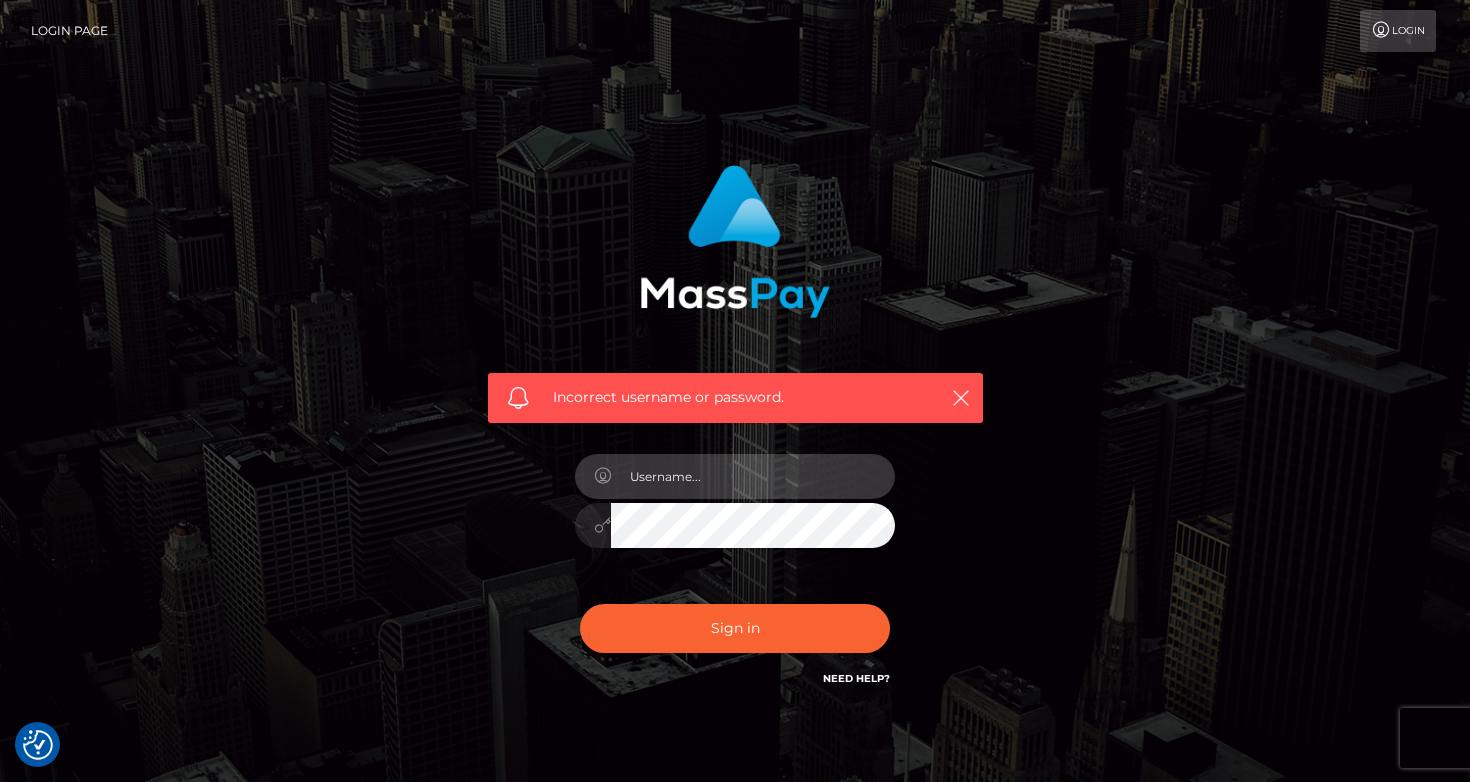 type on "[EMAIL]" 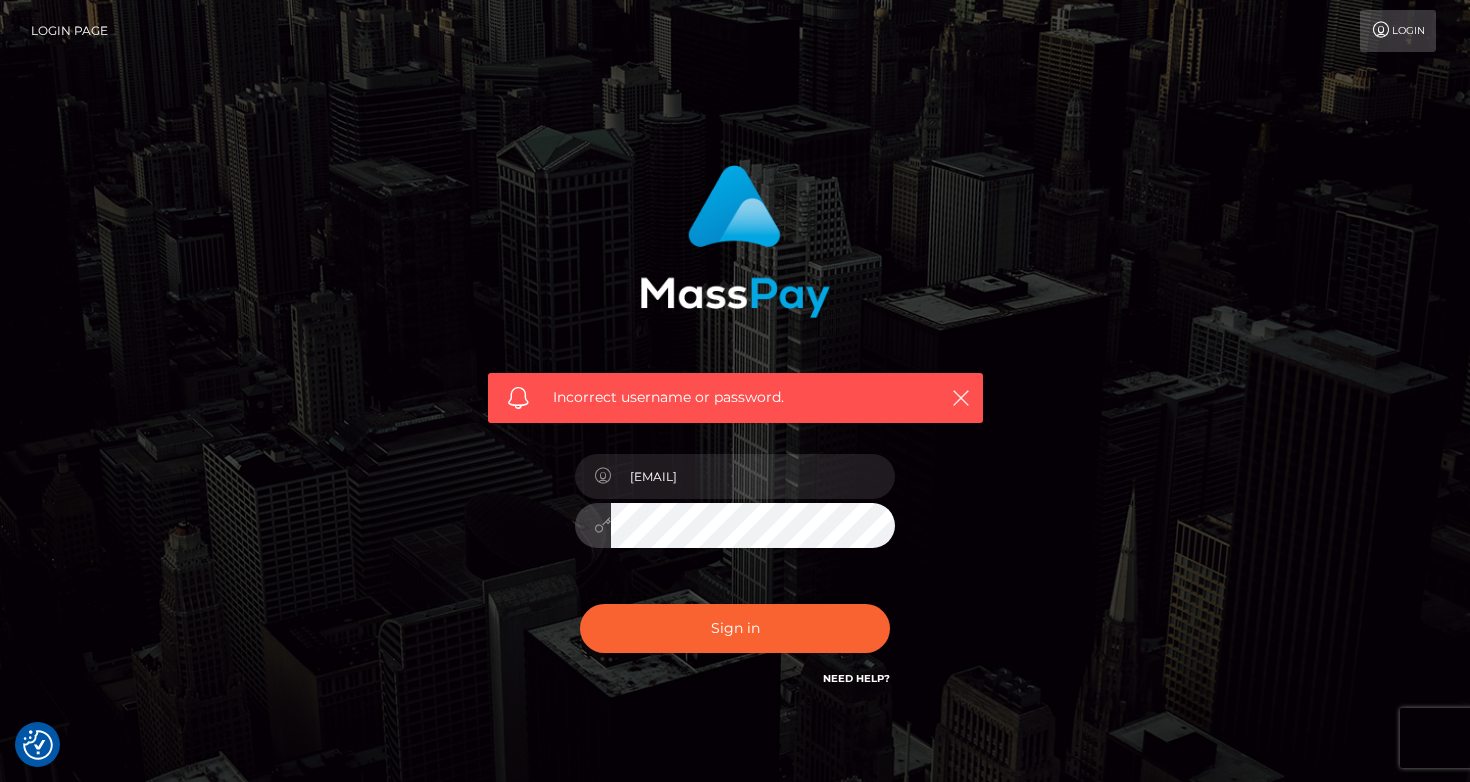 click on "Sign in
Need
Help?" at bounding box center (735, 636) 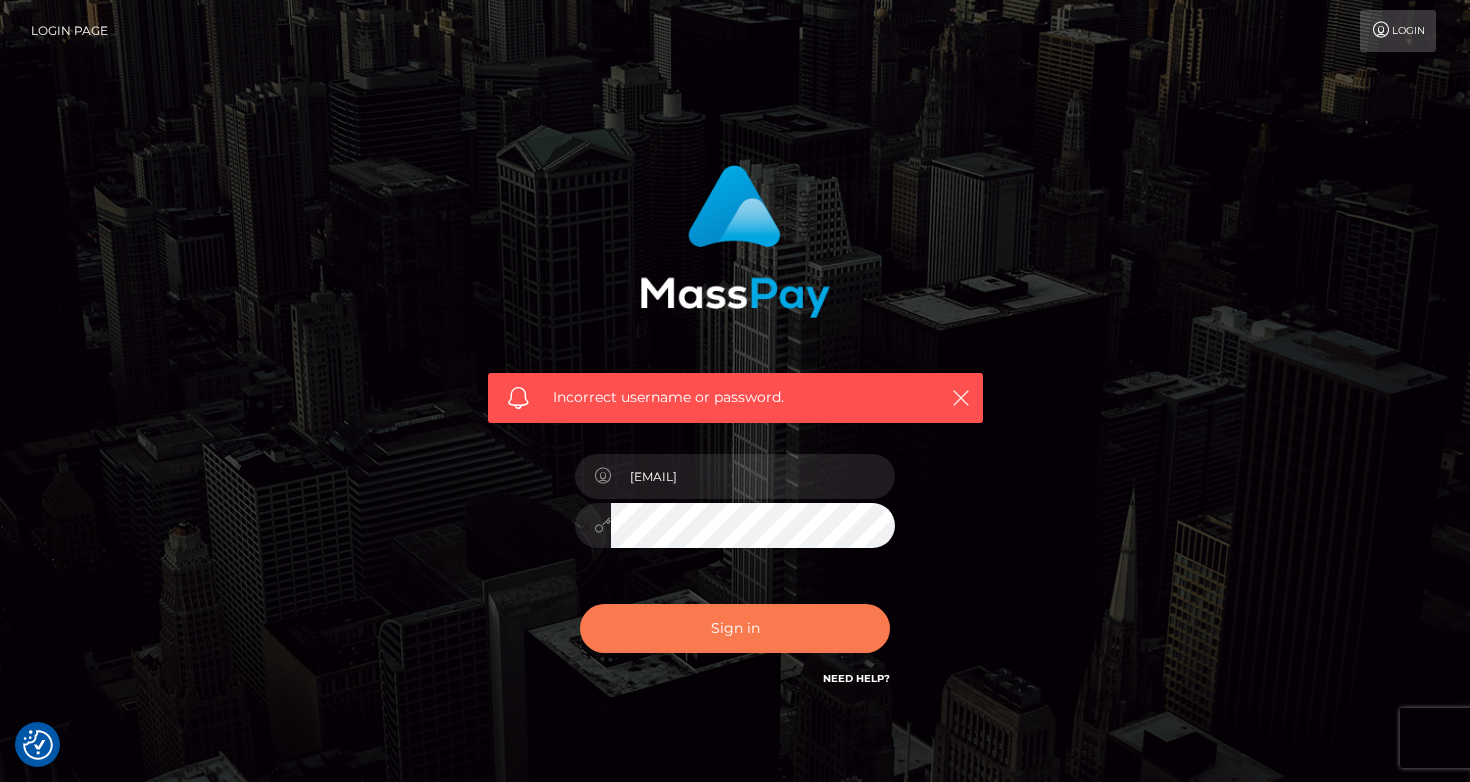click on "Sign in" at bounding box center [735, 628] 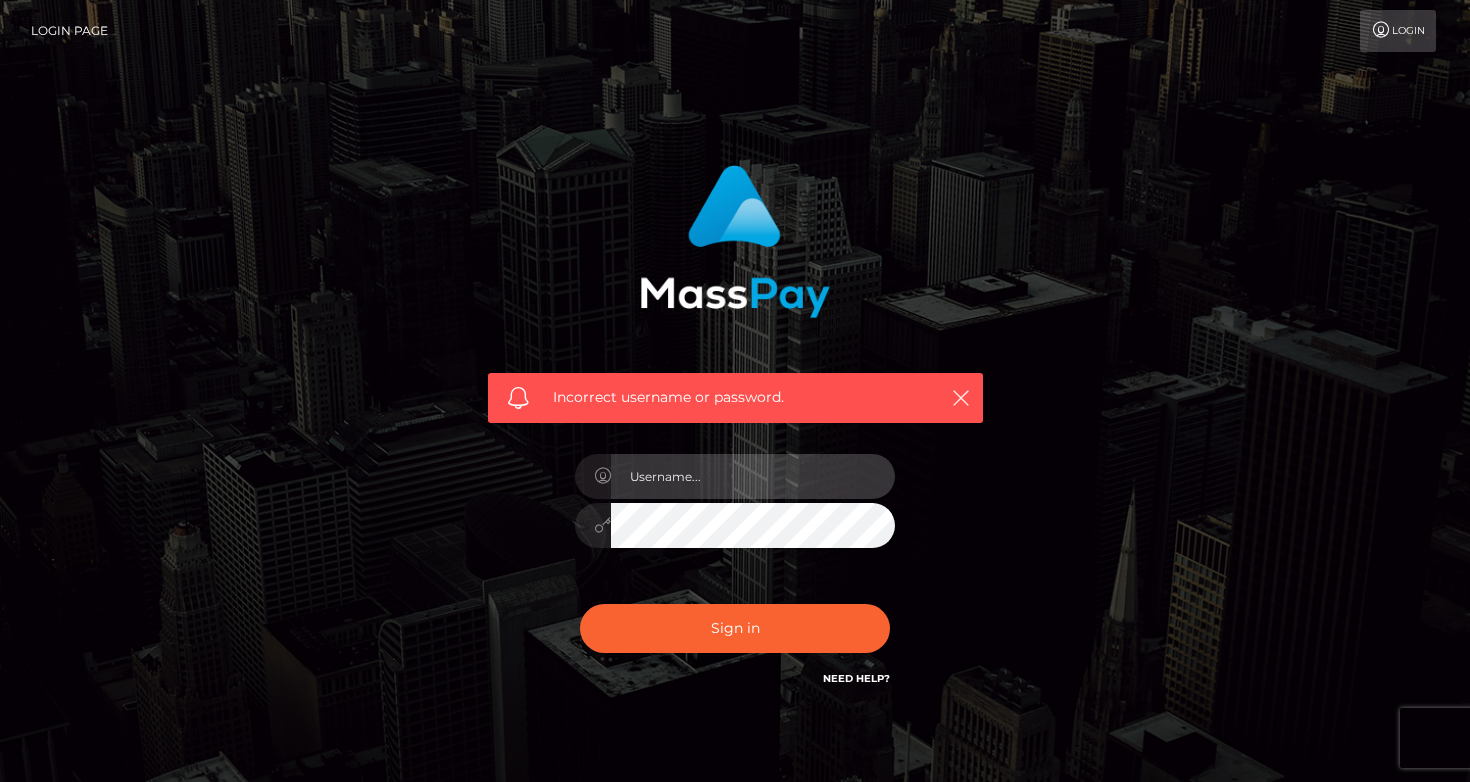 scroll, scrollTop: 0, scrollLeft: 0, axis: both 